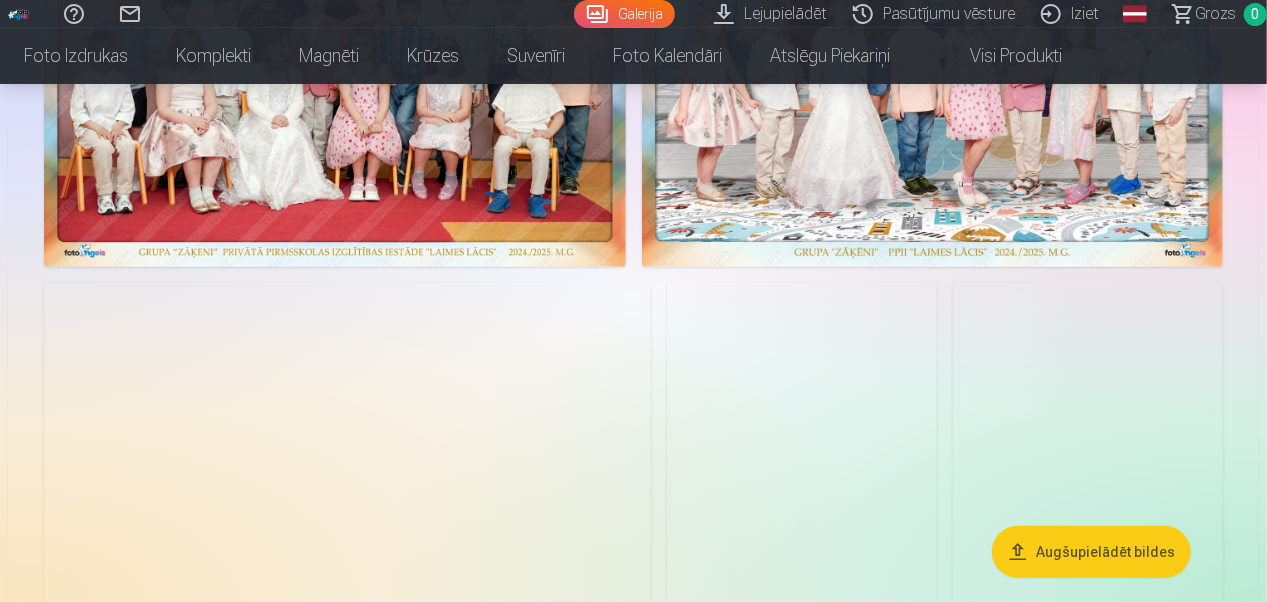 scroll, scrollTop: 354, scrollLeft: 0, axis: vertical 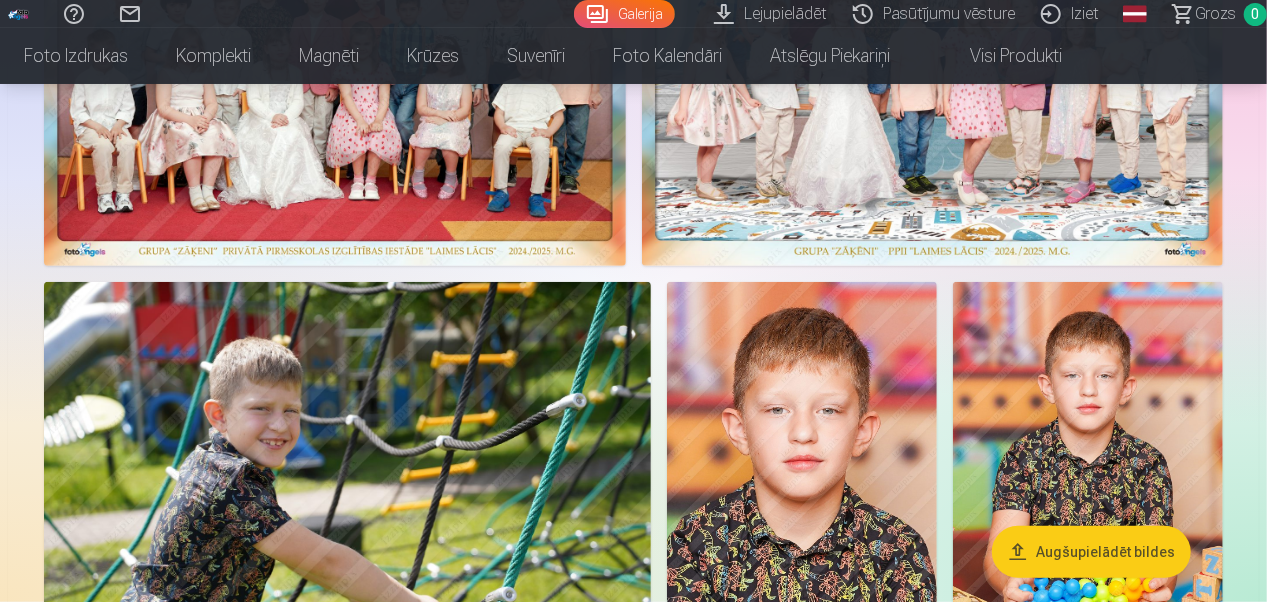 click at bounding box center (933, 66) 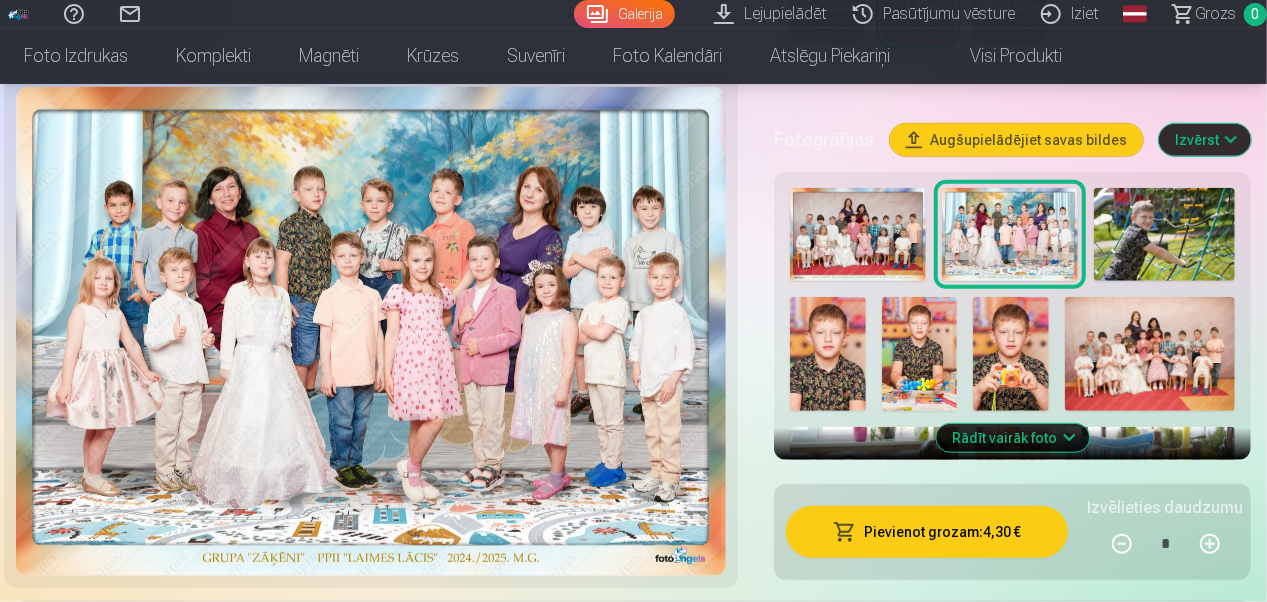 scroll, scrollTop: 643, scrollLeft: 0, axis: vertical 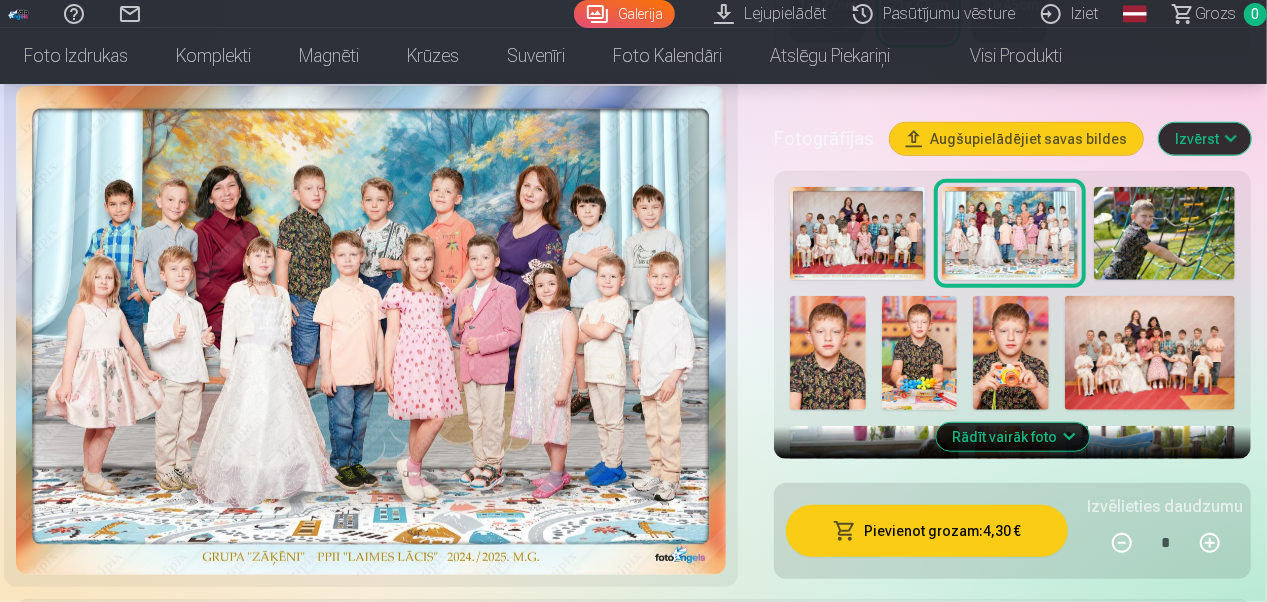 click on "Pievienot grozam :  4,30 €" at bounding box center (927, 531) 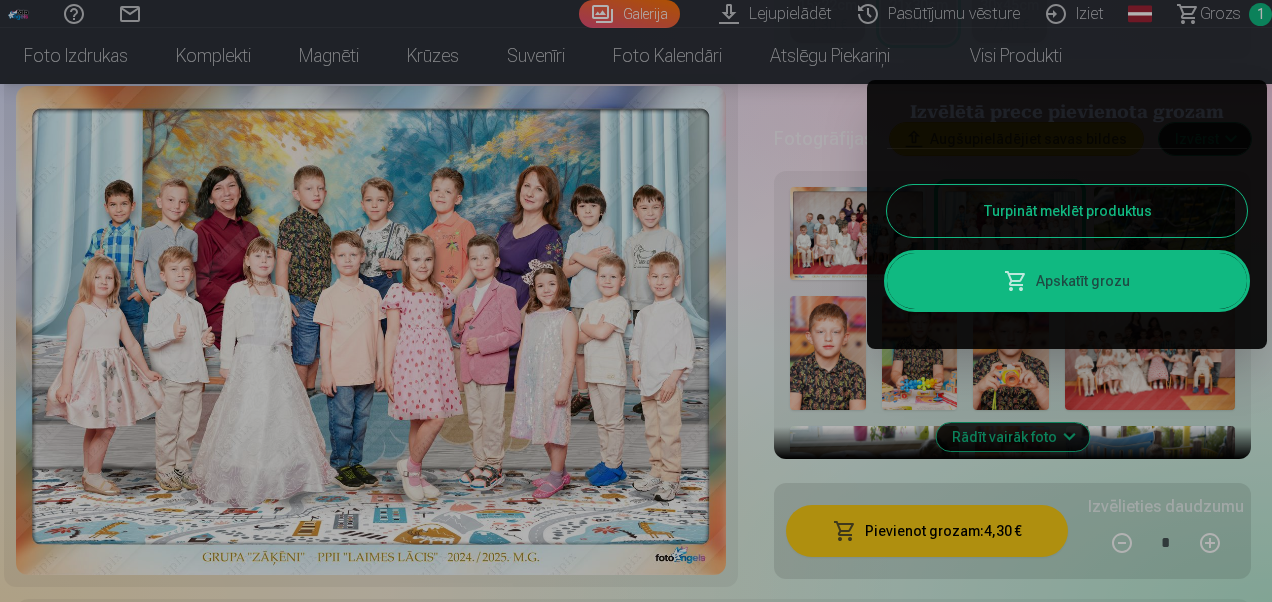 click on "Turpināt meklēt produktus" at bounding box center (1067, 211) 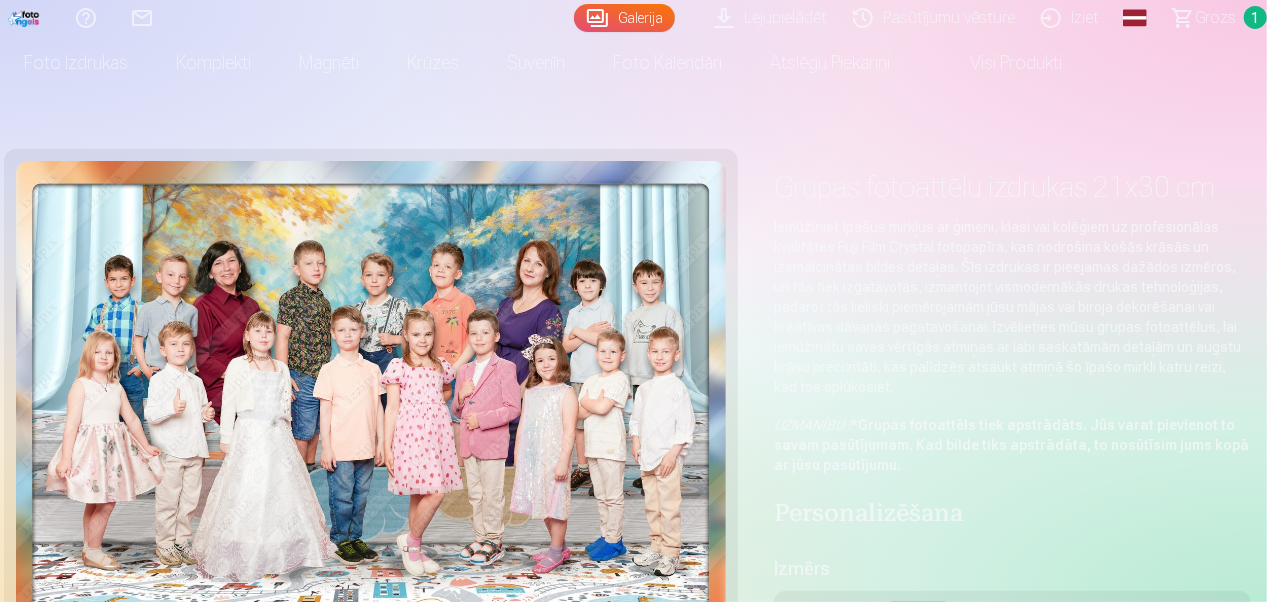 scroll, scrollTop: 0, scrollLeft: 0, axis: both 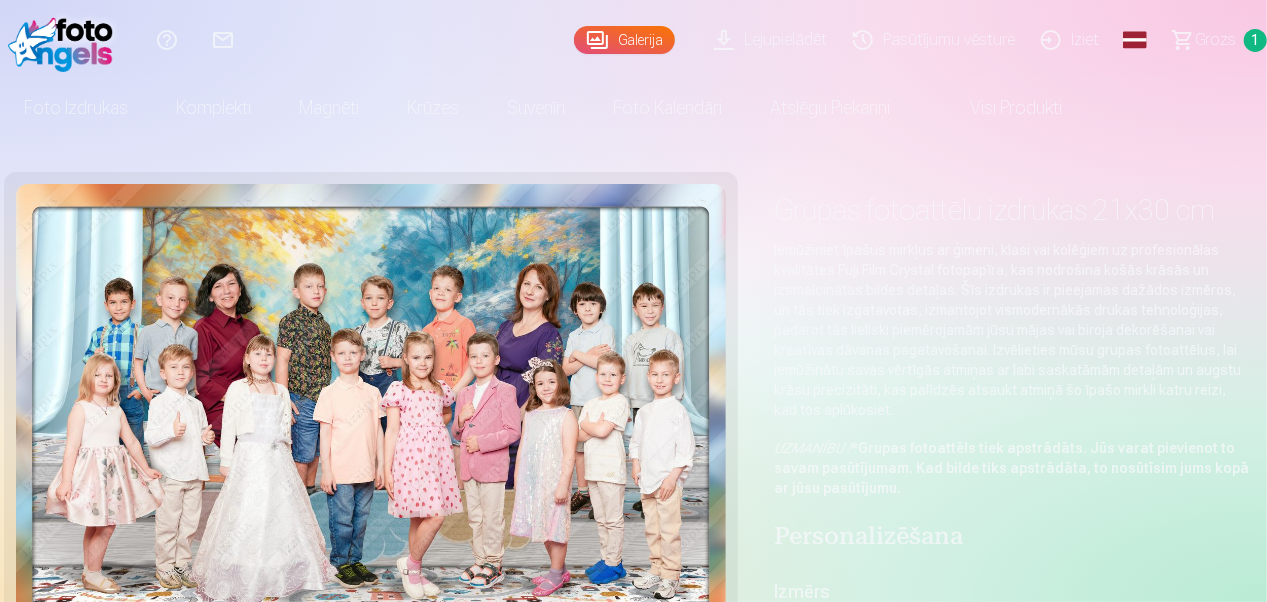click on "Galerija" at bounding box center (624, 40) 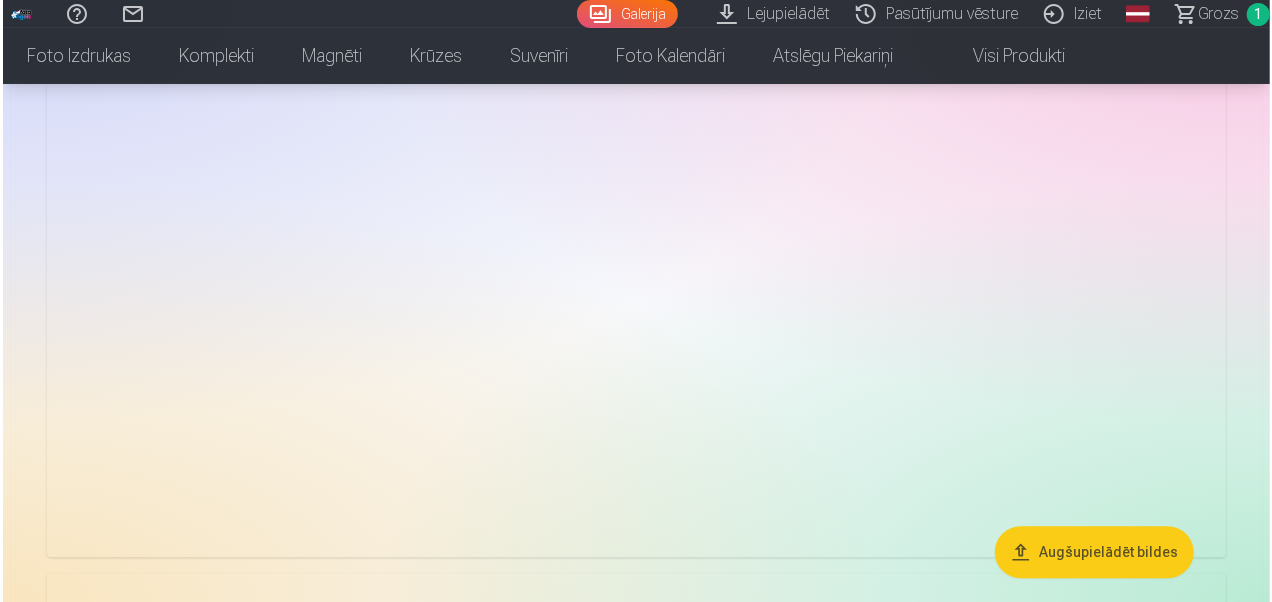 scroll, scrollTop: 6154, scrollLeft: 0, axis: vertical 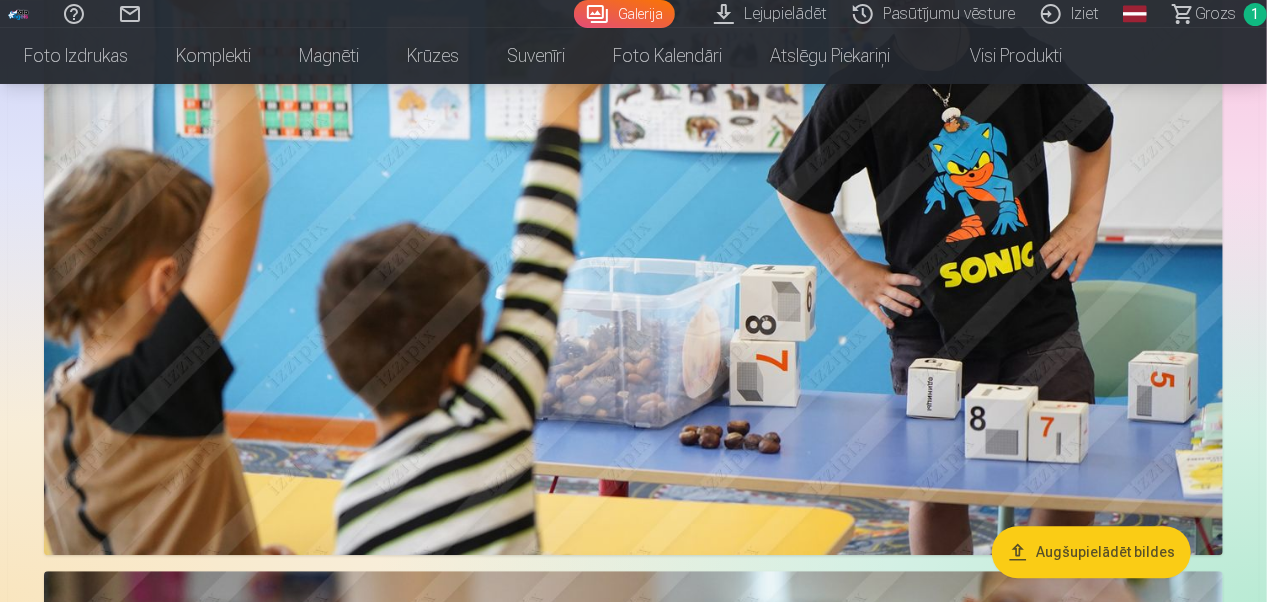 click at bounding box center (633, 162) 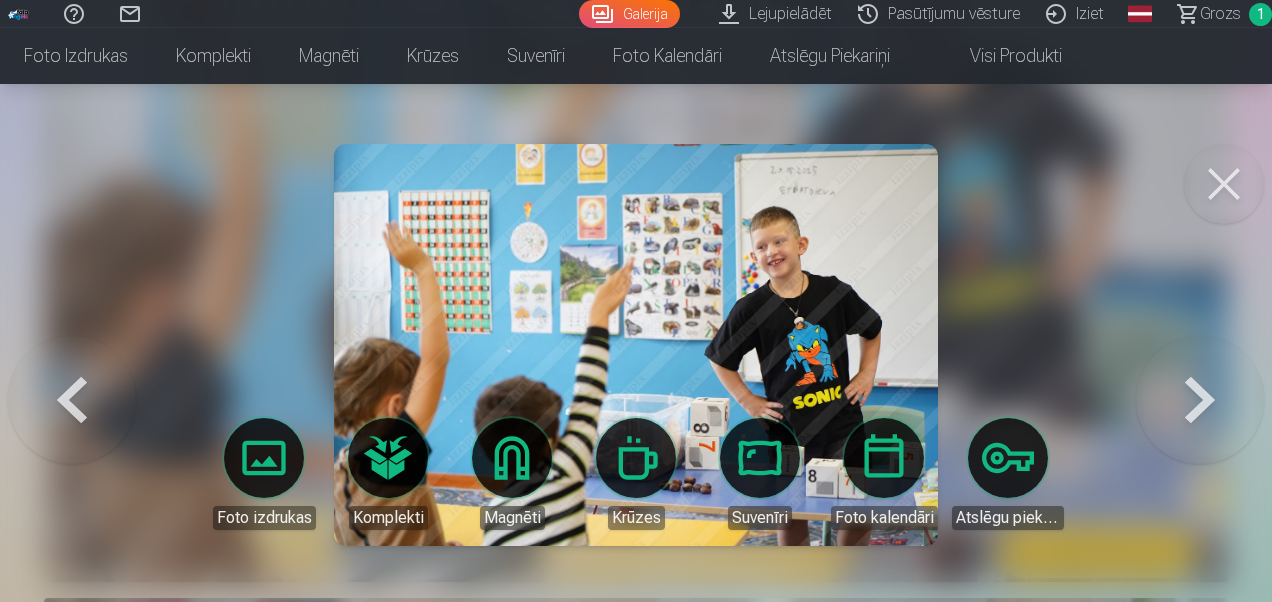 click at bounding box center [1200, 345] 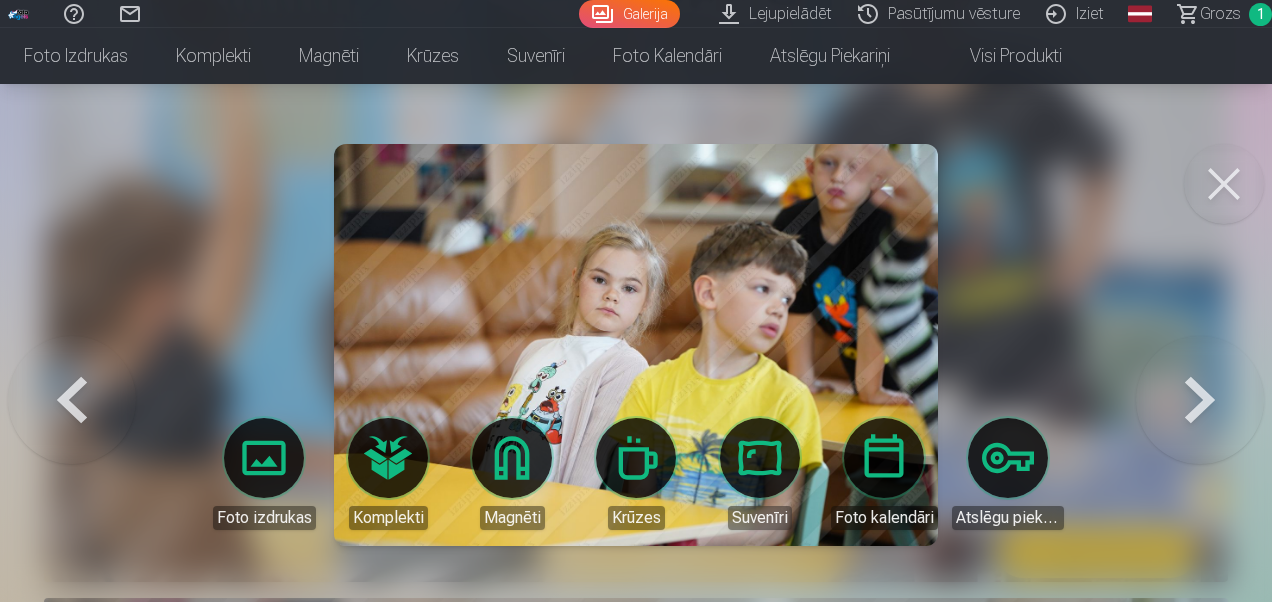 click at bounding box center [72, 345] 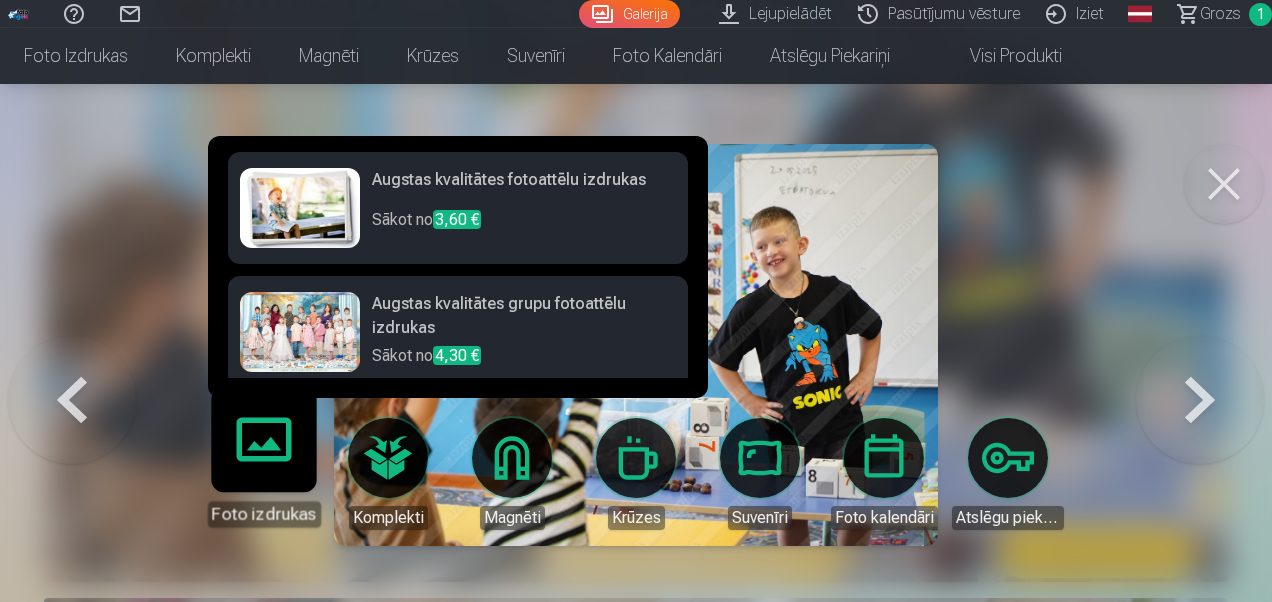 click on "Foto izdrukas" at bounding box center [263, 465] 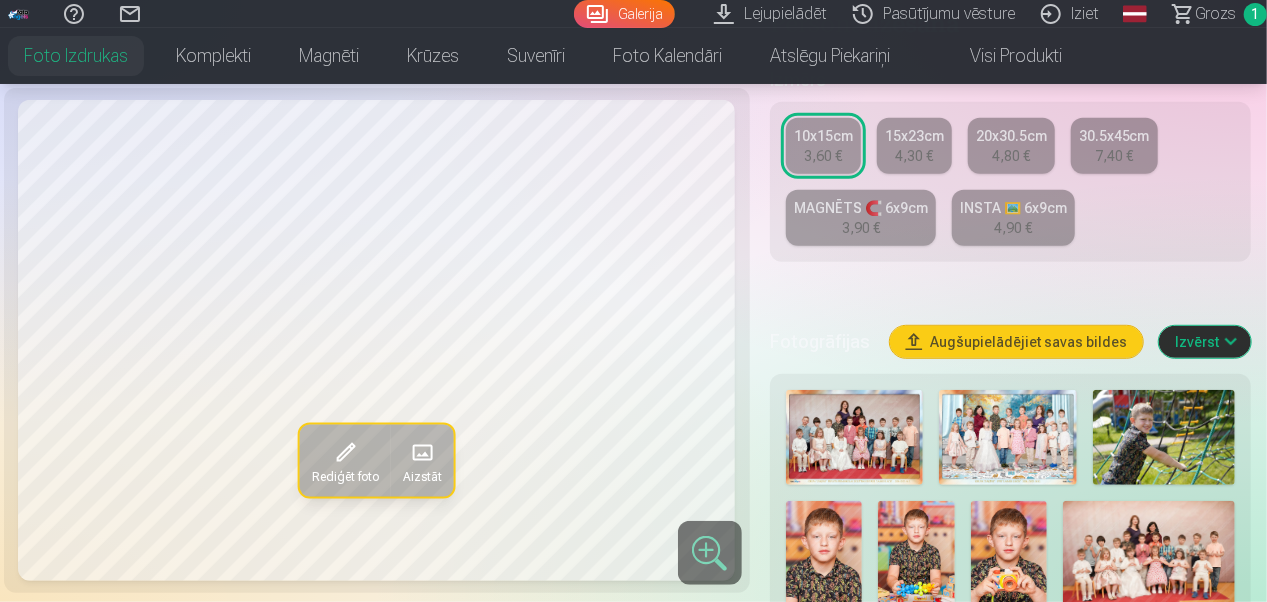 scroll, scrollTop: 451, scrollLeft: 0, axis: vertical 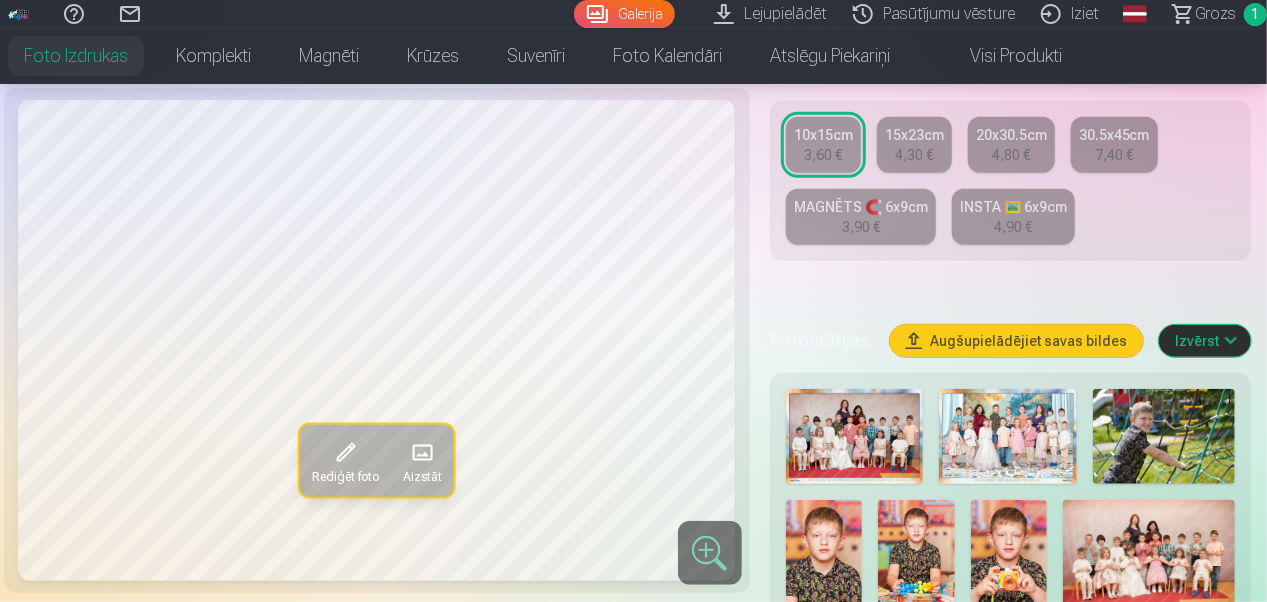 click on "3,60 €" at bounding box center [823, 155] 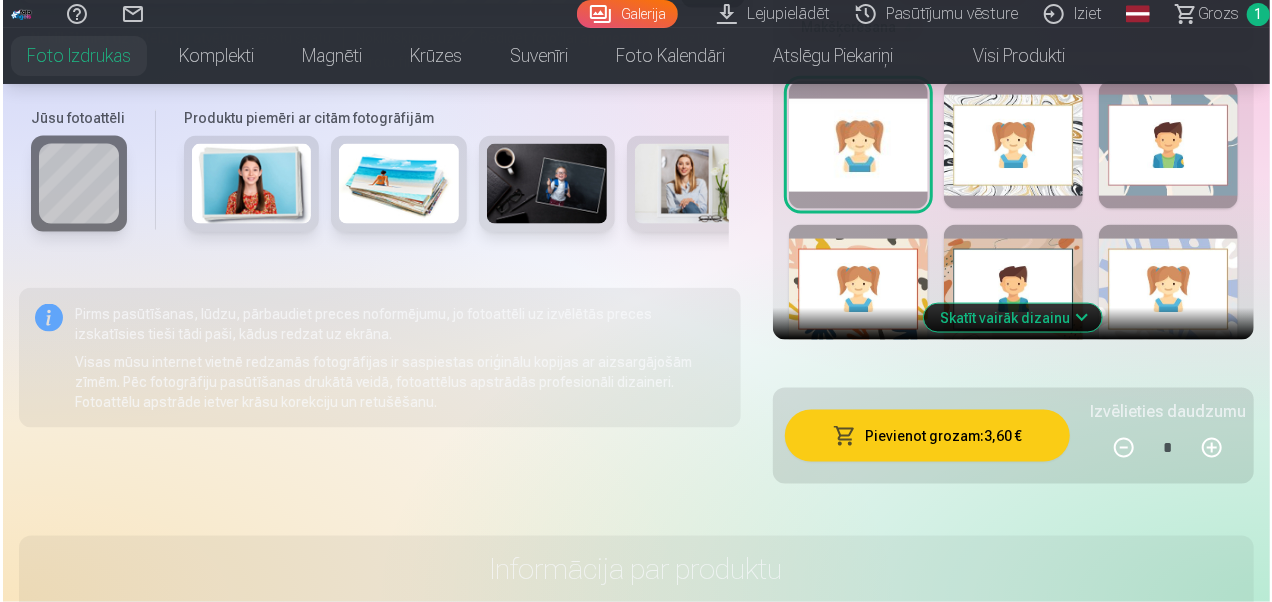 scroll, scrollTop: 1345, scrollLeft: 0, axis: vertical 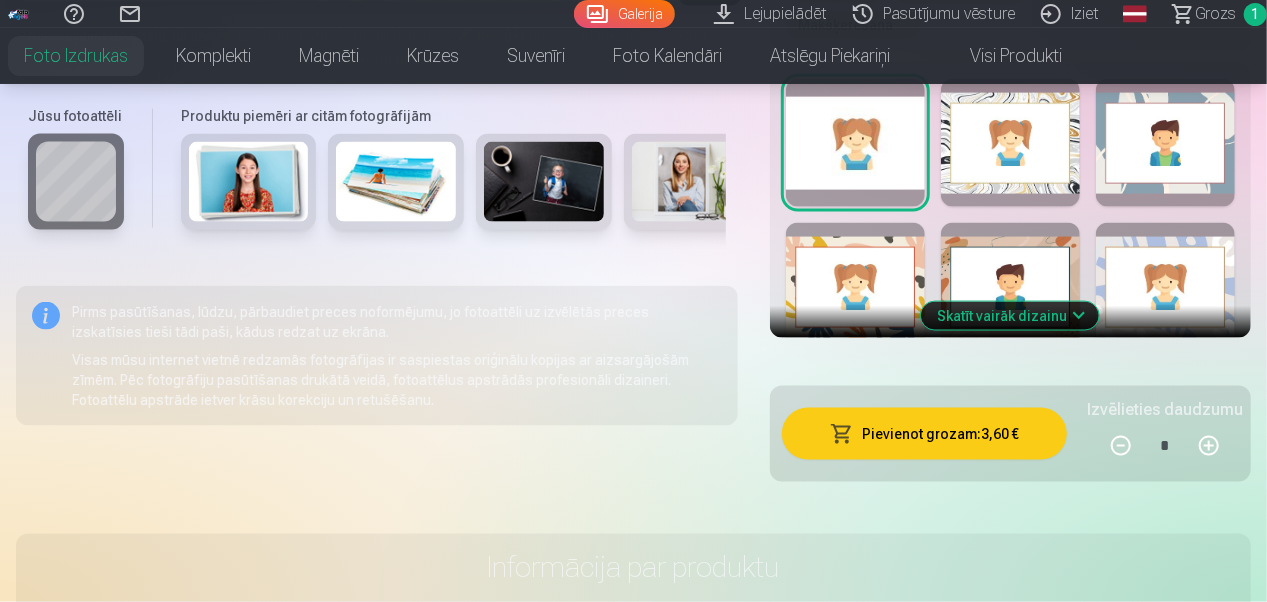 click on "Pievienot grozam :  3,60 €" at bounding box center (924, 434) 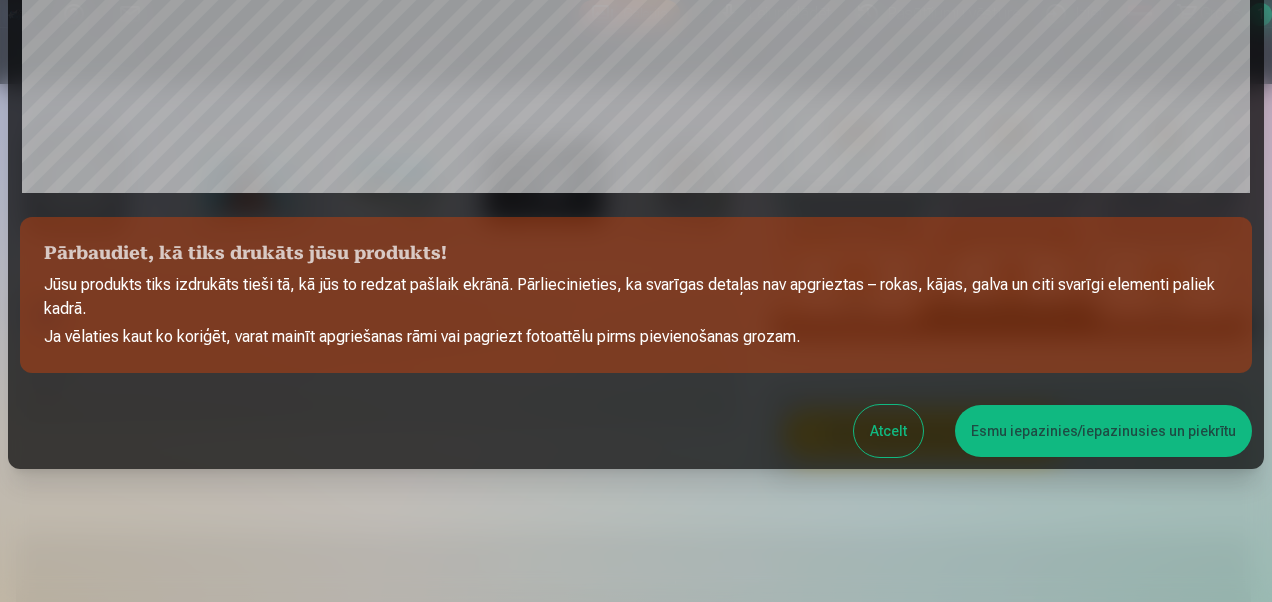 scroll, scrollTop: 766, scrollLeft: 0, axis: vertical 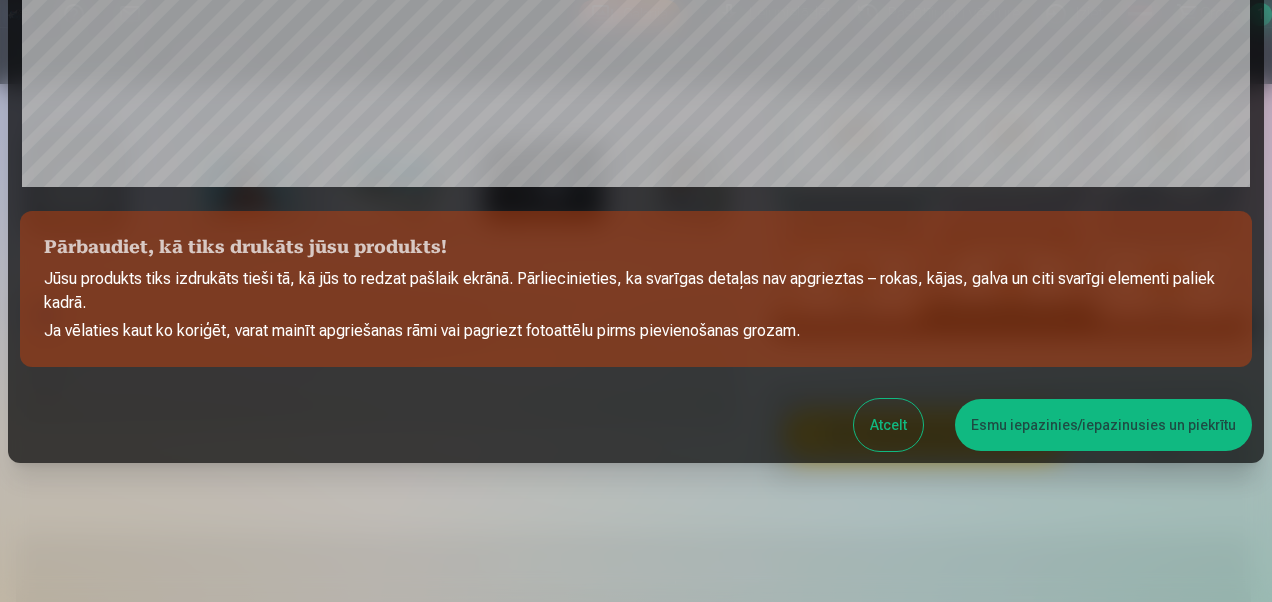 click on "Esmu iepazinies/iepazinusies un piekrītu" at bounding box center [1103, 425] 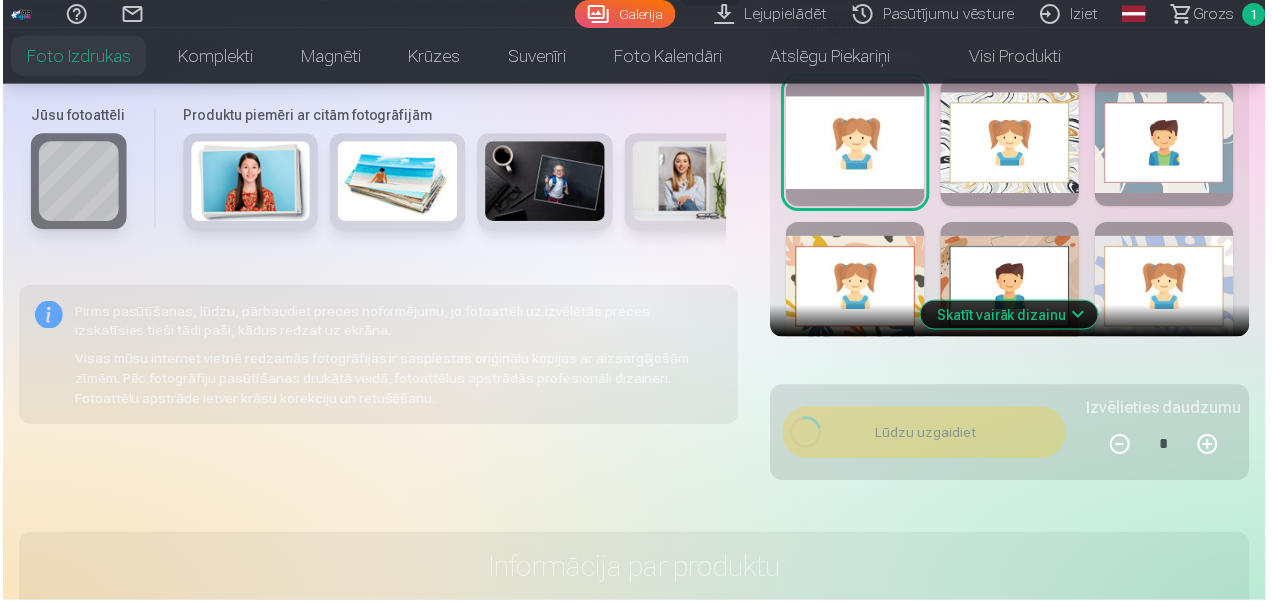 scroll, scrollTop: 763, scrollLeft: 0, axis: vertical 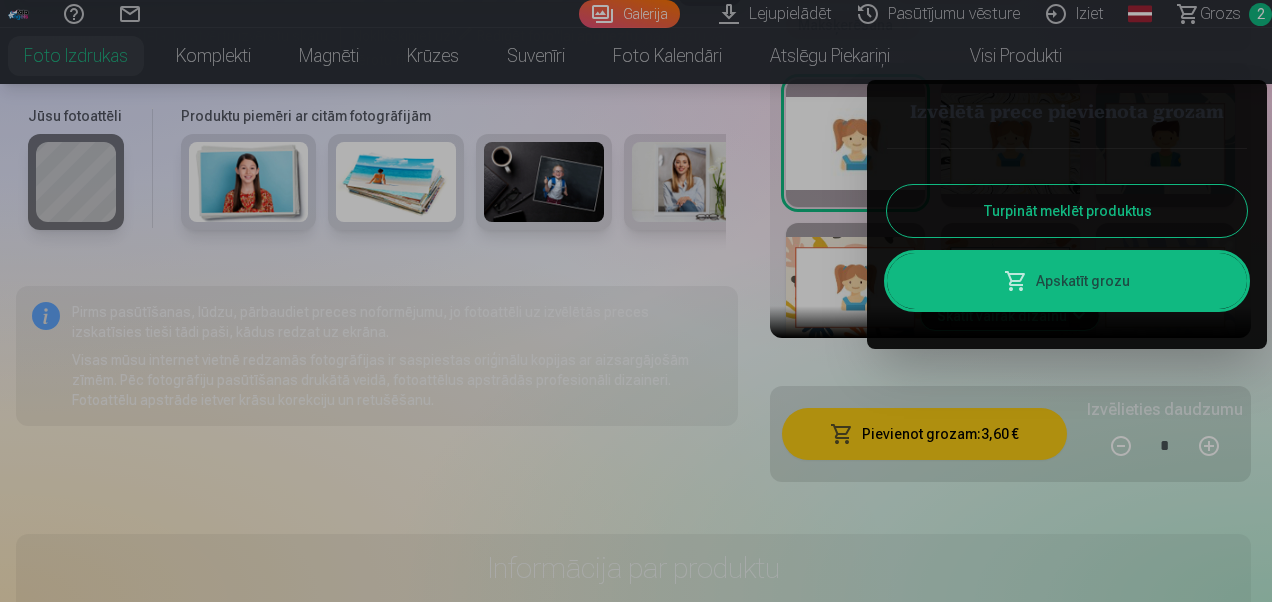 click at bounding box center [636, 301] 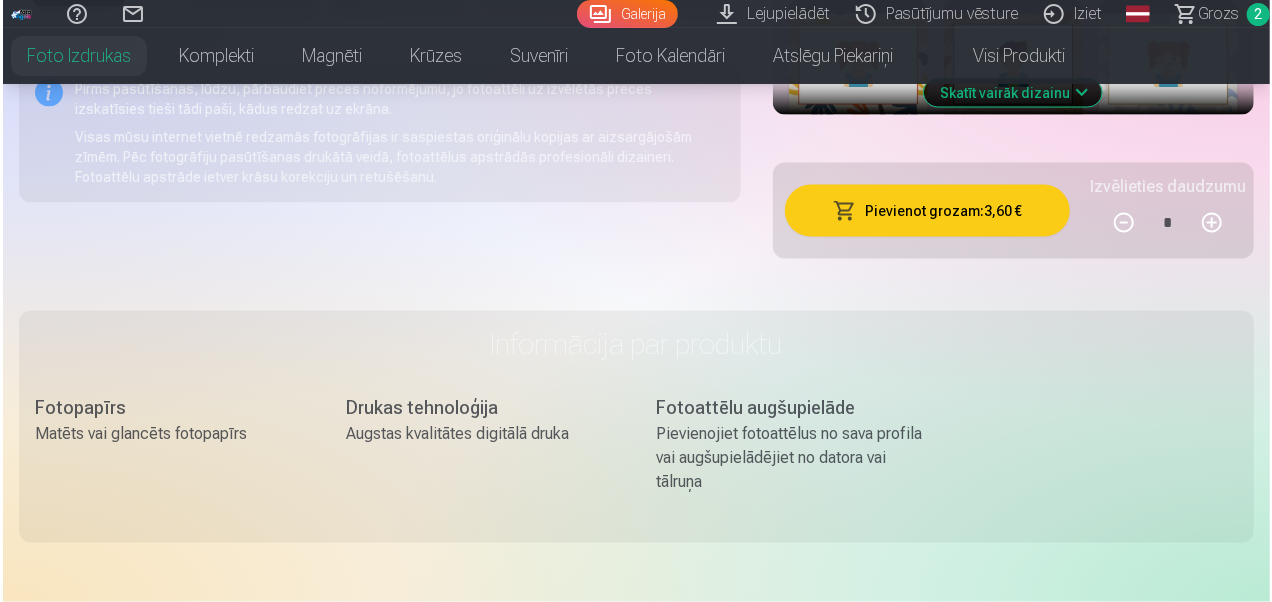 scroll, scrollTop: 1569, scrollLeft: 0, axis: vertical 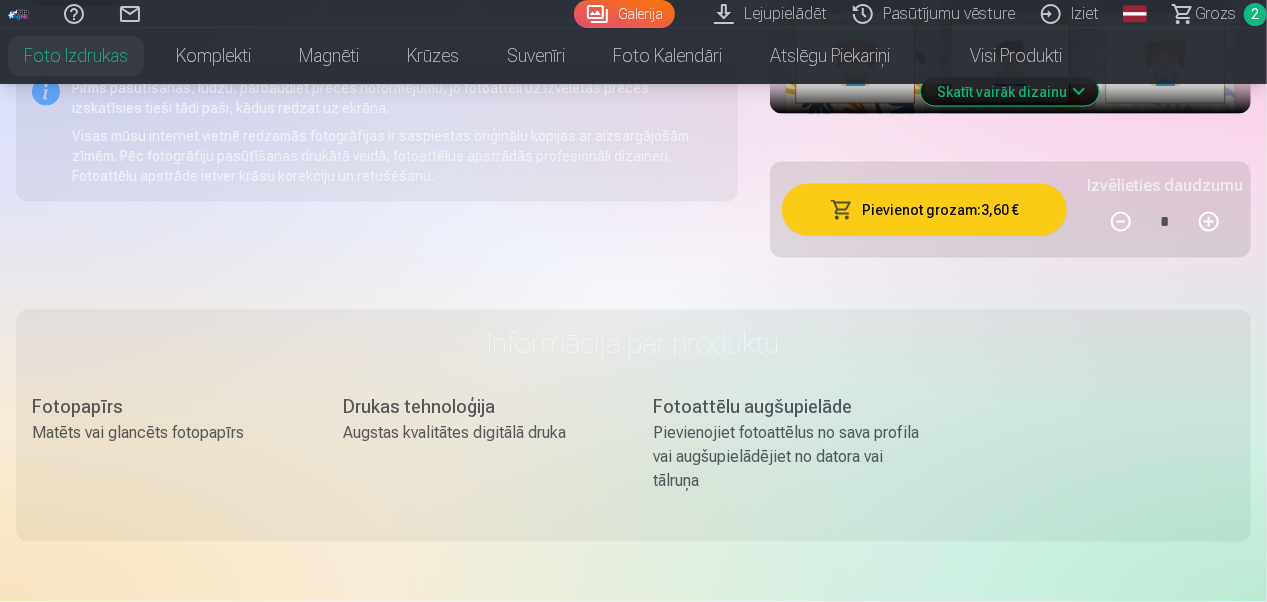 click on "Pievienot grozam :  3,60 €" at bounding box center [924, 210] 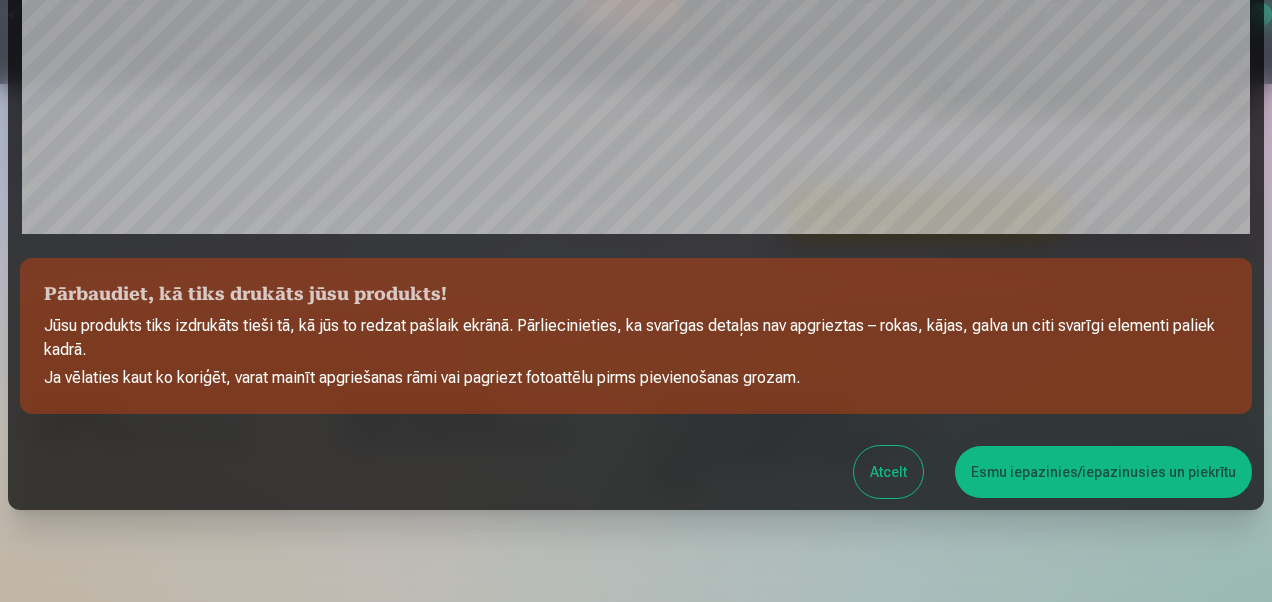 scroll, scrollTop: 766, scrollLeft: 0, axis: vertical 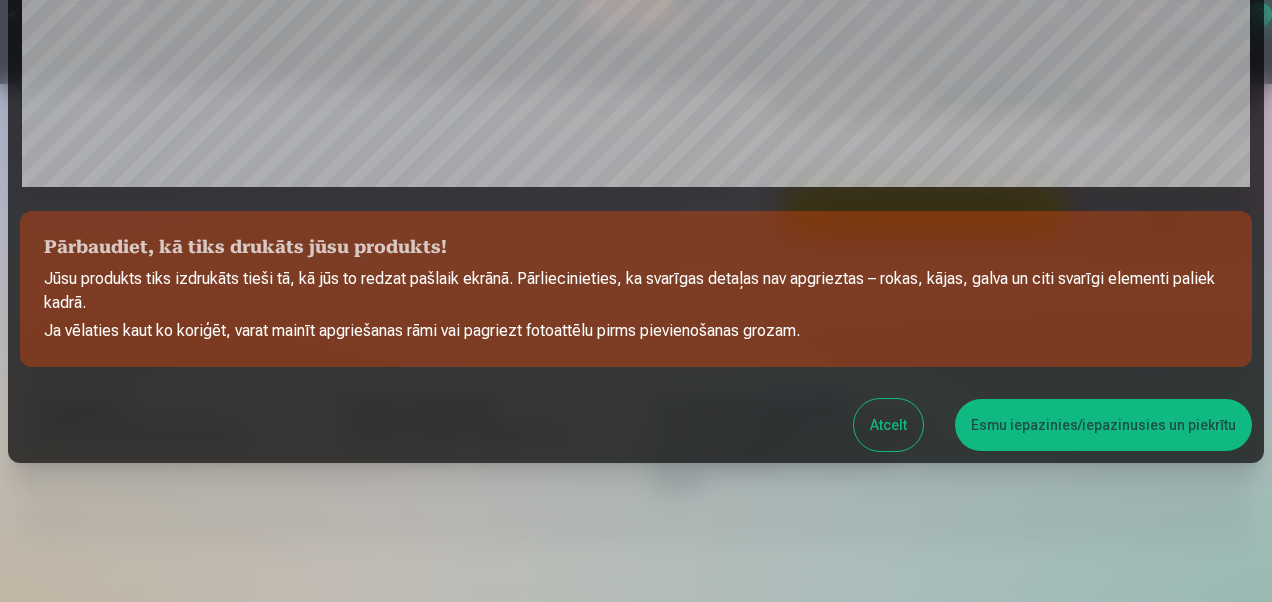 click on "Esmu iepazinies/iepazinusies un piekrītu" at bounding box center [1103, 425] 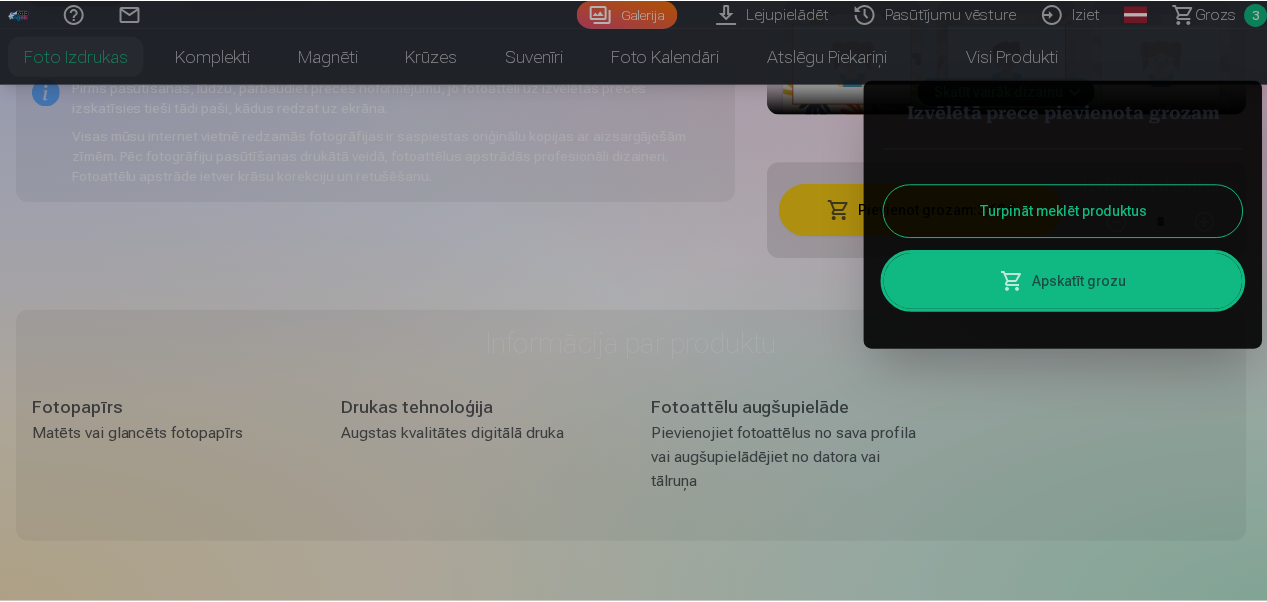 scroll, scrollTop: 763, scrollLeft: 0, axis: vertical 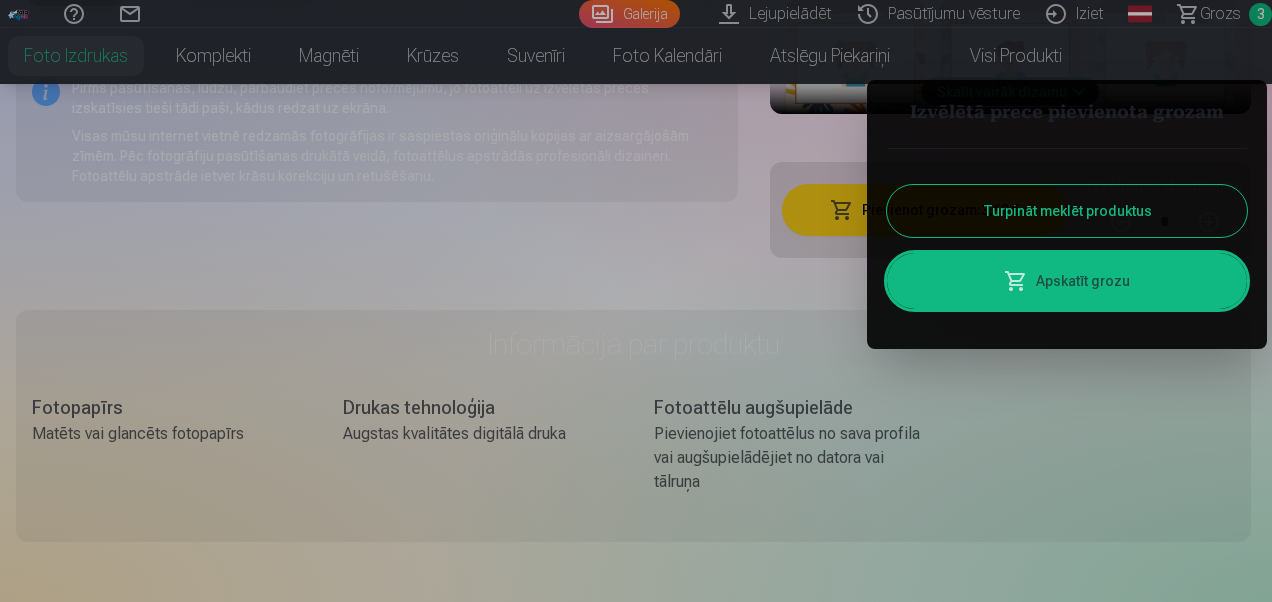 click on "Turpināt meklēt produktus" at bounding box center [1067, 211] 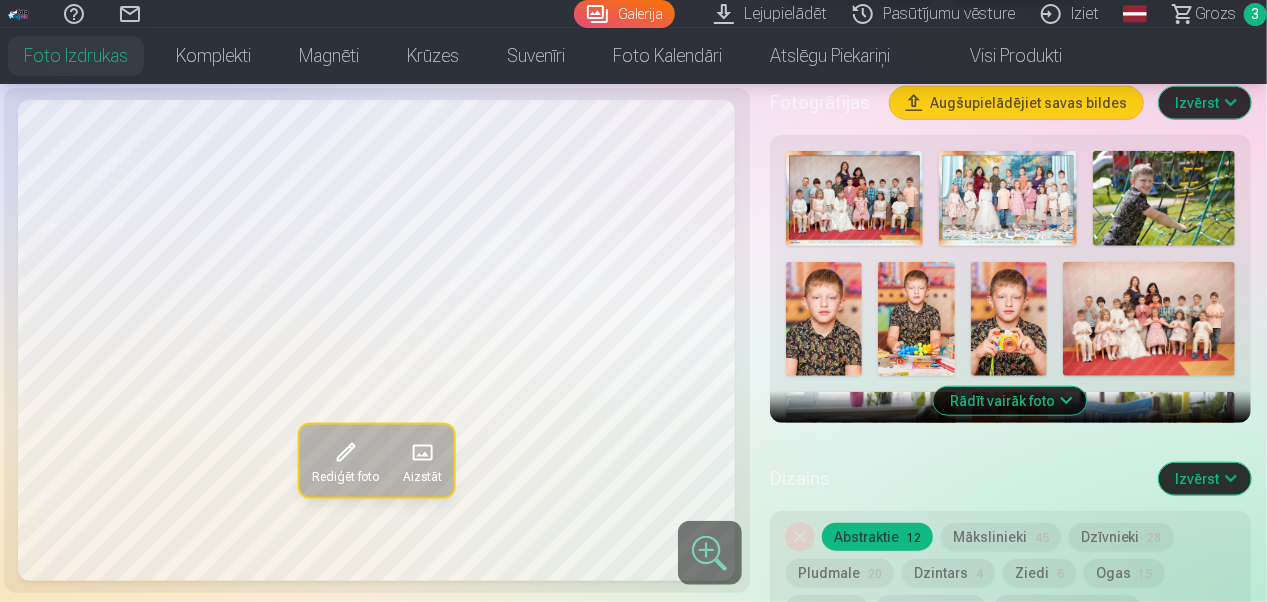scroll, scrollTop: 725, scrollLeft: 0, axis: vertical 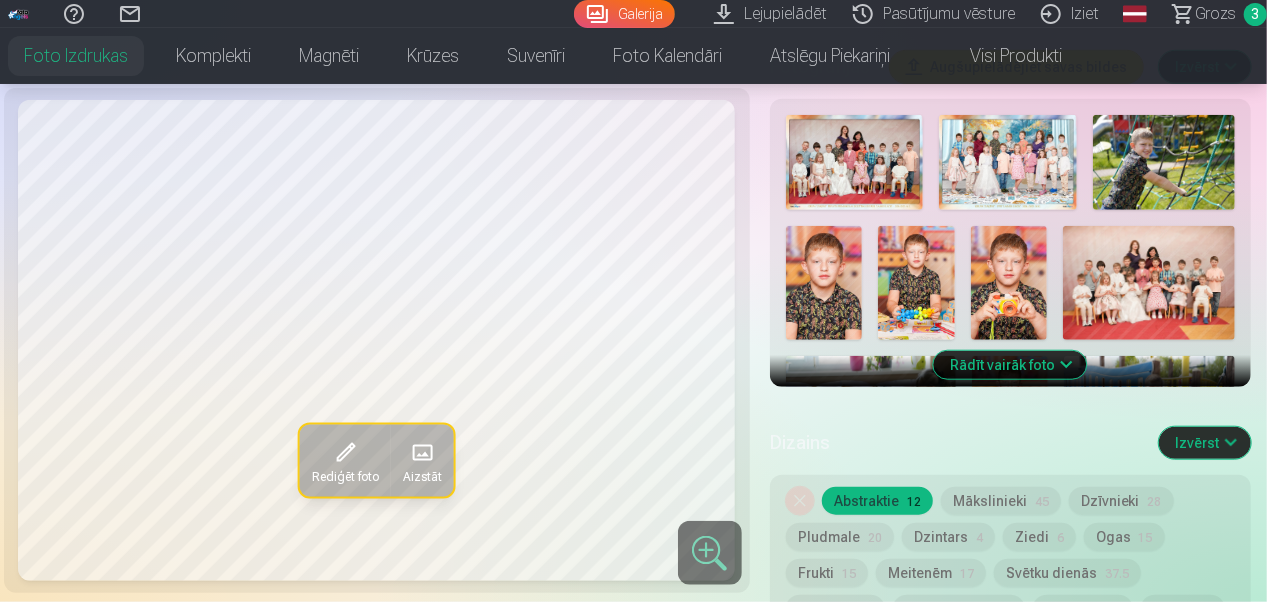 click on "Rādīt vairāk foto" at bounding box center [1010, 365] 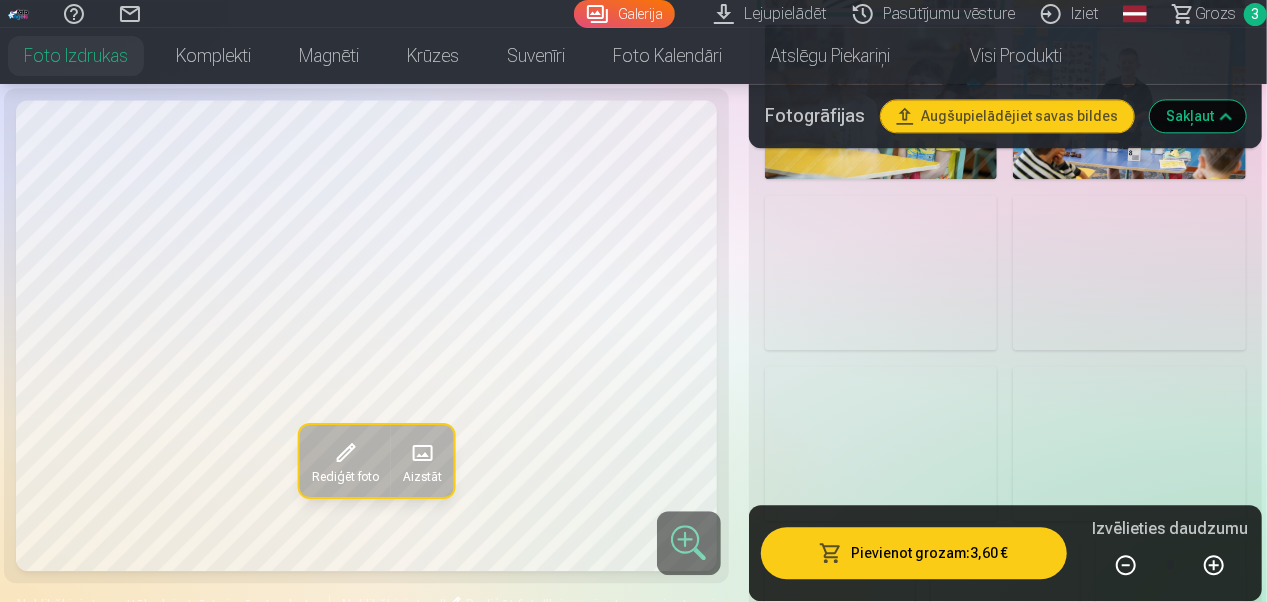 scroll, scrollTop: 2350, scrollLeft: 0, axis: vertical 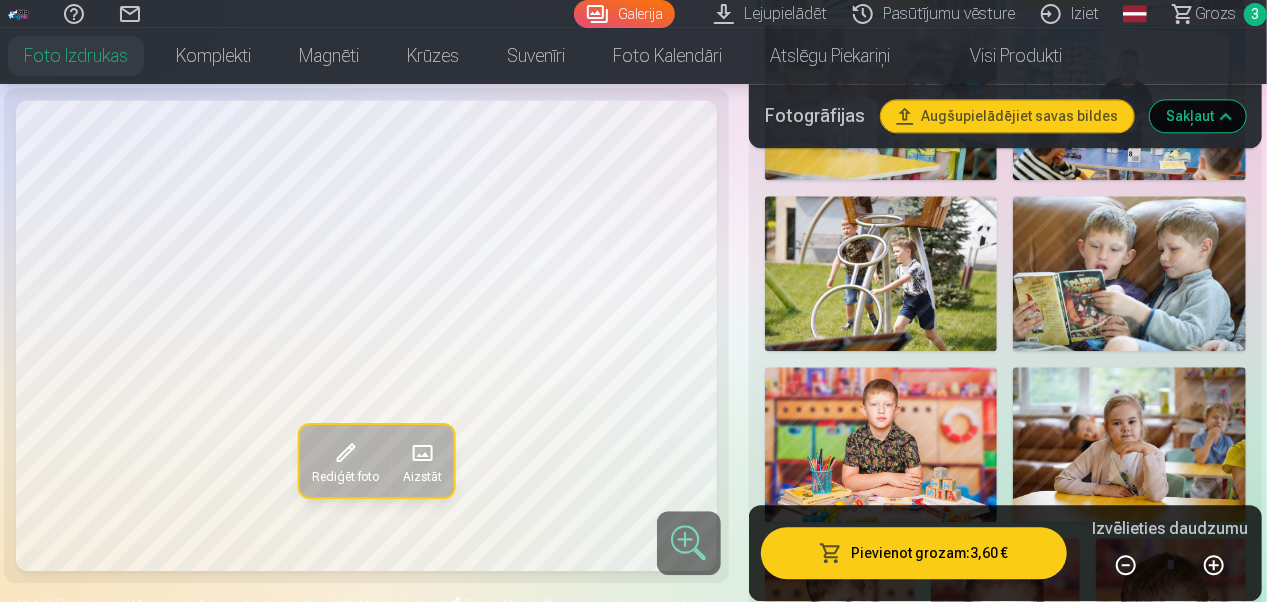 click at bounding box center [881, 444] 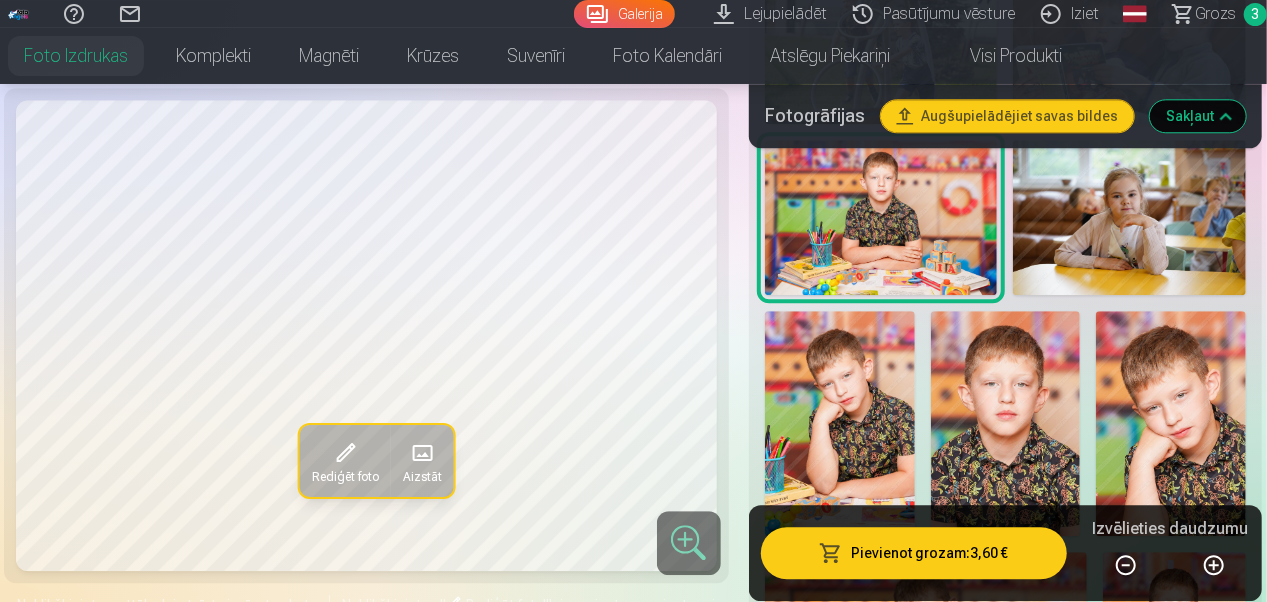 scroll, scrollTop: 2578, scrollLeft: 0, axis: vertical 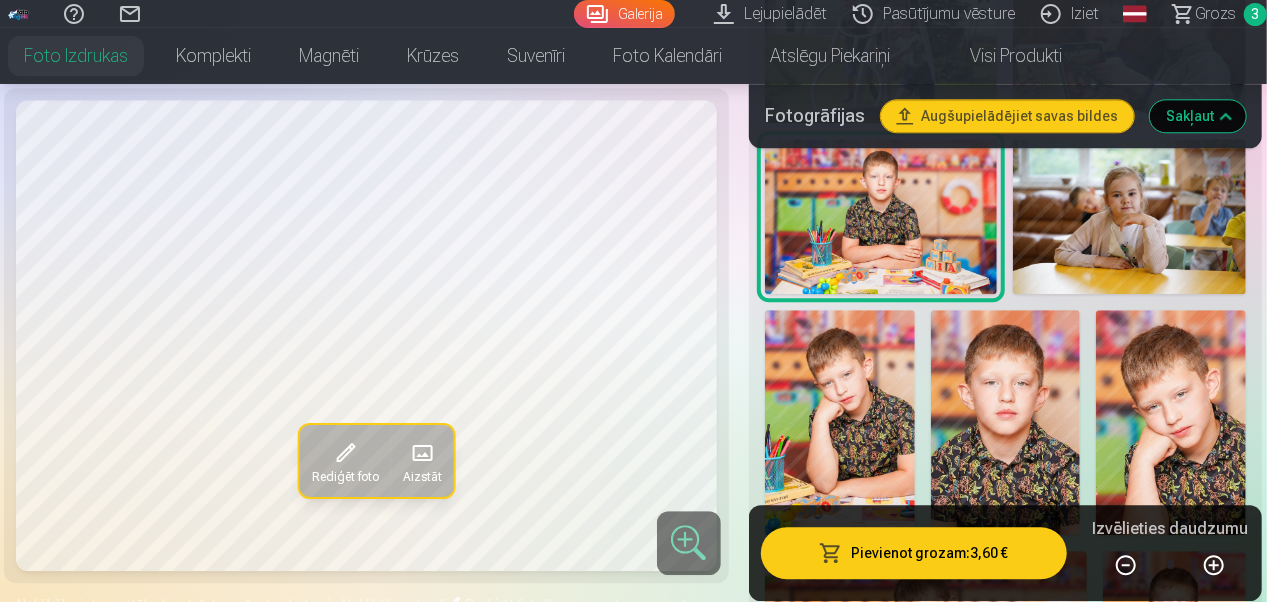 click at bounding box center (1171, 422) 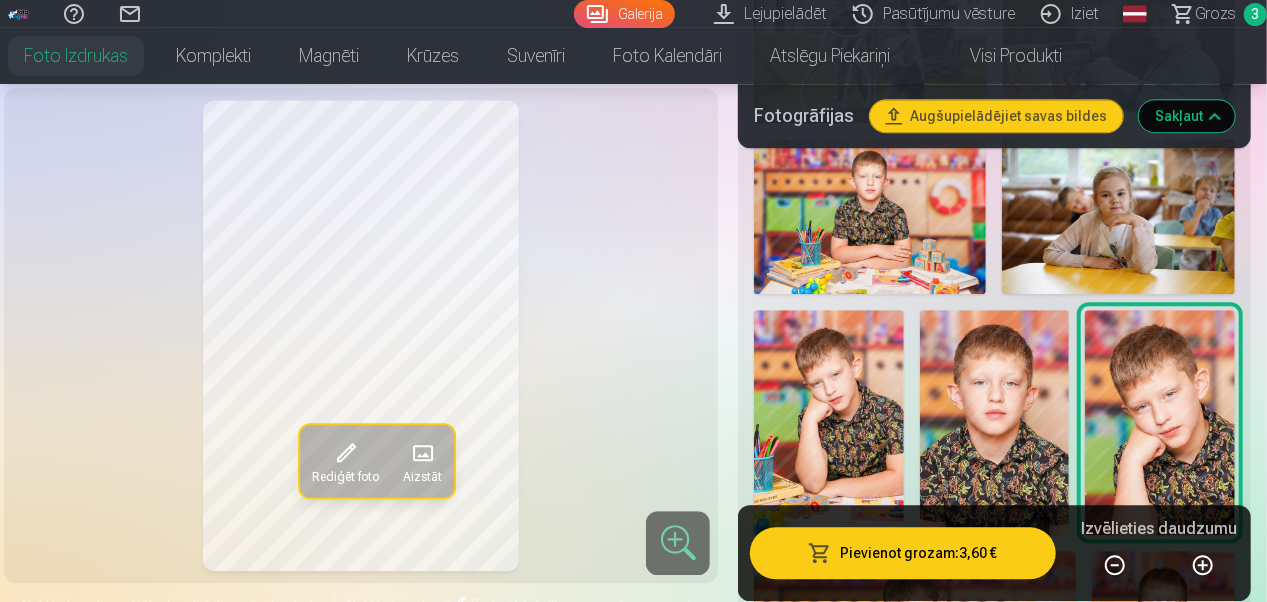 click at bounding box center (1160, 422) 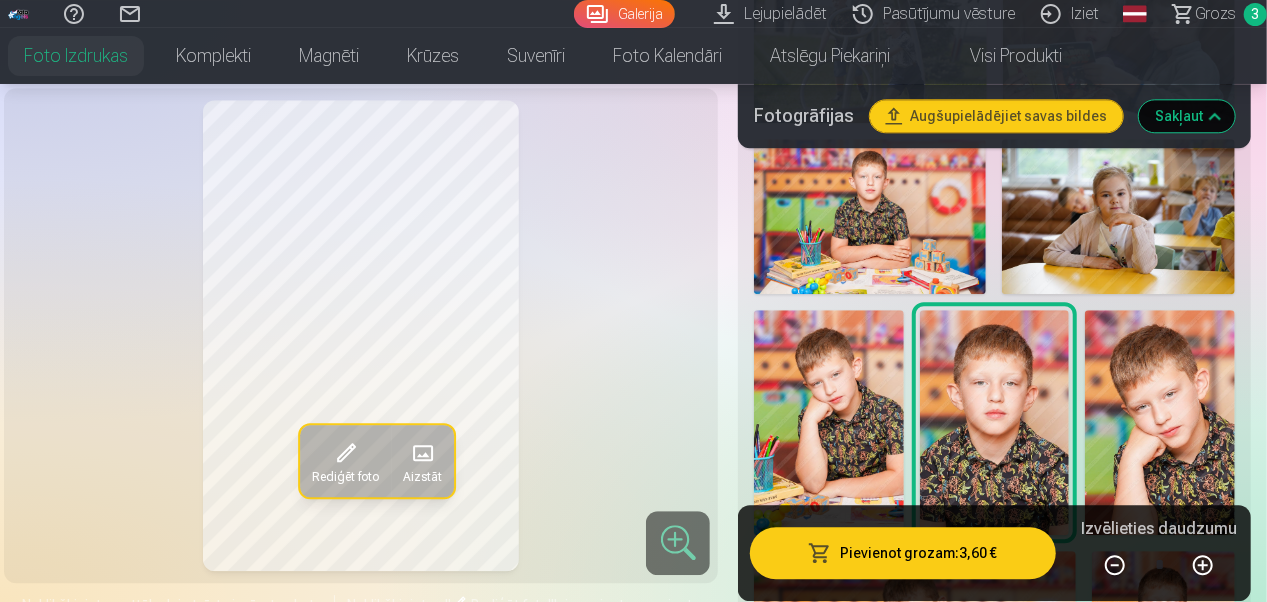 click at bounding box center [829, 422] 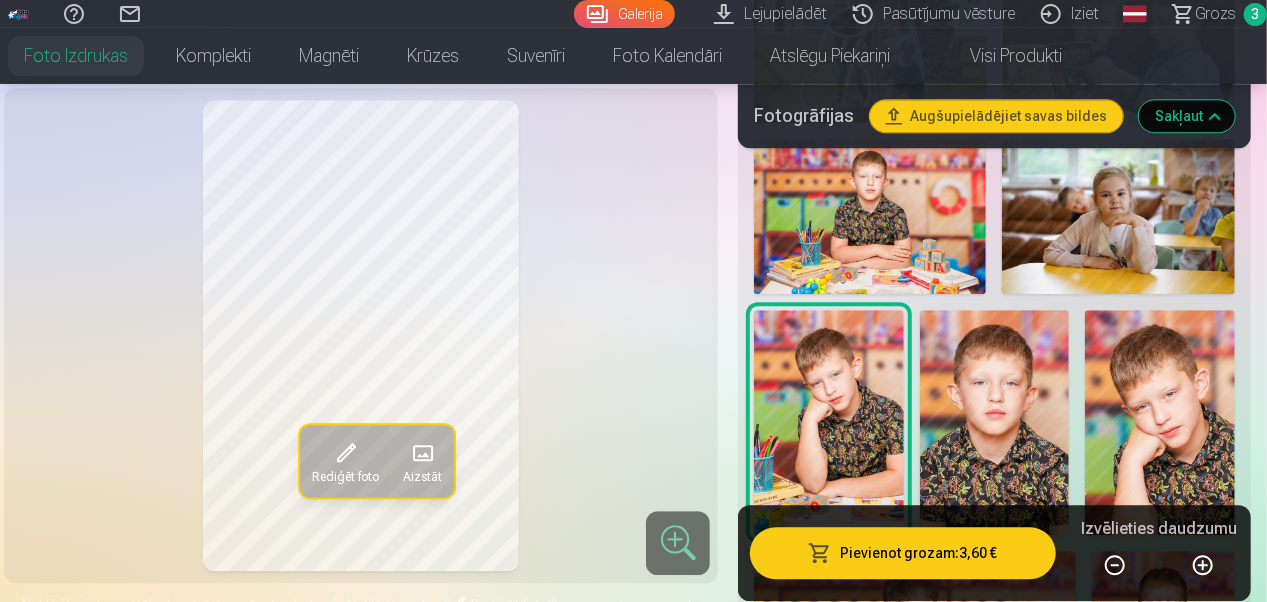 click at bounding box center (995, 422) 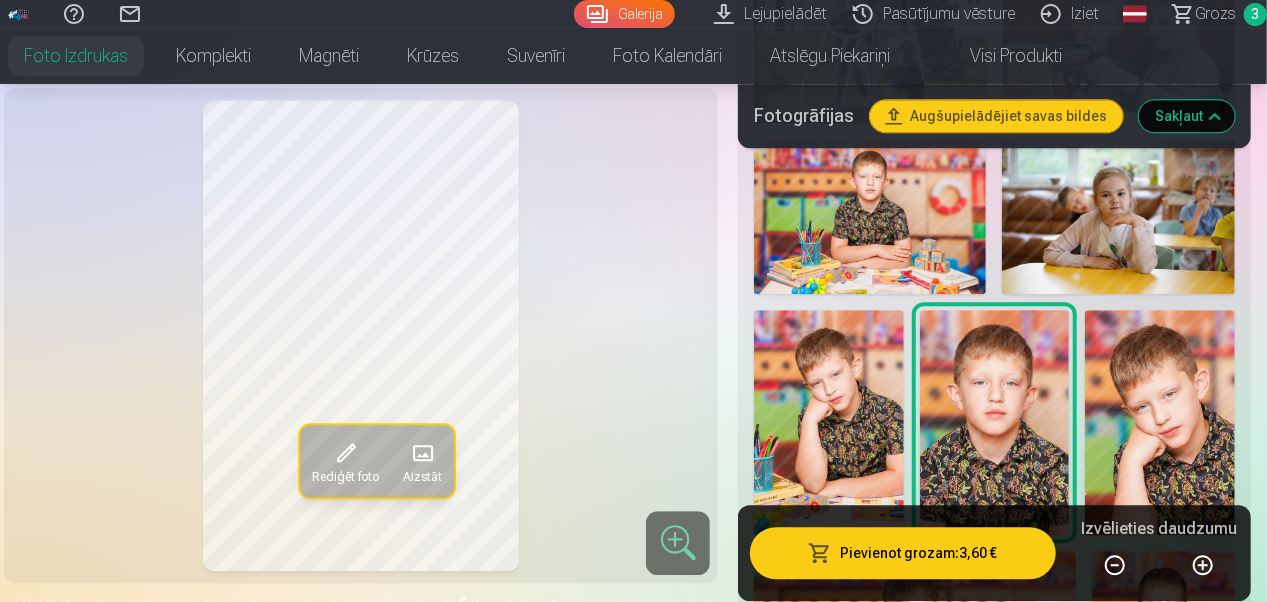 click at bounding box center [1160, 422] 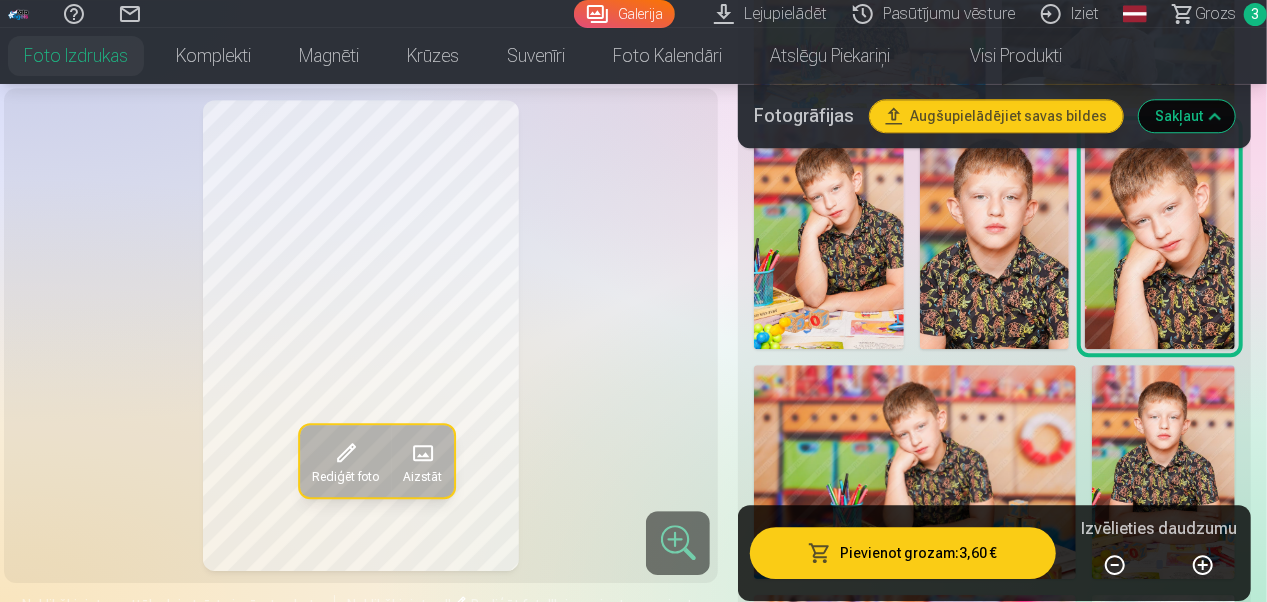 scroll, scrollTop: 2674, scrollLeft: 0, axis: vertical 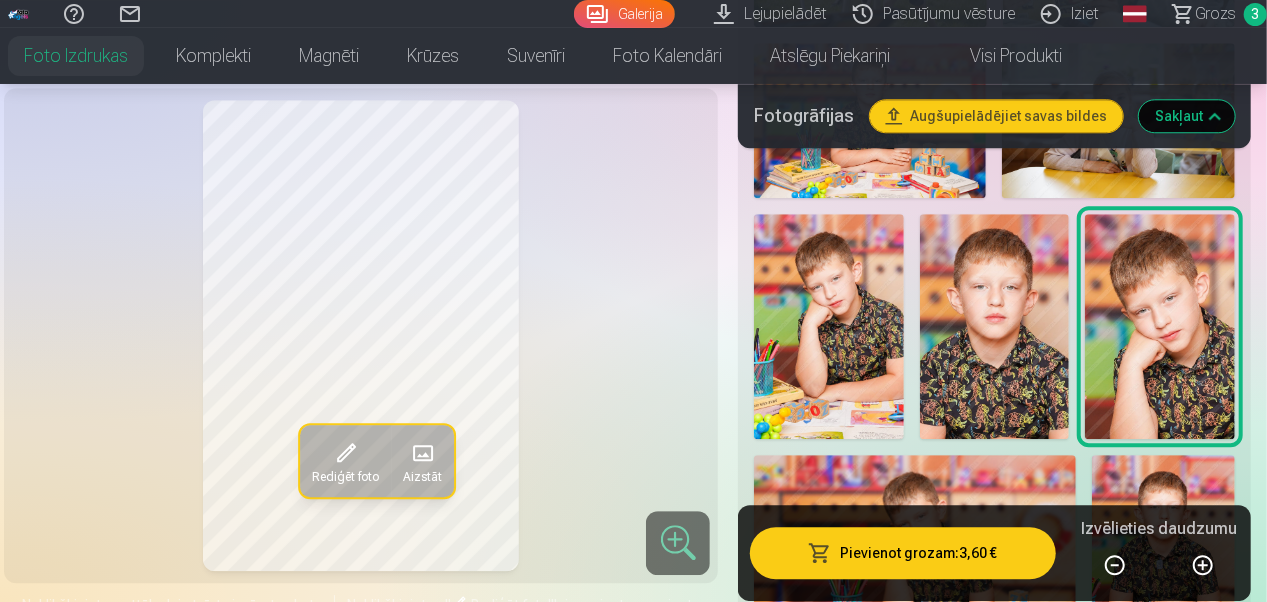 click at bounding box center (995, 326) 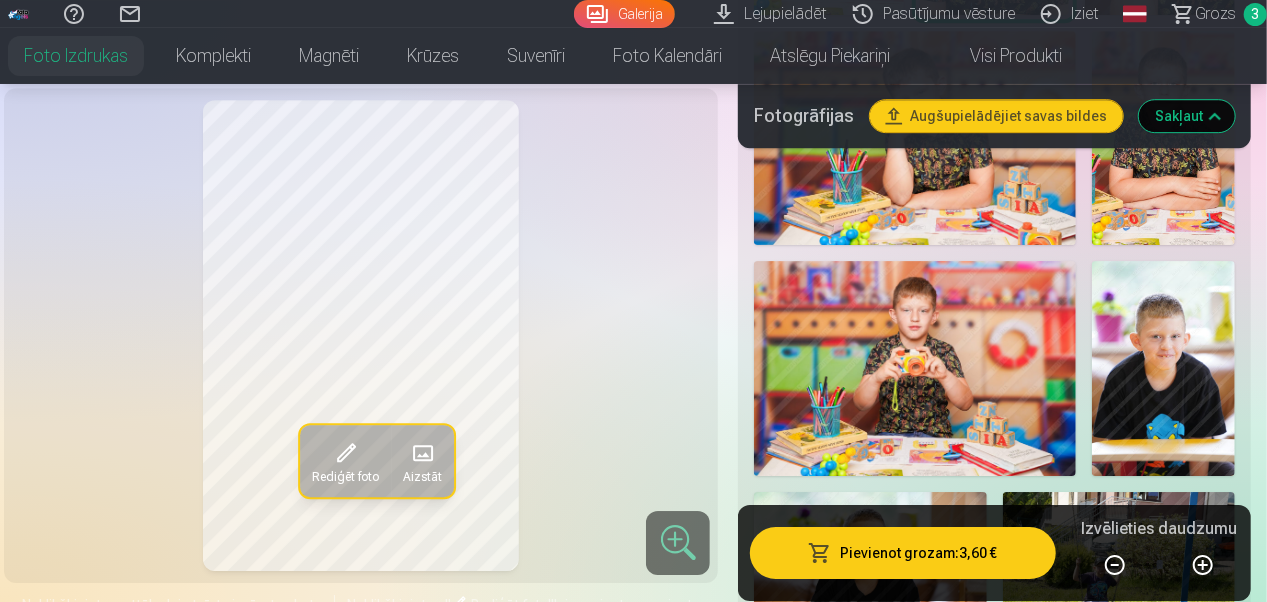 scroll, scrollTop: 3099, scrollLeft: 0, axis: vertical 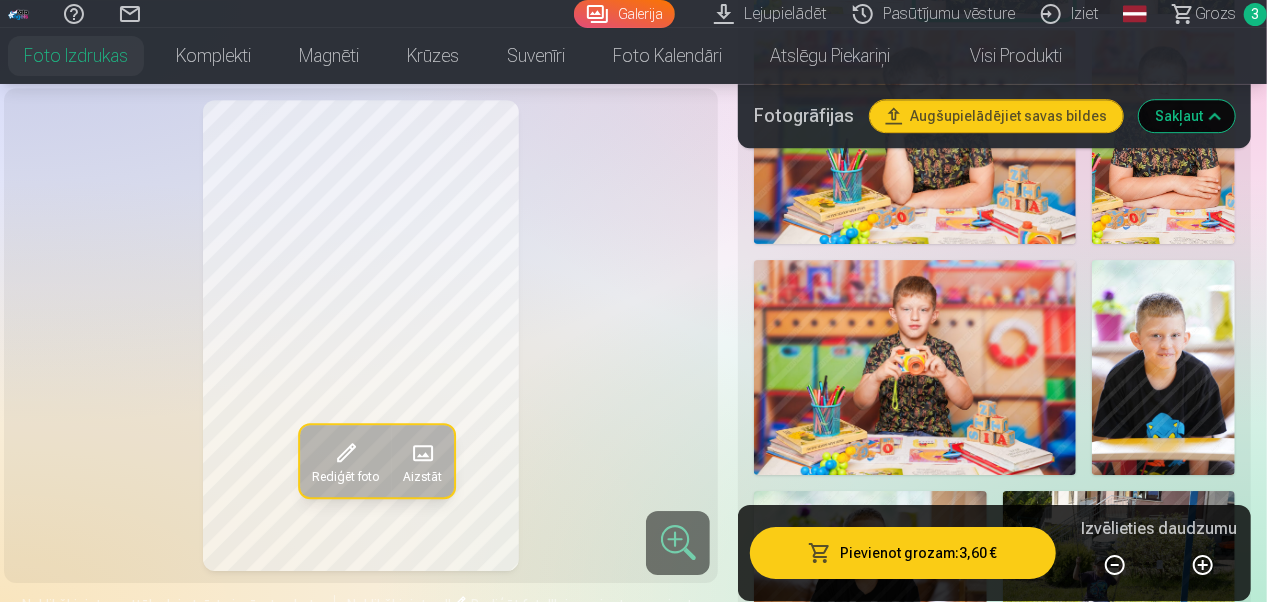 click at bounding box center (915, 367) 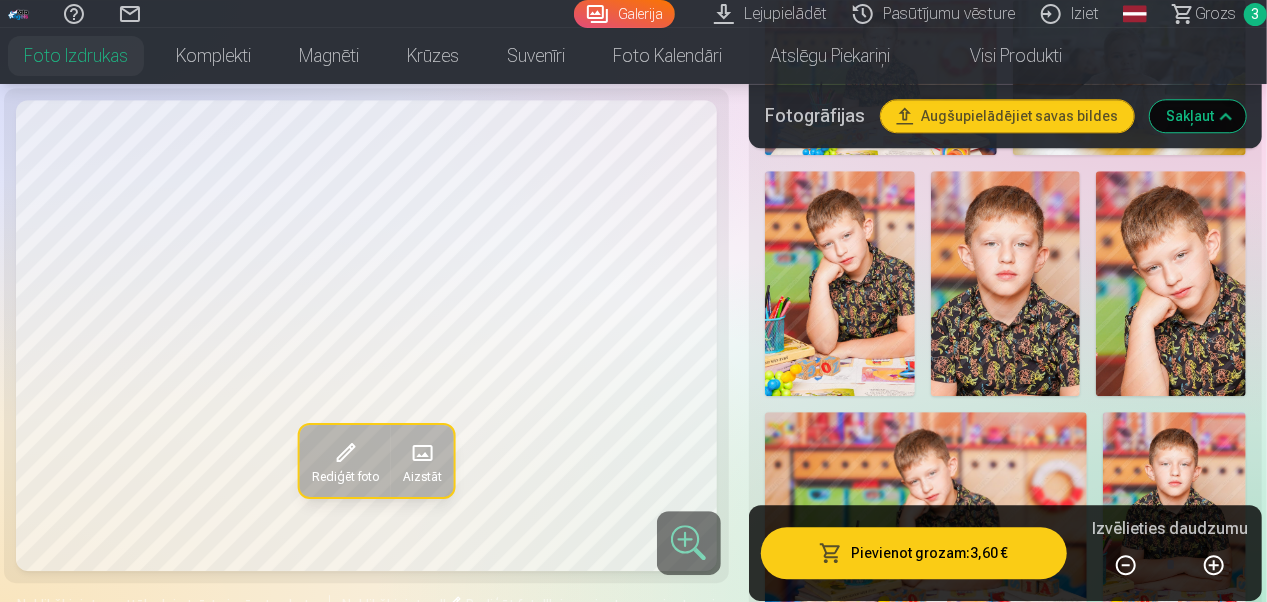 scroll, scrollTop: 2705, scrollLeft: 0, axis: vertical 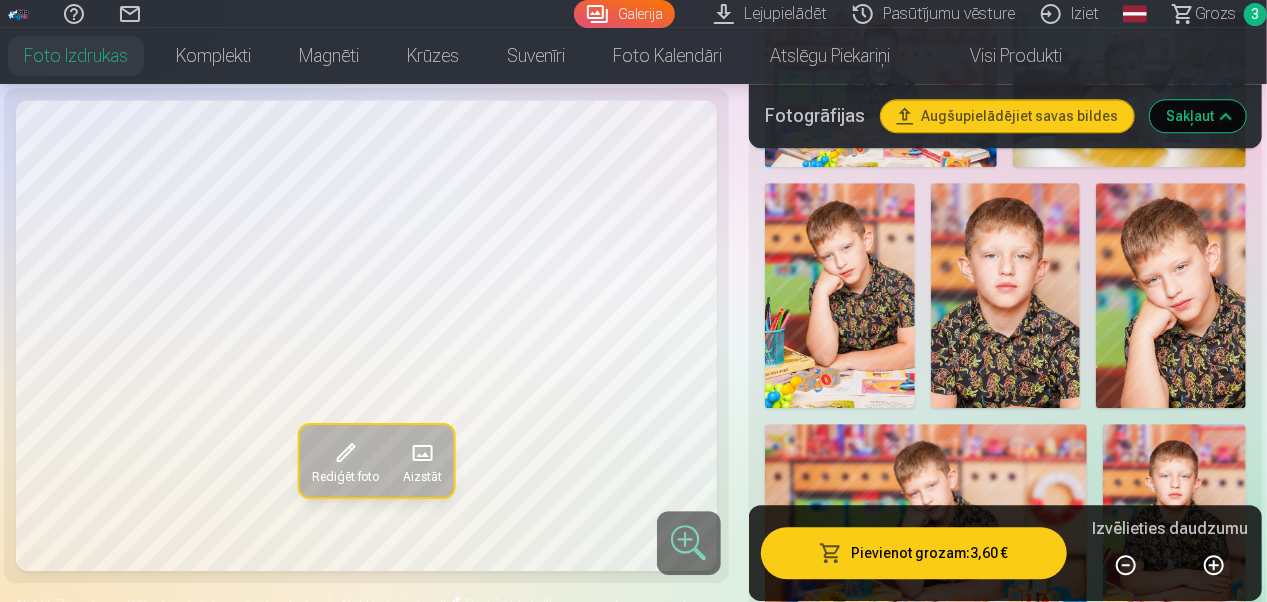 click at bounding box center [1174, 531] 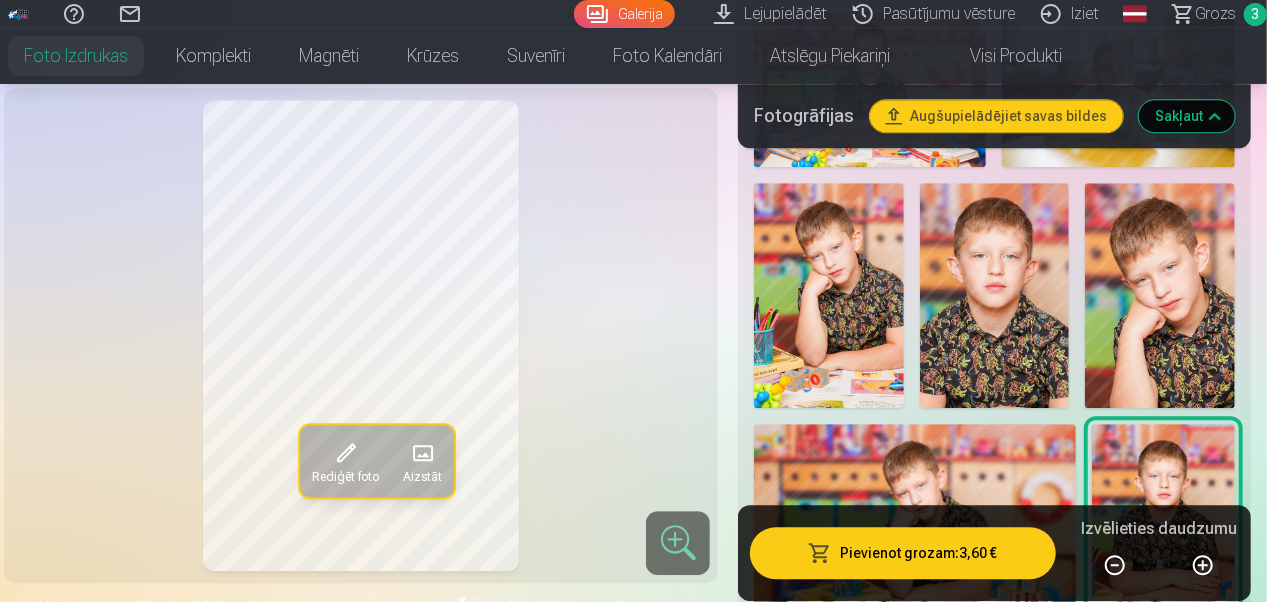 click at bounding box center [995, 295] 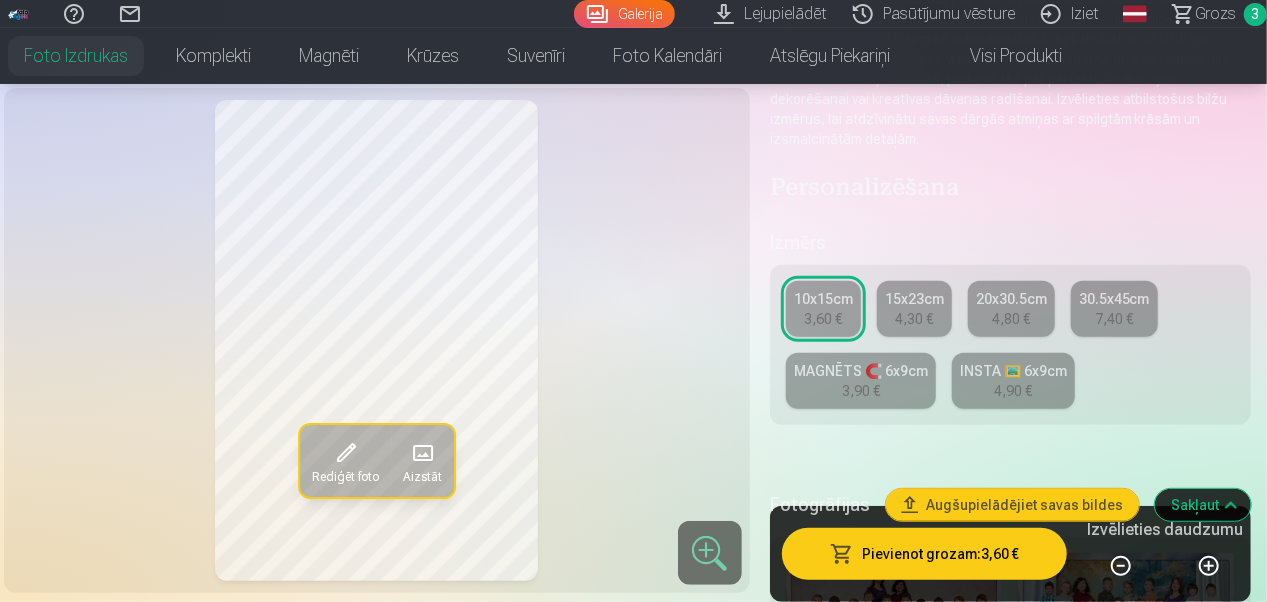 scroll, scrollTop: 290, scrollLeft: 0, axis: vertical 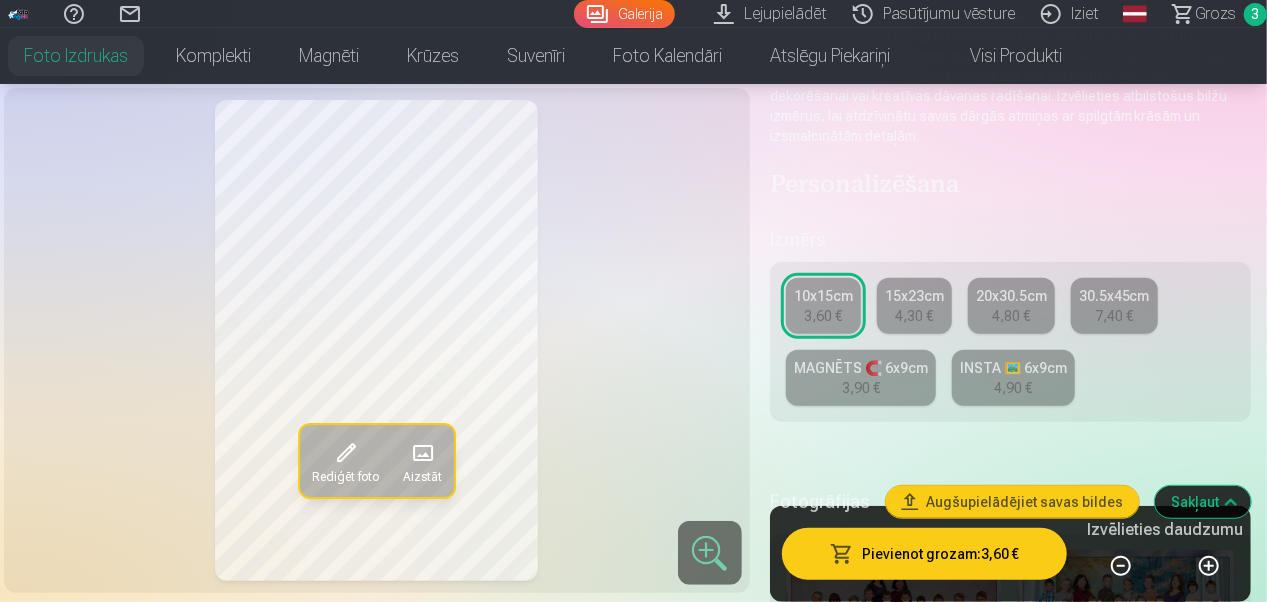 click on "INSTA 🖼️ 6x9cm" at bounding box center (1013, 368) 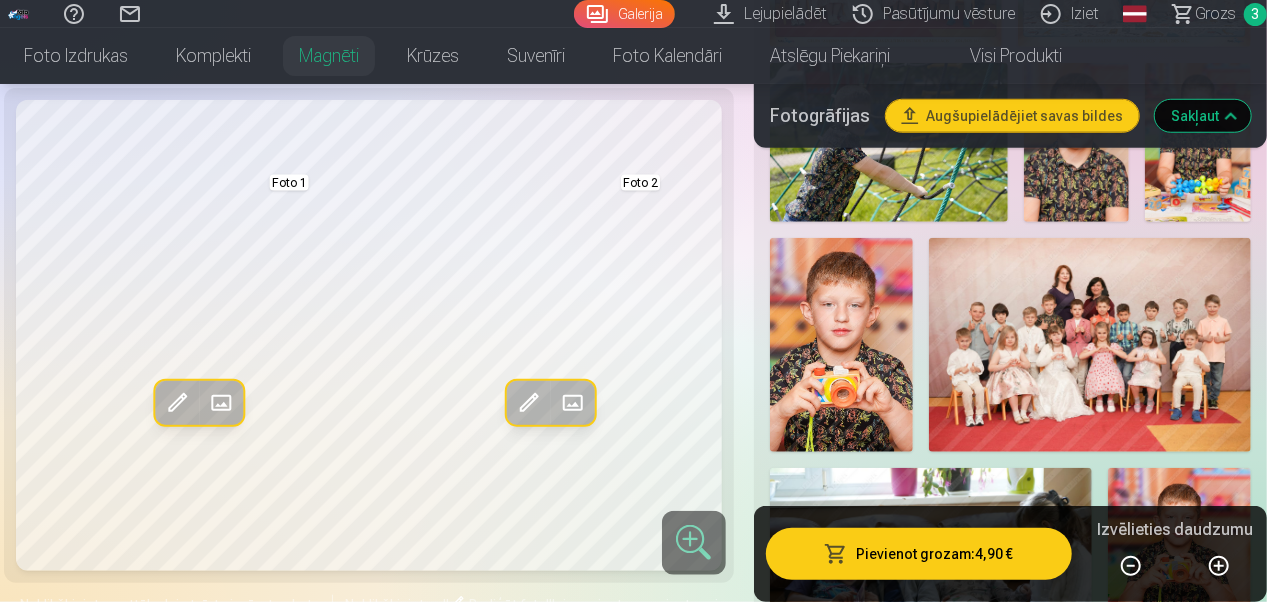 scroll, scrollTop: 751, scrollLeft: 0, axis: vertical 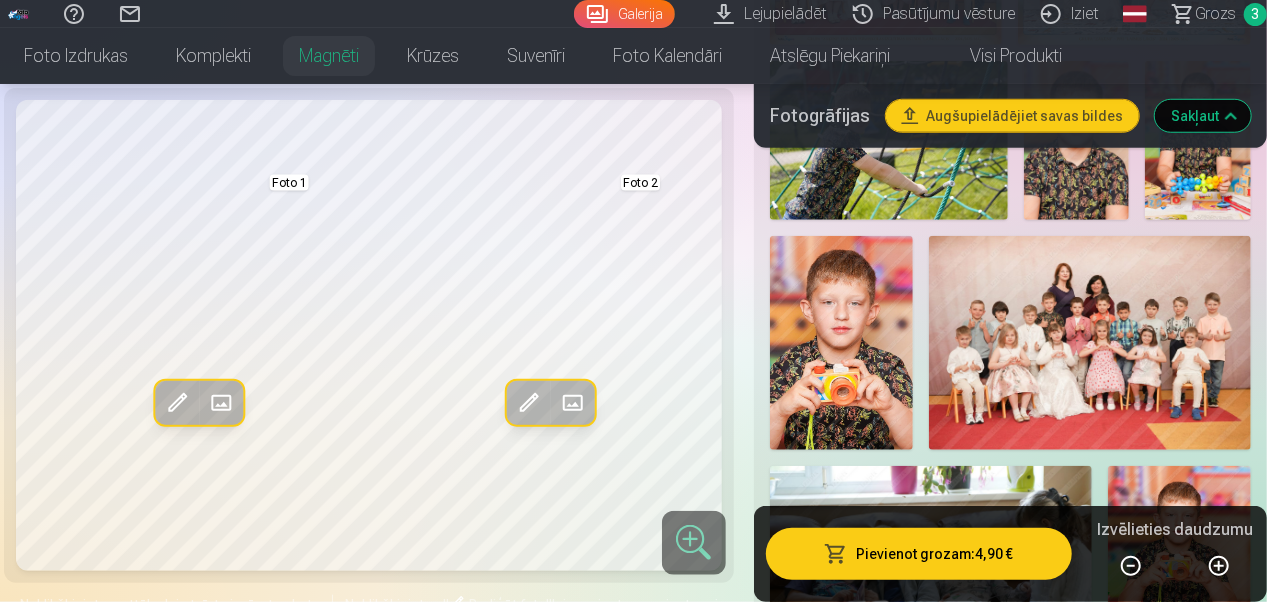 click at bounding box center (841, 343) 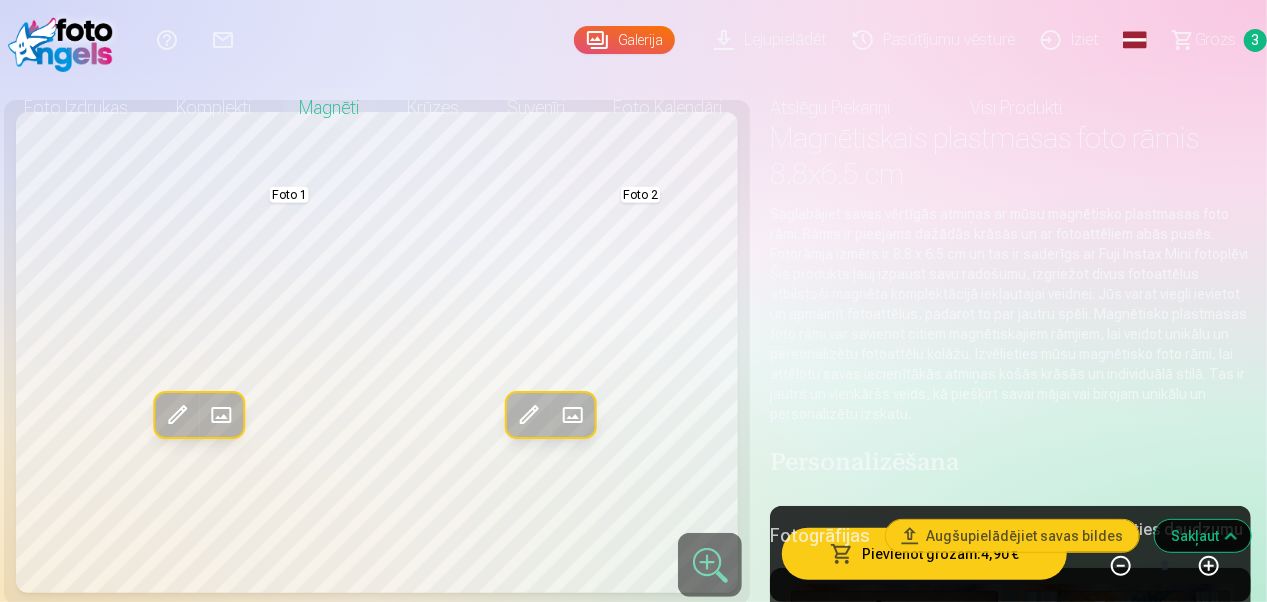 scroll, scrollTop: 0, scrollLeft: 0, axis: both 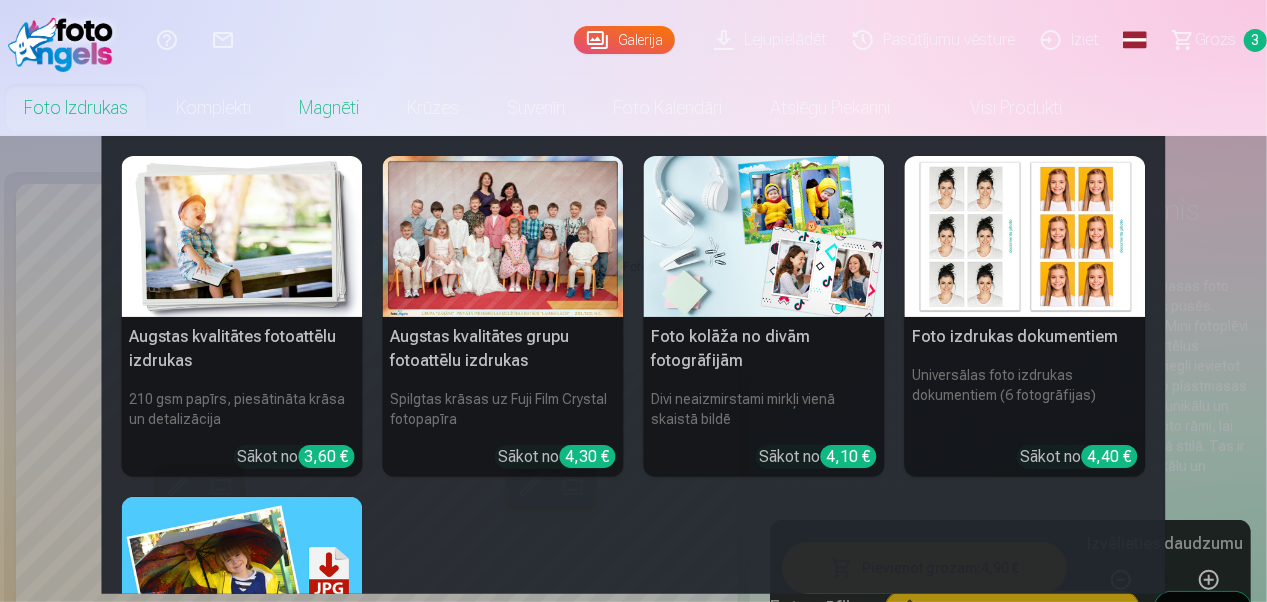 click on "Foto izdrukas" at bounding box center [76, 108] 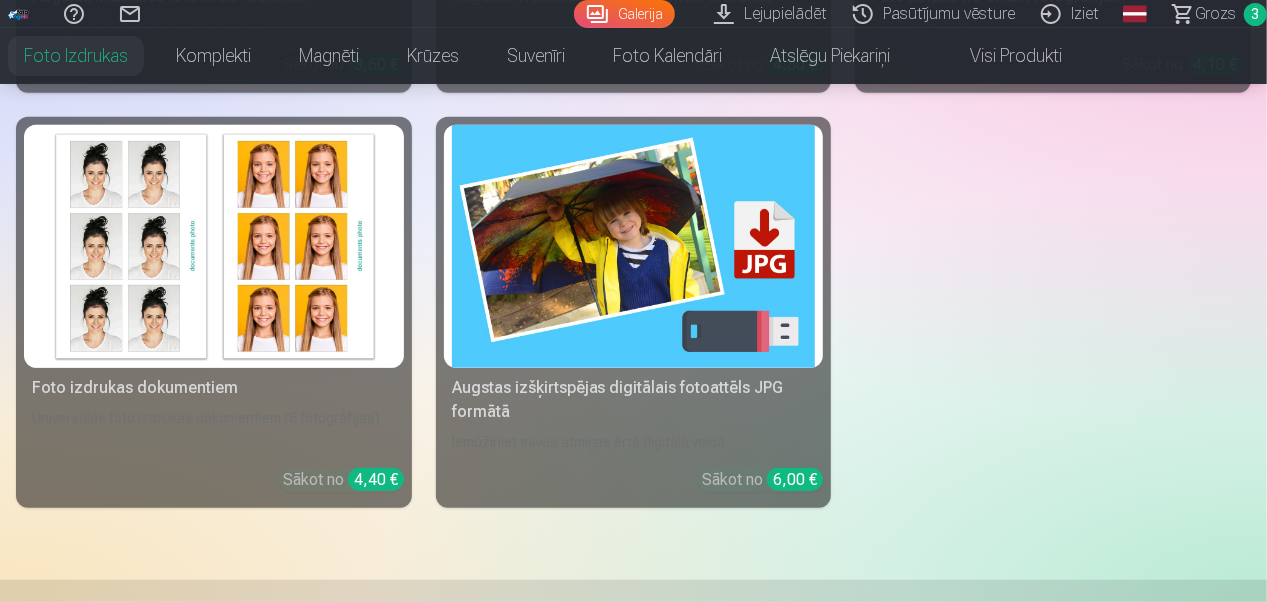 scroll, scrollTop: 670, scrollLeft: 0, axis: vertical 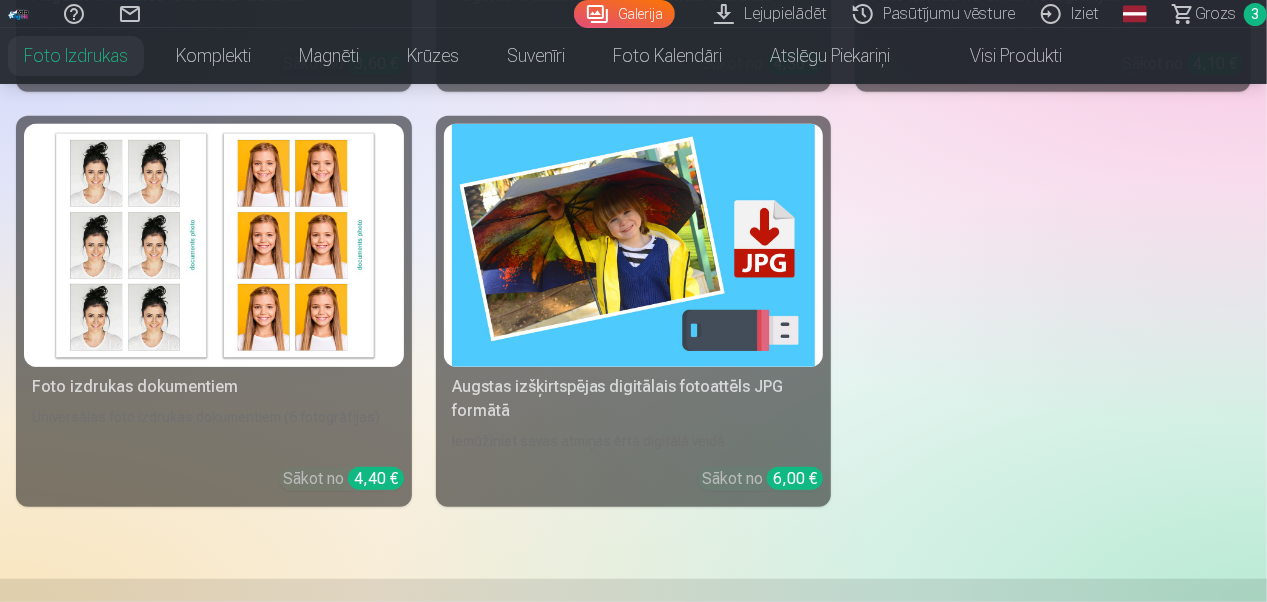click at bounding box center [214, 245] 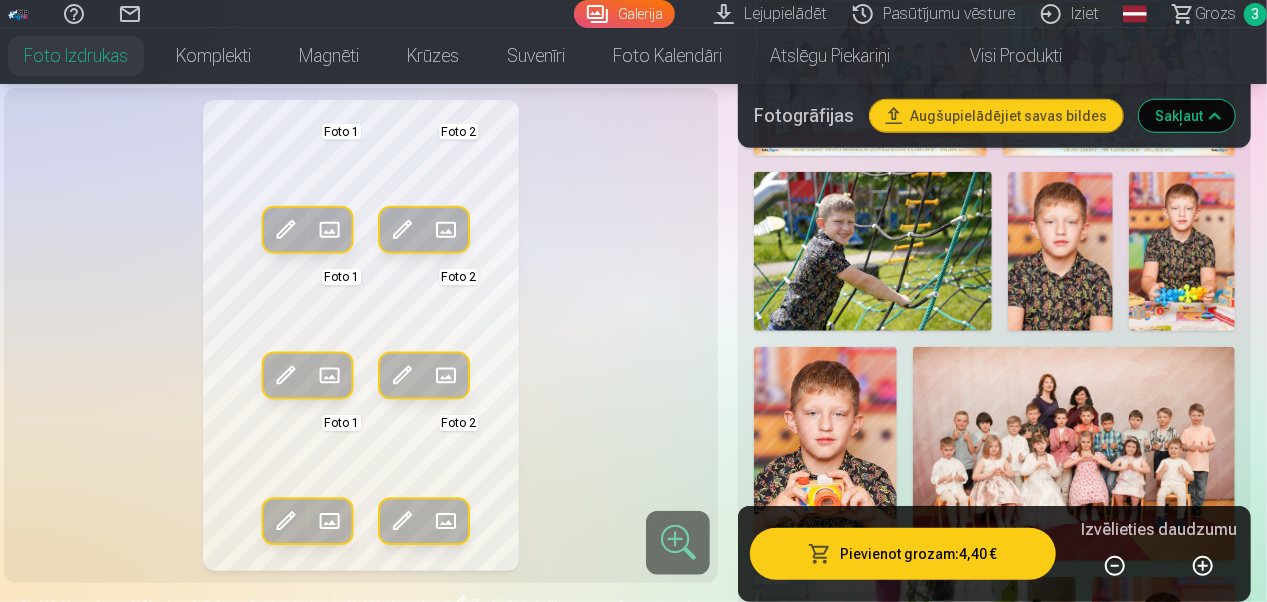 scroll, scrollTop: 688, scrollLeft: 0, axis: vertical 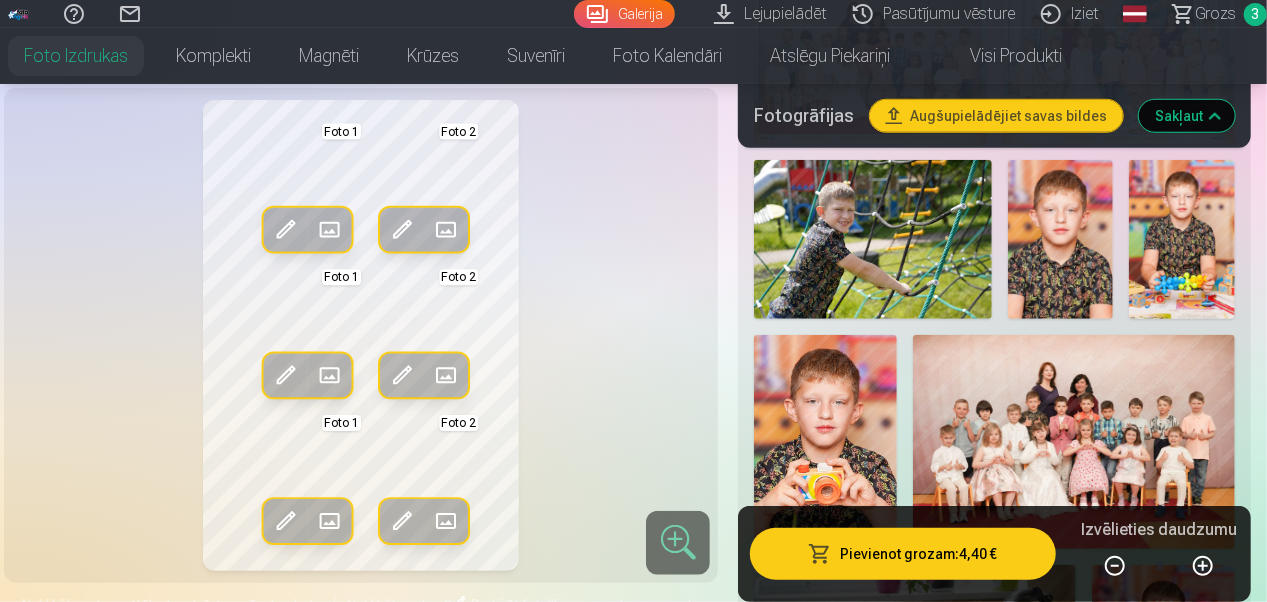 click at bounding box center (1061, 239) 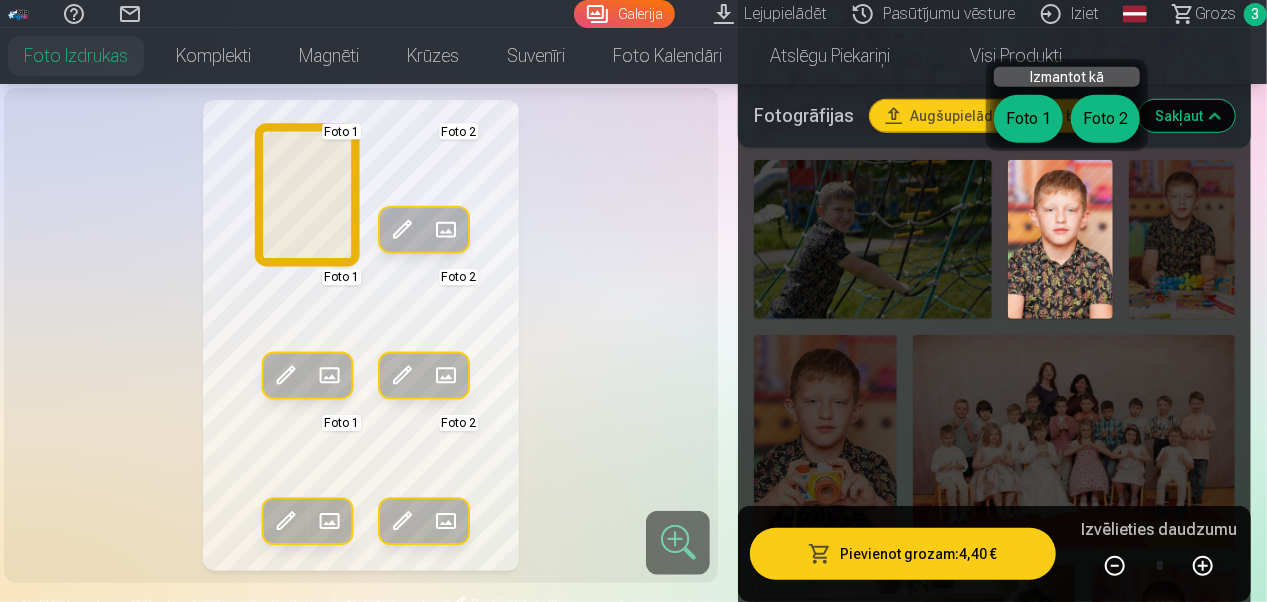 click on "Foto   1" at bounding box center [1028, 119] 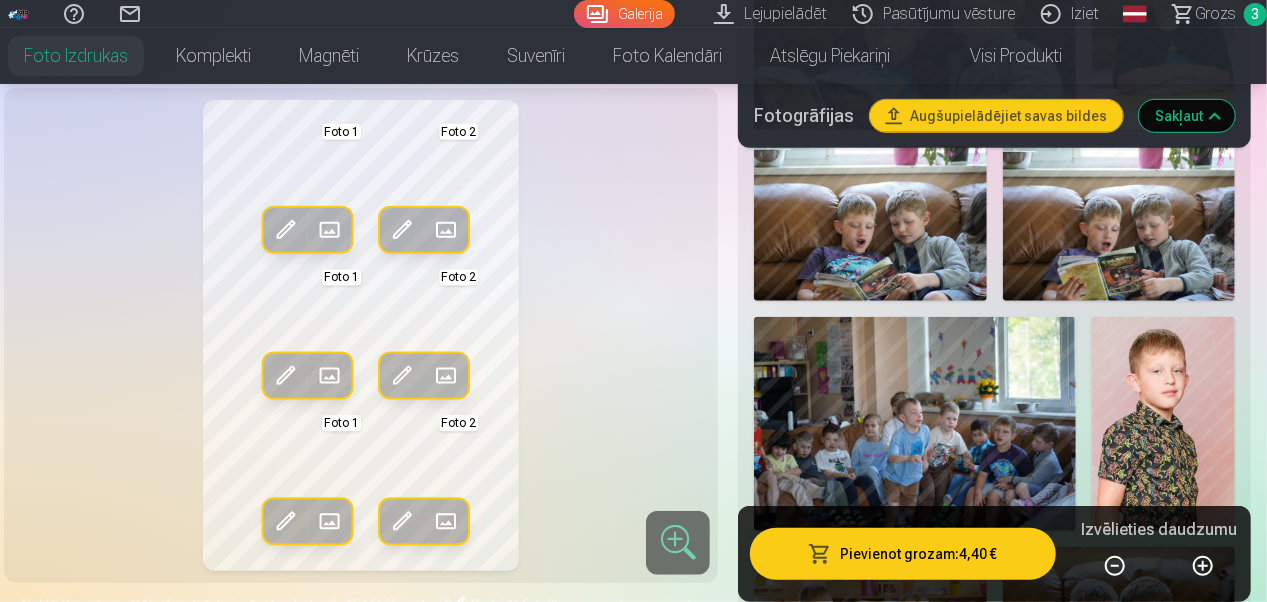 scroll, scrollTop: 4276, scrollLeft: 0, axis: vertical 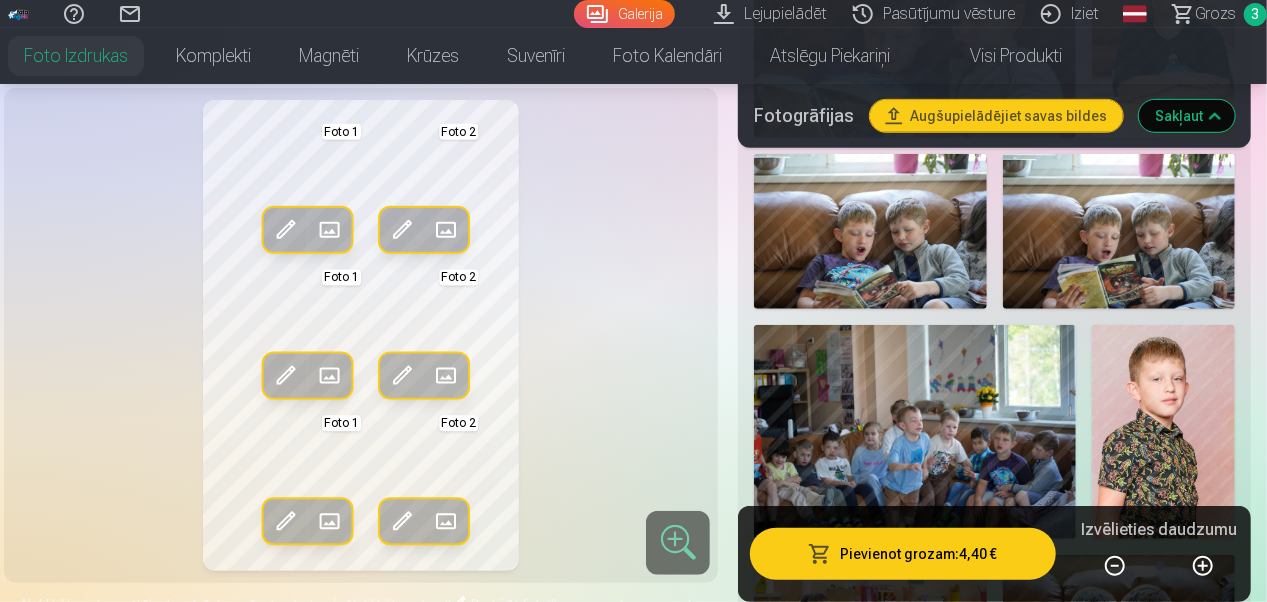 click at bounding box center (1163, 432) 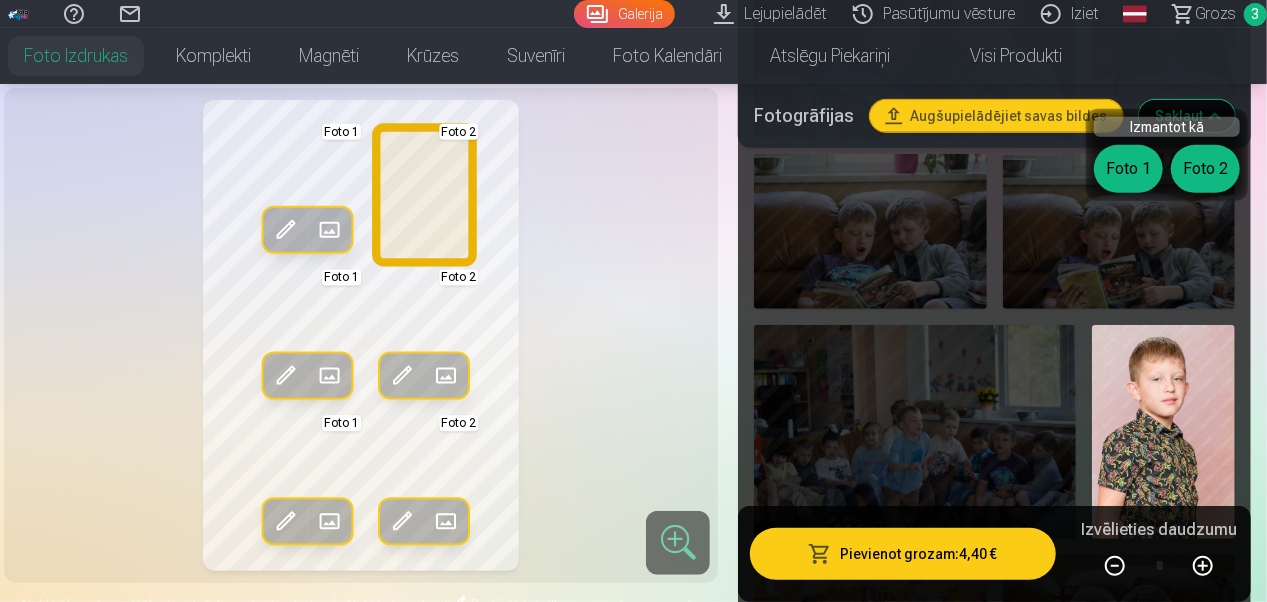 click on "Foto   2" at bounding box center [1205, 169] 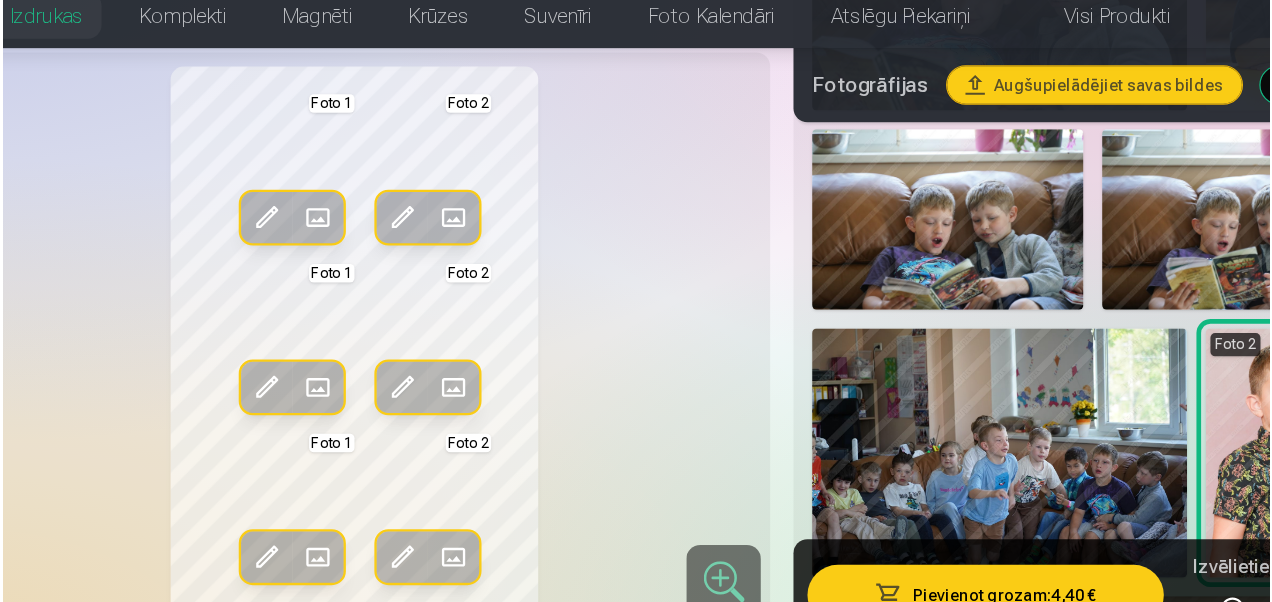scroll, scrollTop: 4276, scrollLeft: 0, axis: vertical 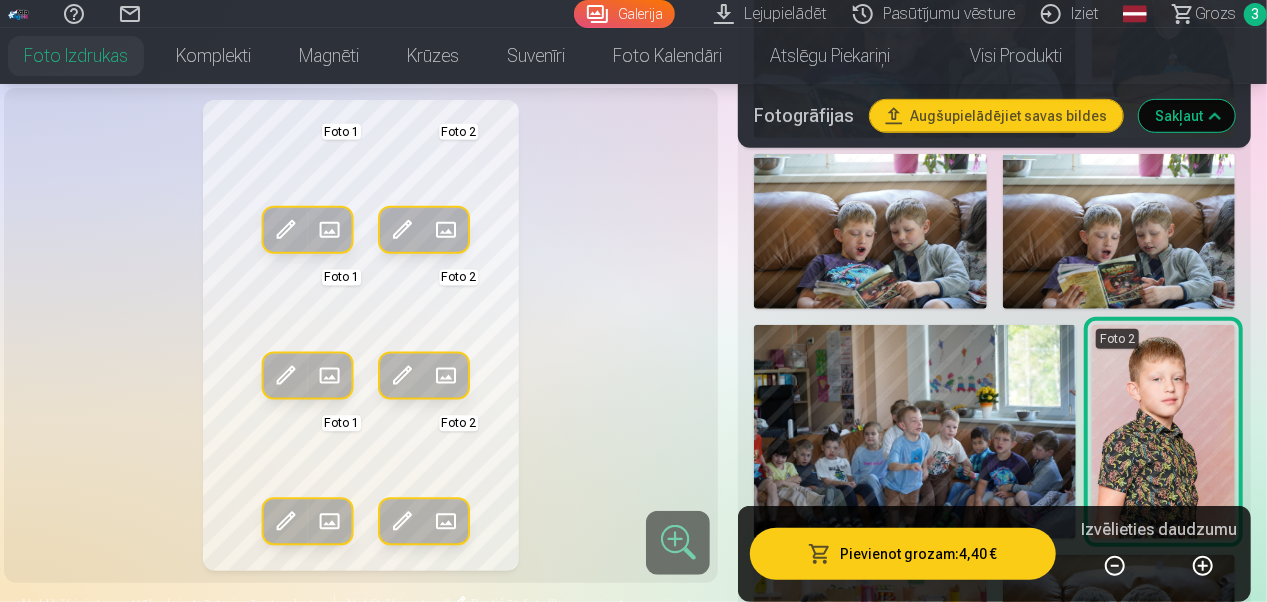 click on "Pievienot grozam :  4,40 €" at bounding box center [903, 554] 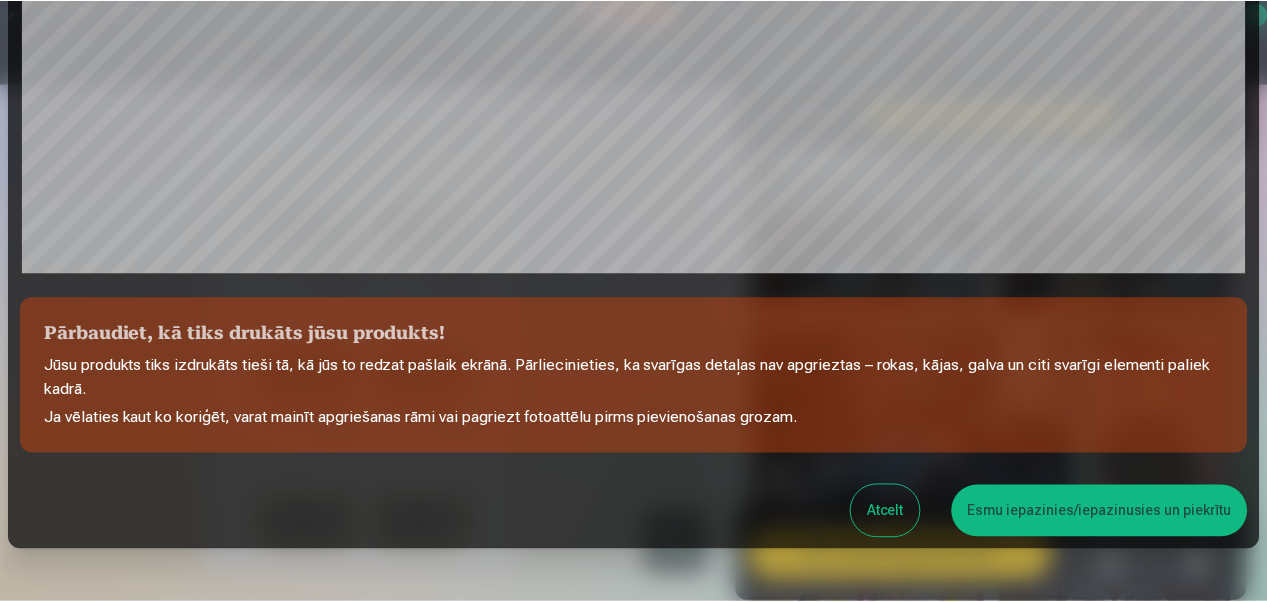 scroll, scrollTop: 766, scrollLeft: 0, axis: vertical 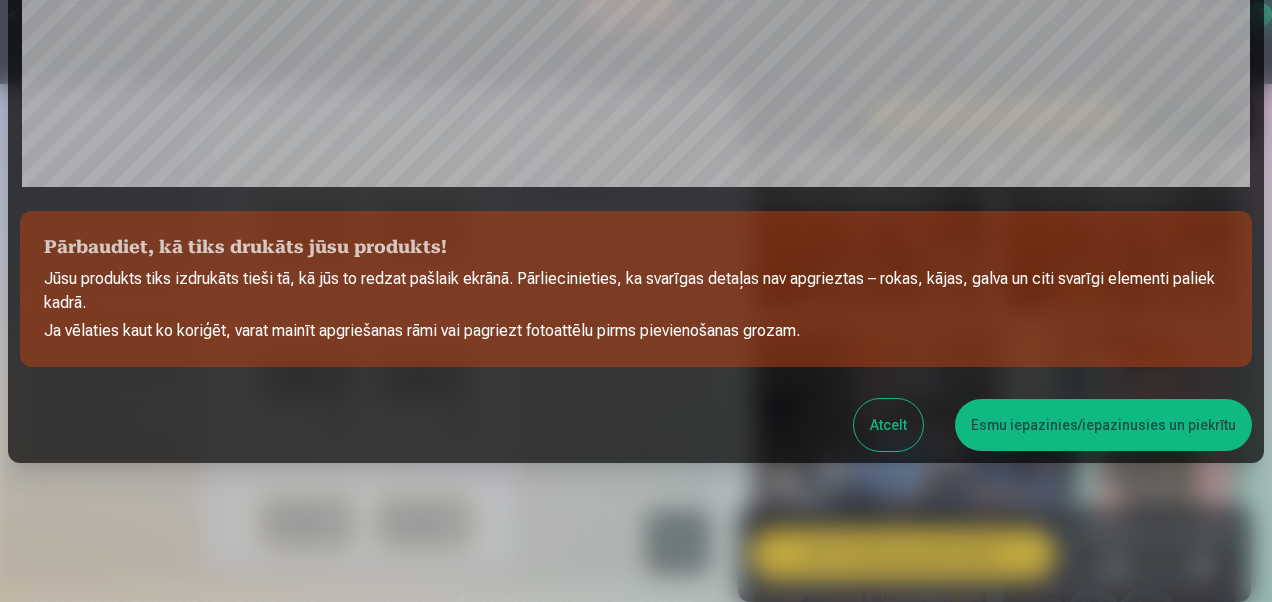 click on "Esmu iepazinies/iepazinusies un piekrītu" at bounding box center (1103, 425) 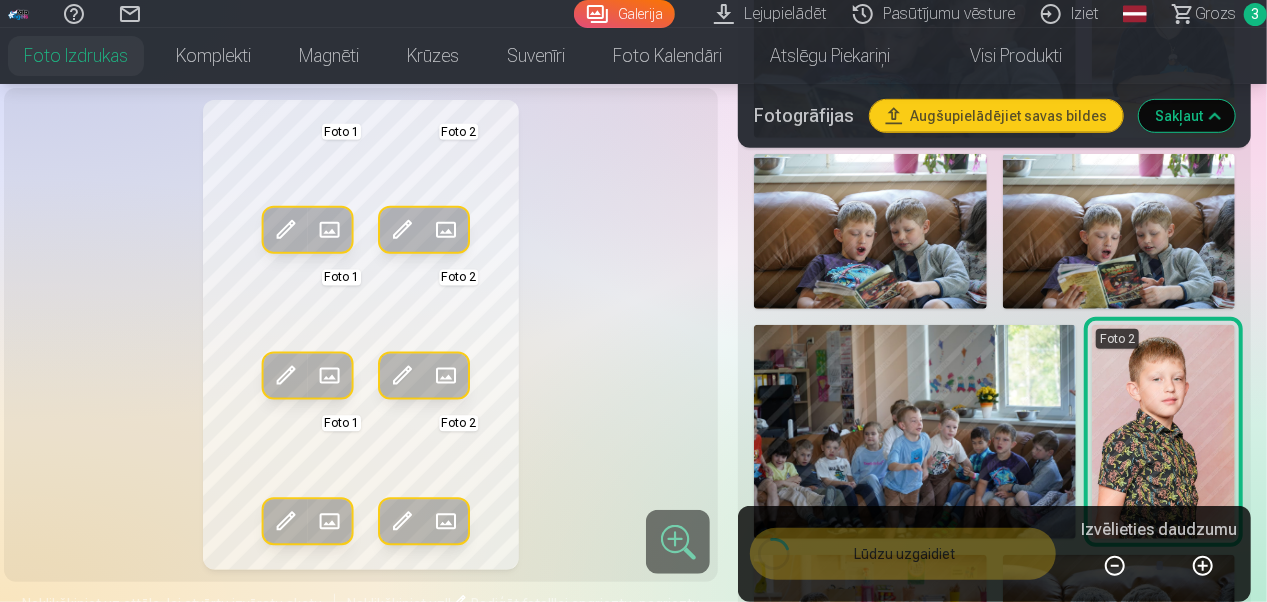 scroll, scrollTop: 763, scrollLeft: 0, axis: vertical 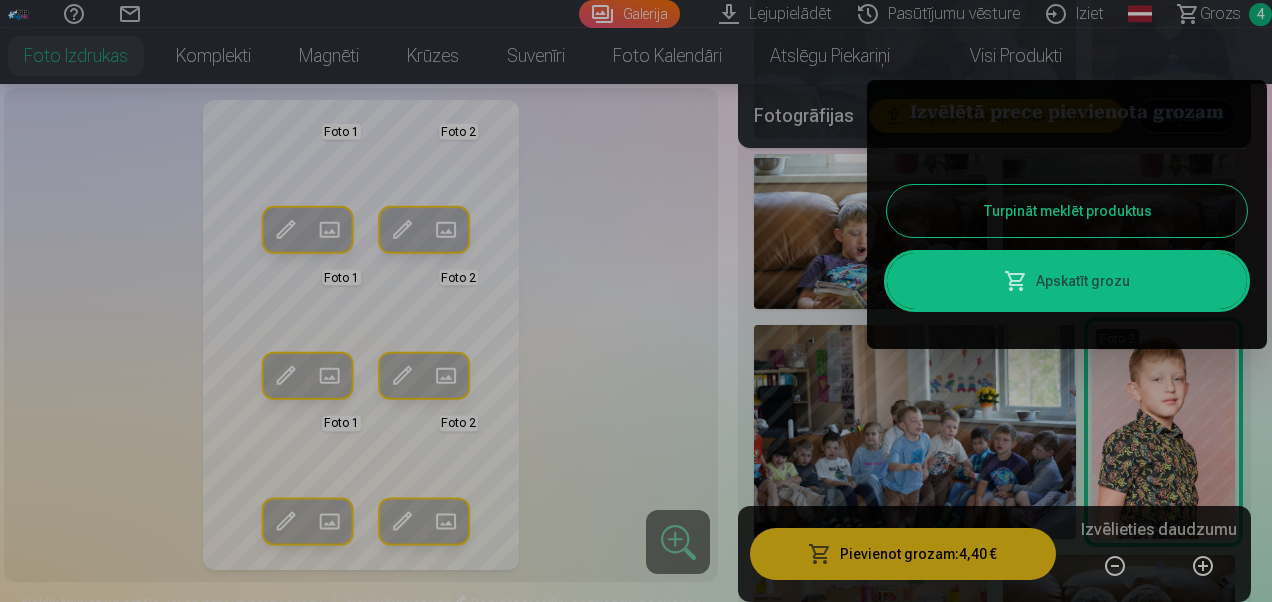 click on "Turpināt meklēt produktus" at bounding box center [1067, 211] 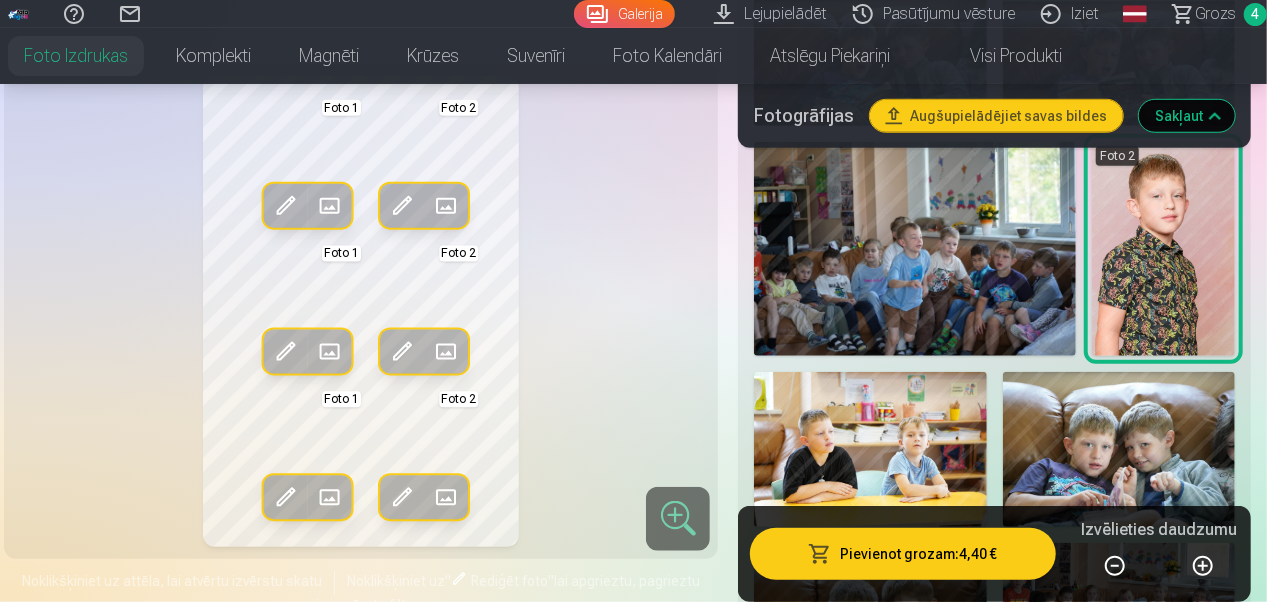 scroll, scrollTop: 4460, scrollLeft: 0, axis: vertical 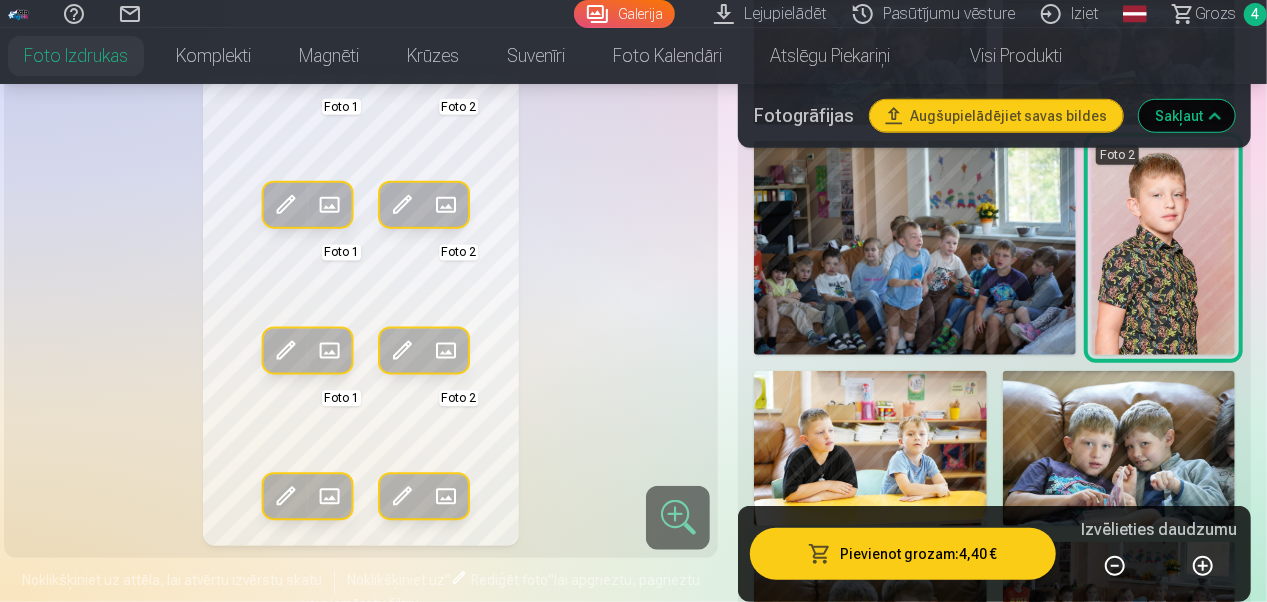 click at bounding box center [1119, 448] 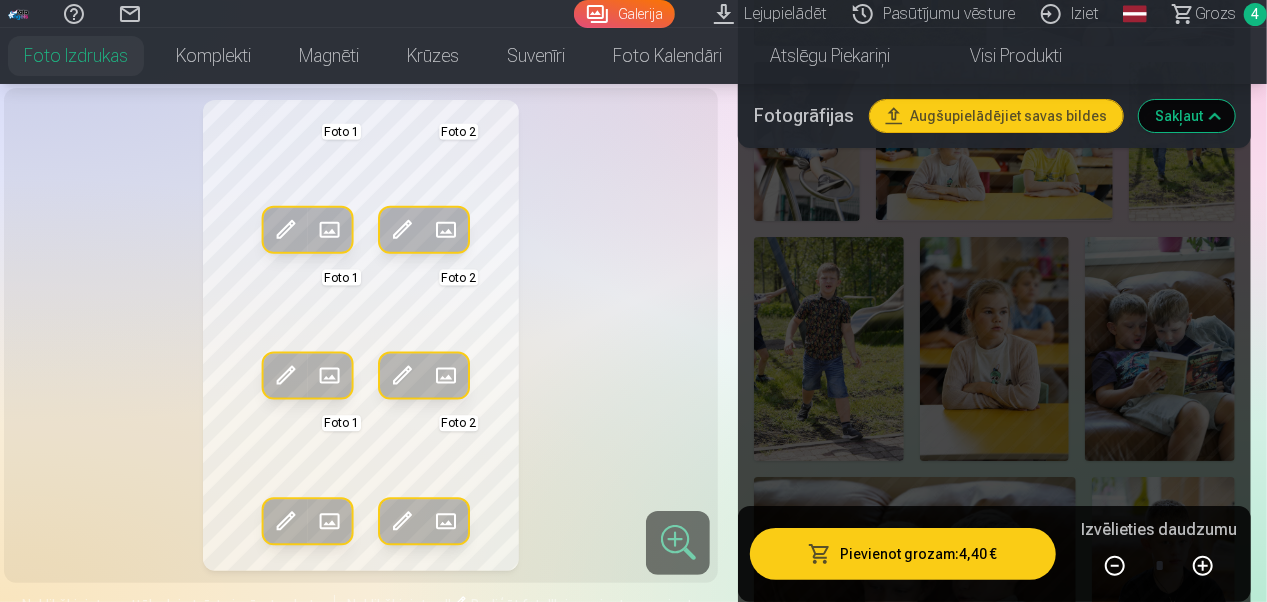 scroll, scrollTop: 3702, scrollLeft: 0, axis: vertical 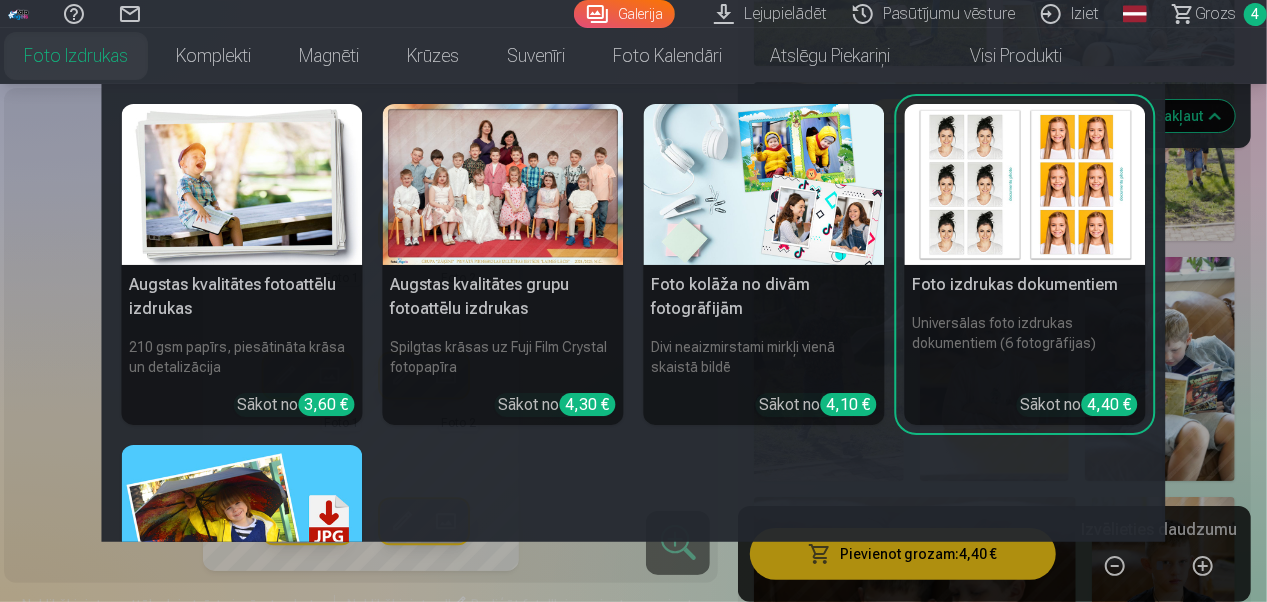 click on "Foto izdrukas" at bounding box center (76, 56) 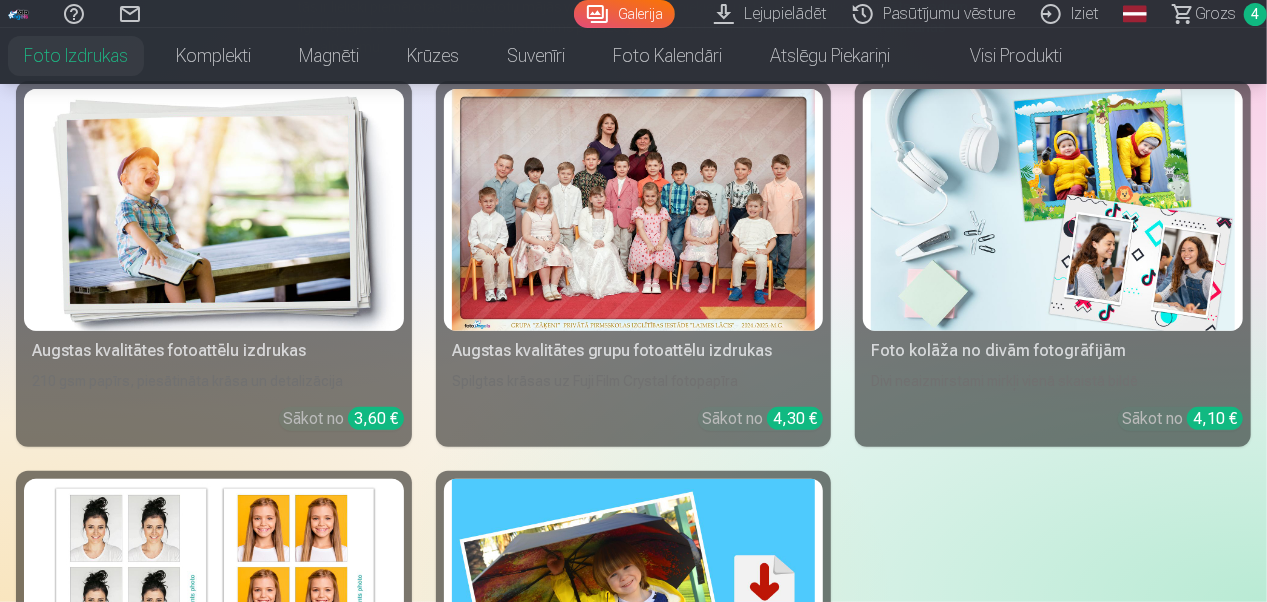 scroll, scrollTop: 300, scrollLeft: 0, axis: vertical 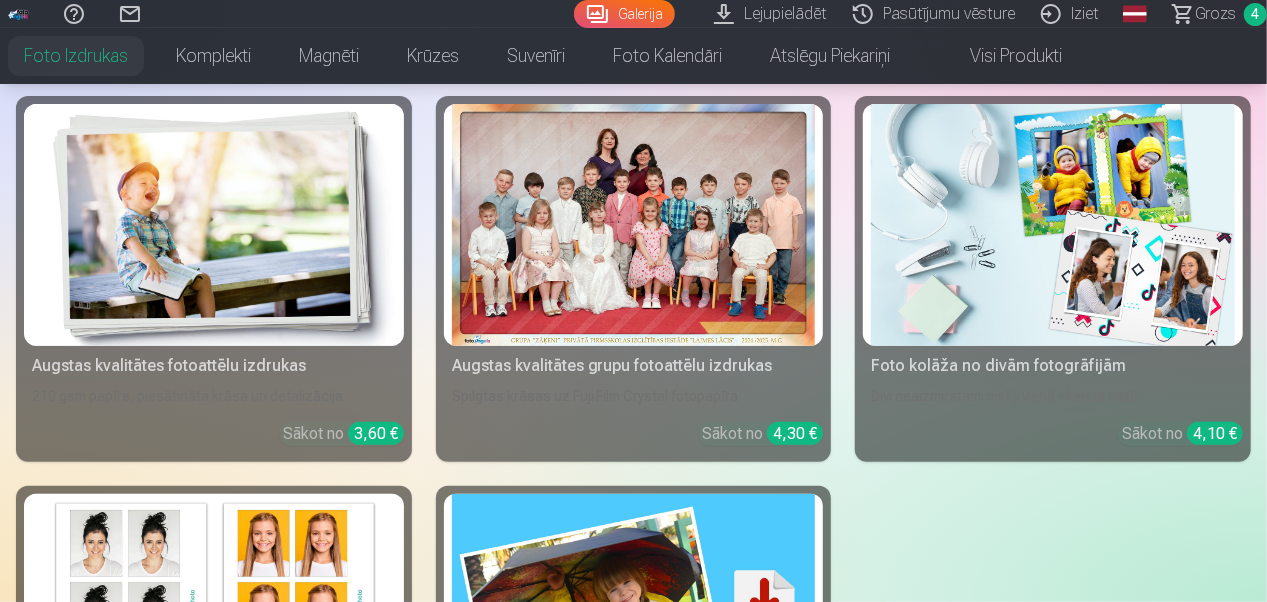 click at bounding box center [214, 225] 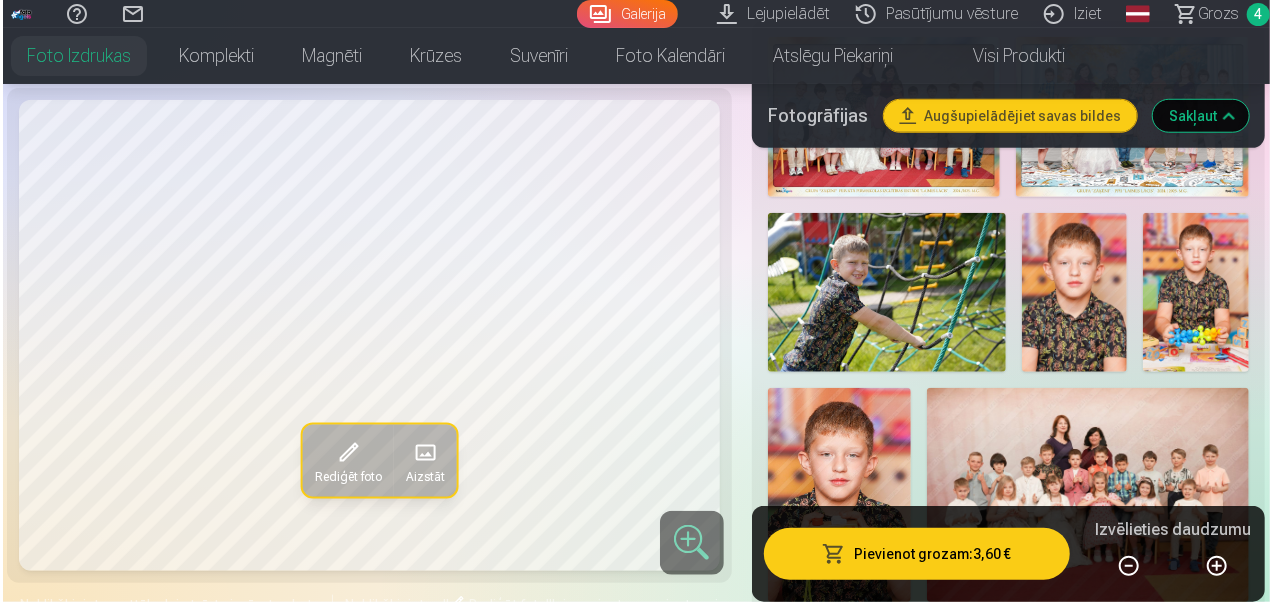 scroll, scrollTop: 784, scrollLeft: 0, axis: vertical 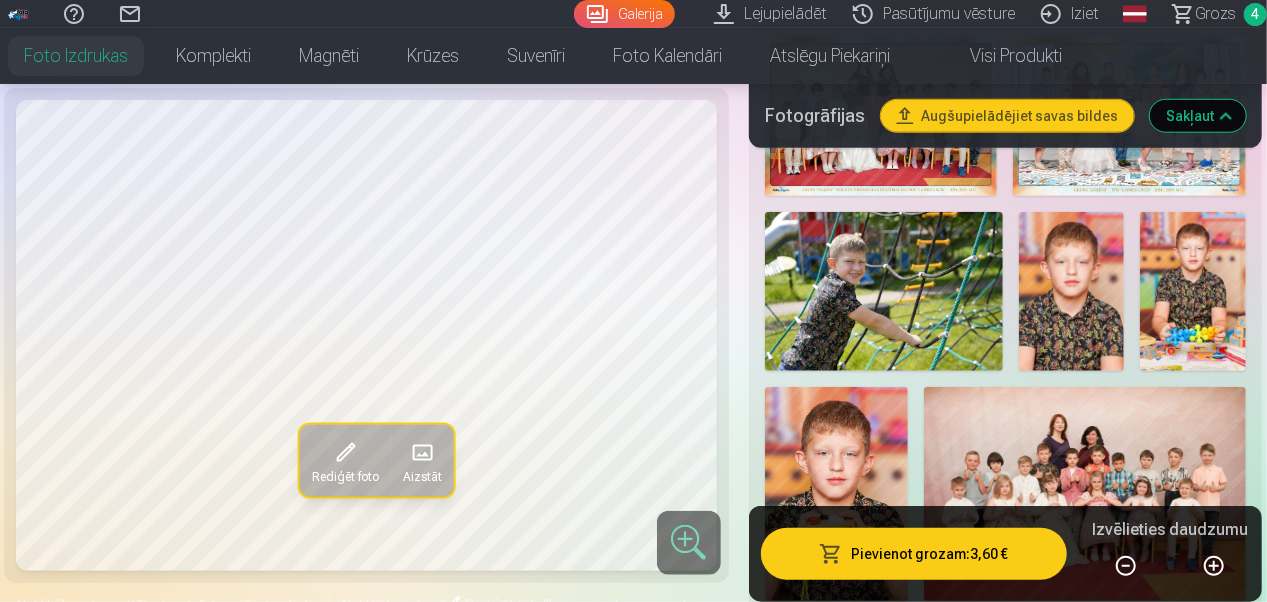 click at bounding box center [884, 291] 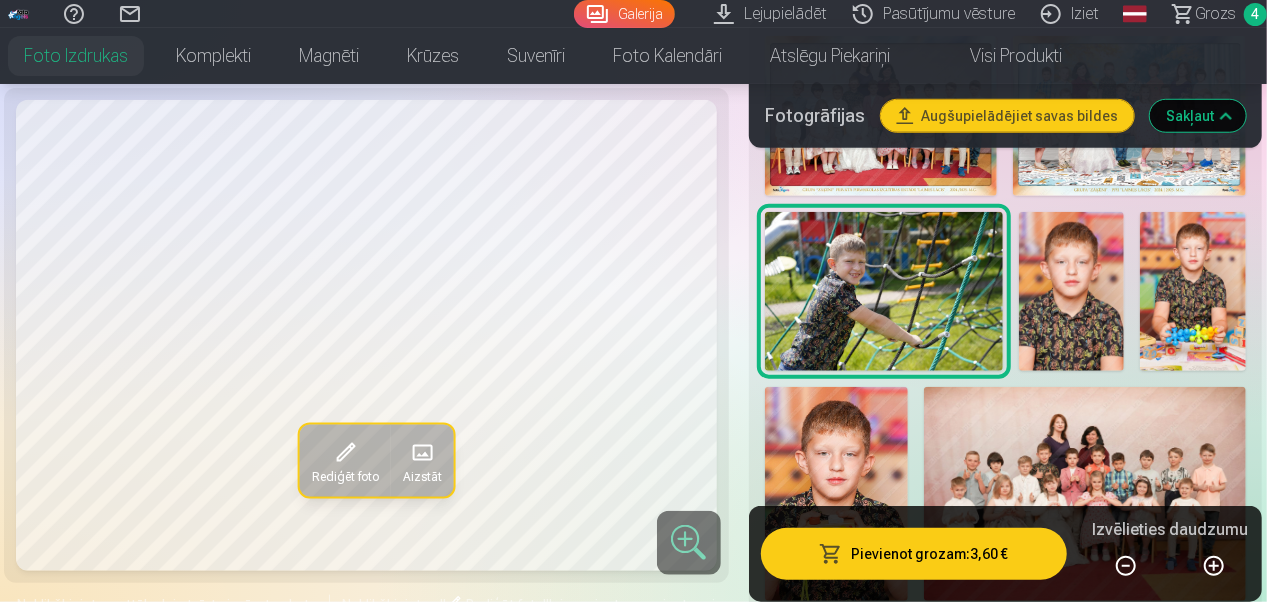 click on "Pievienot grozam :  3,60 €" at bounding box center [914, 554] 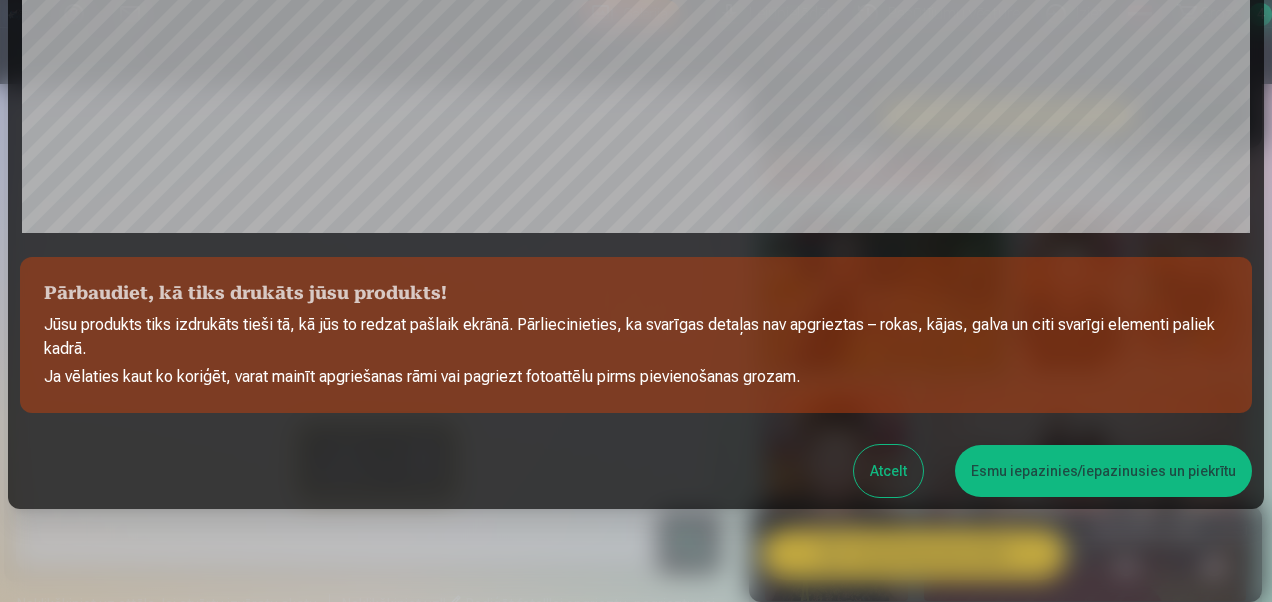 scroll, scrollTop: 766, scrollLeft: 0, axis: vertical 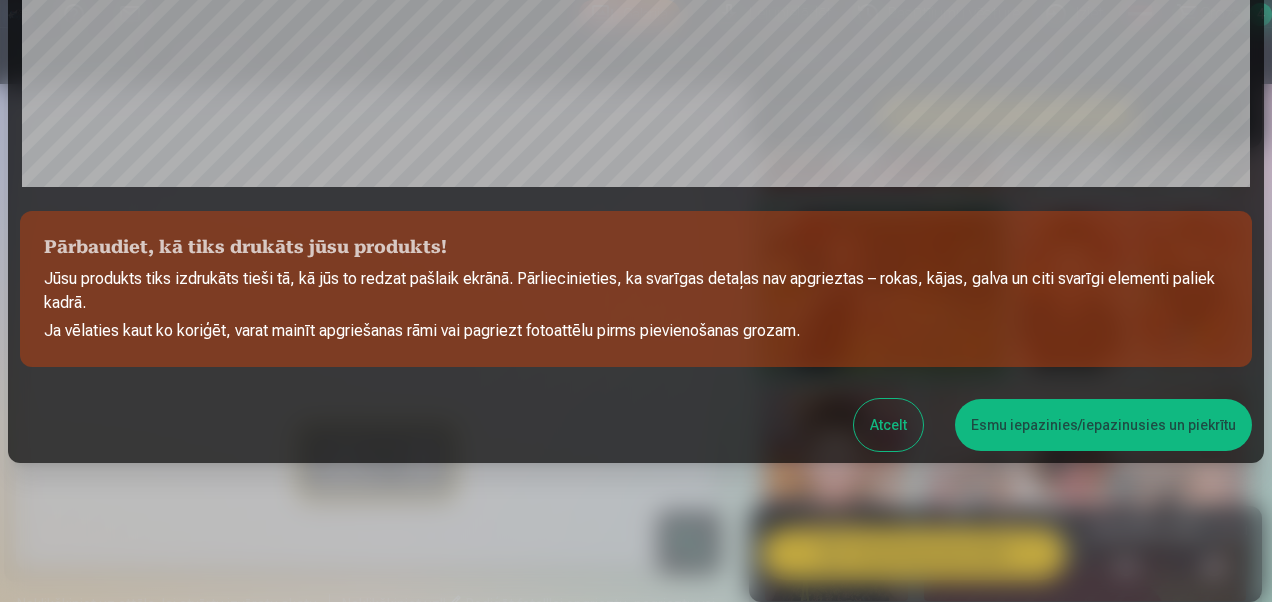 click on "Esmu iepazinies/iepazinusies un piekrītu" at bounding box center (1103, 425) 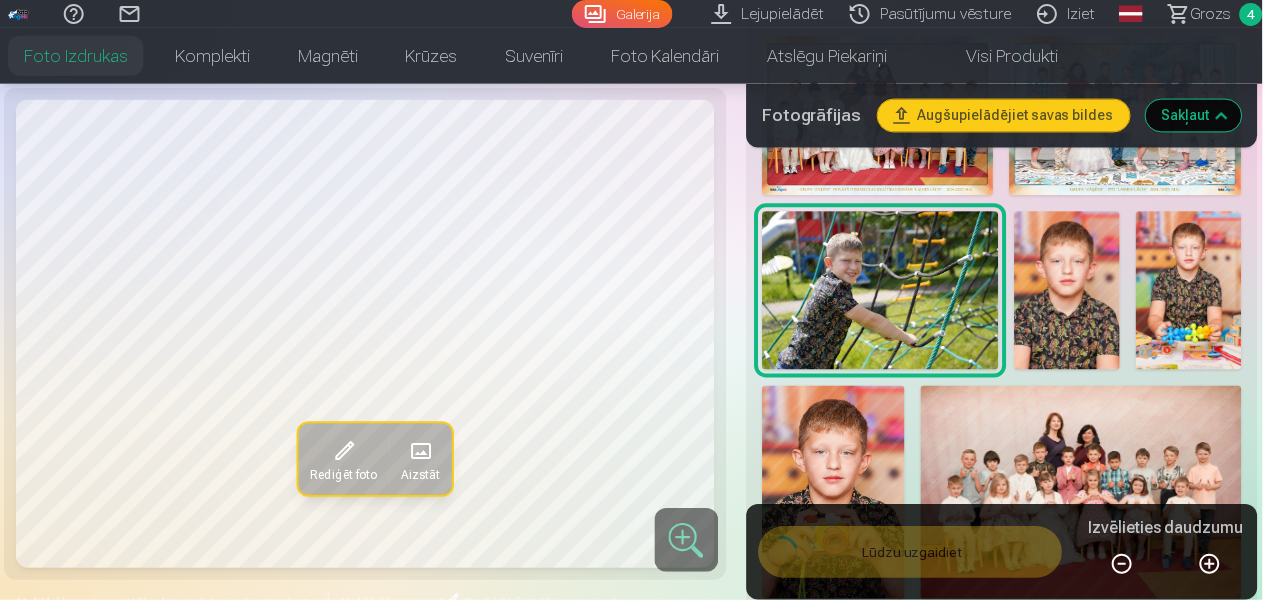 scroll, scrollTop: 766, scrollLeft: 0, axis: vertical 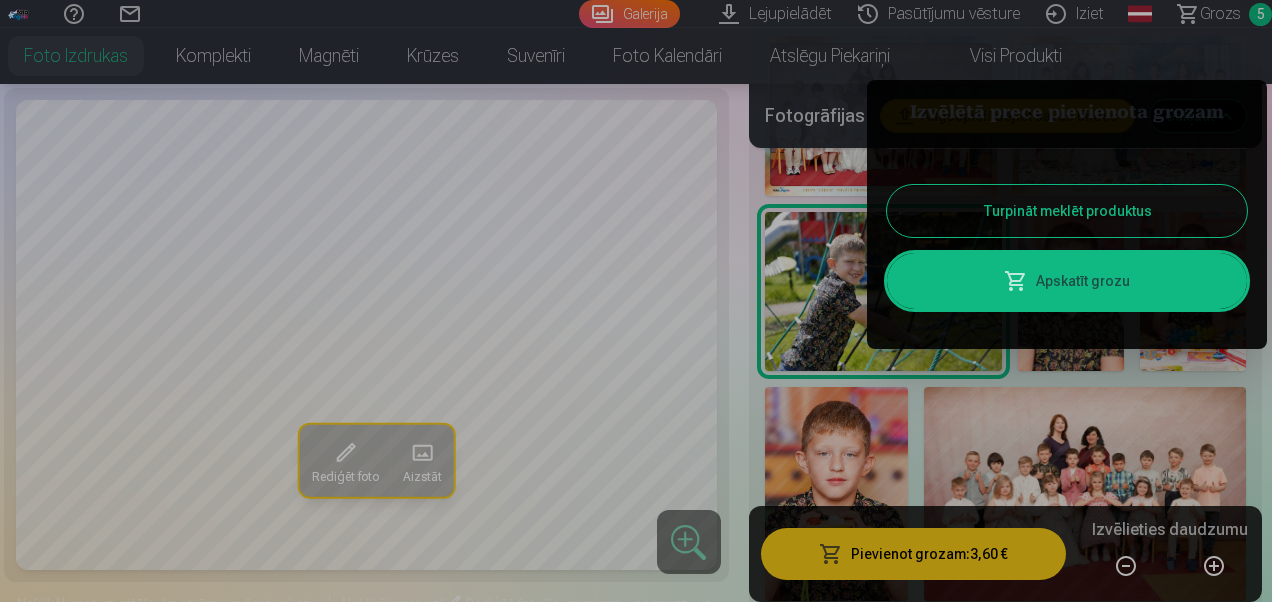 click on "Turpināt meklēt produktus" at bounding box center [1067, 211] 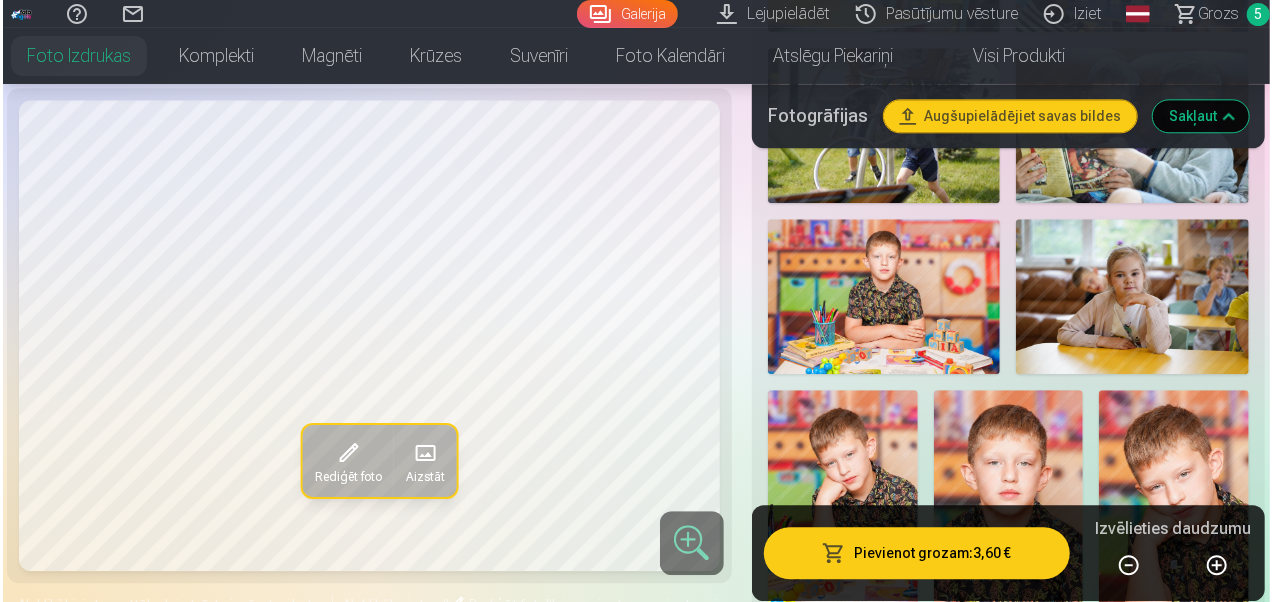 scroll, scrollTop: 2499, scrollLeft: 0, axis: vertical 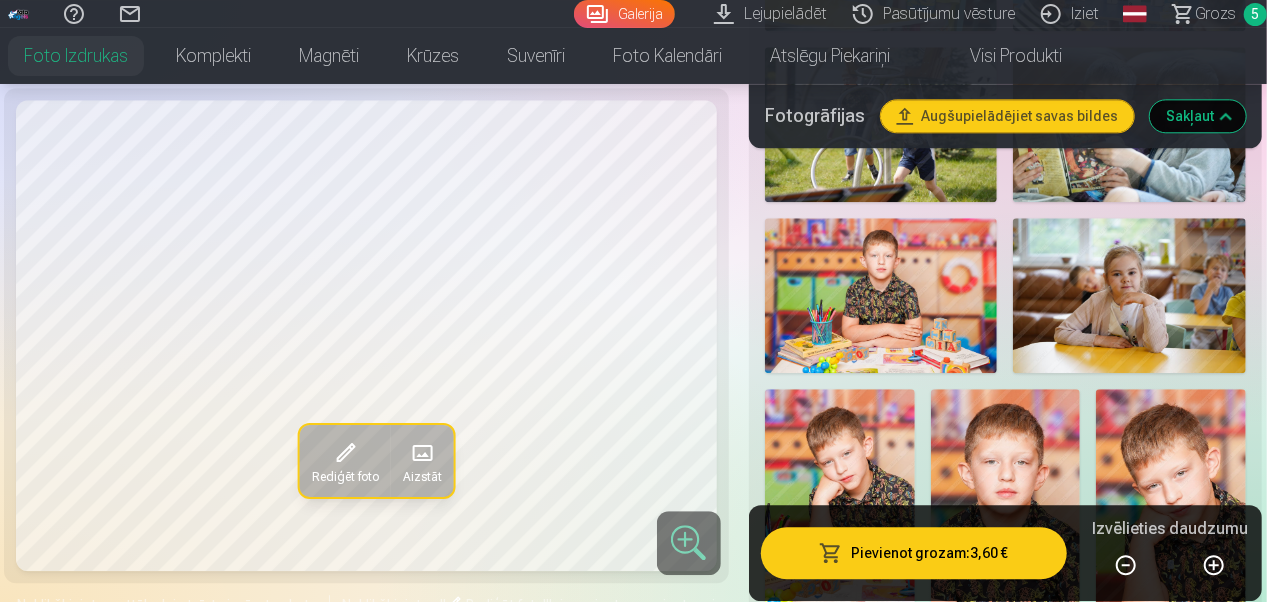 click at bounding box center (1006, 501) 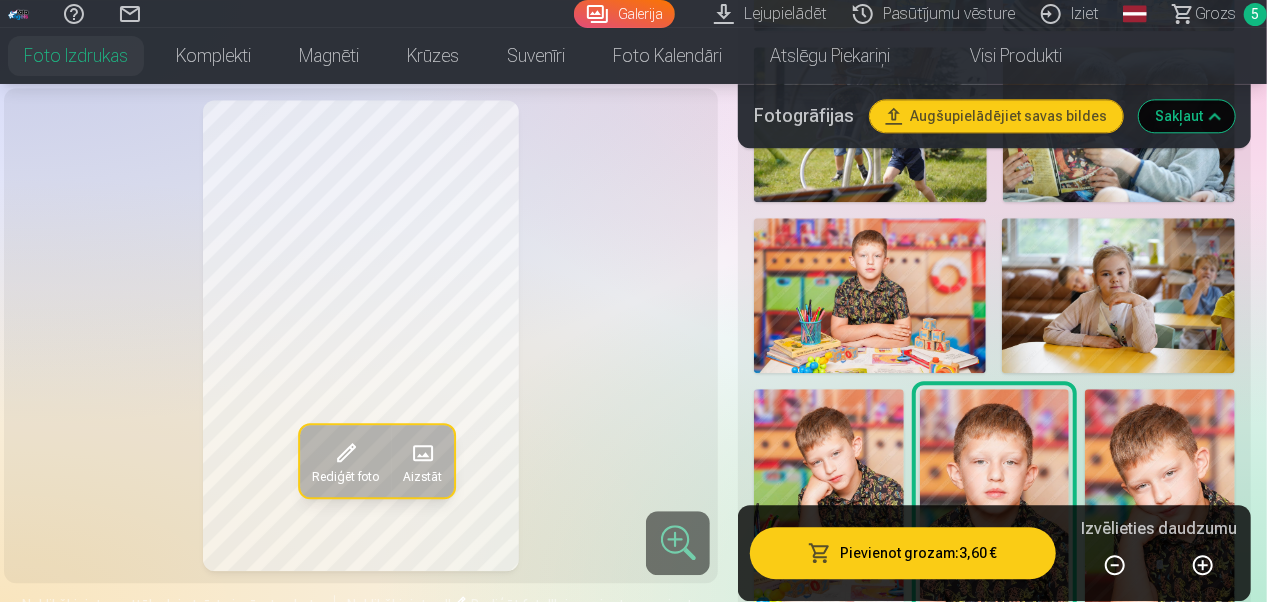 click on "Pievienot grozam :  3,60 €" at bounding box center [903, 554] 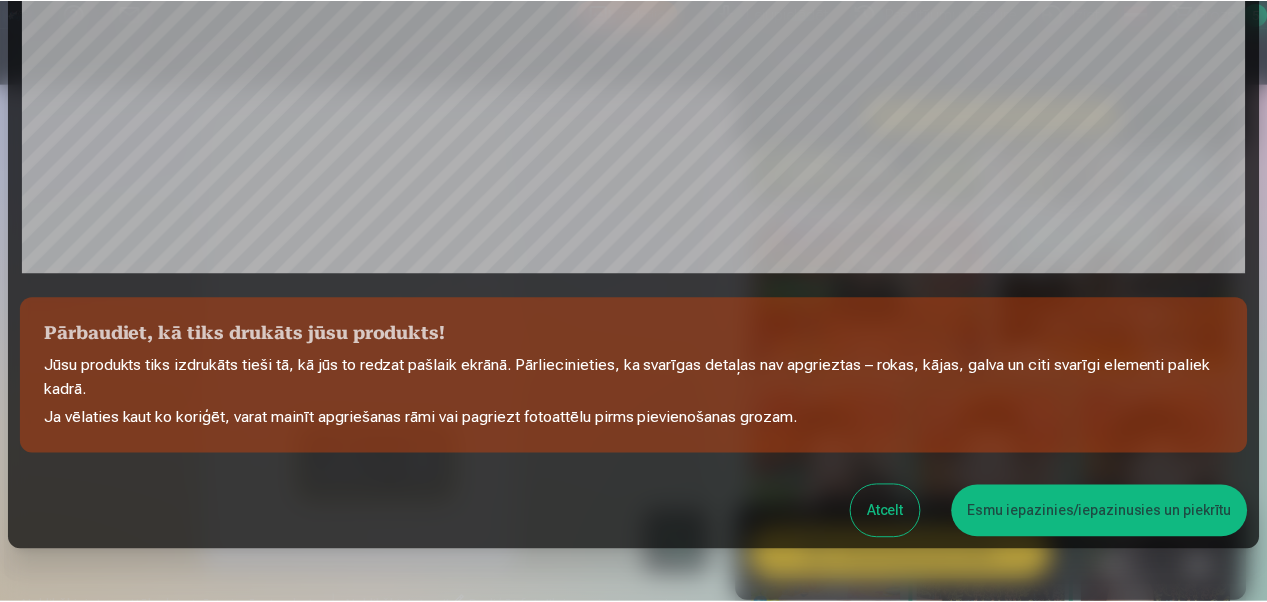 scroll, scrollTop: 766, scrollLeft: 0, axis: vertical 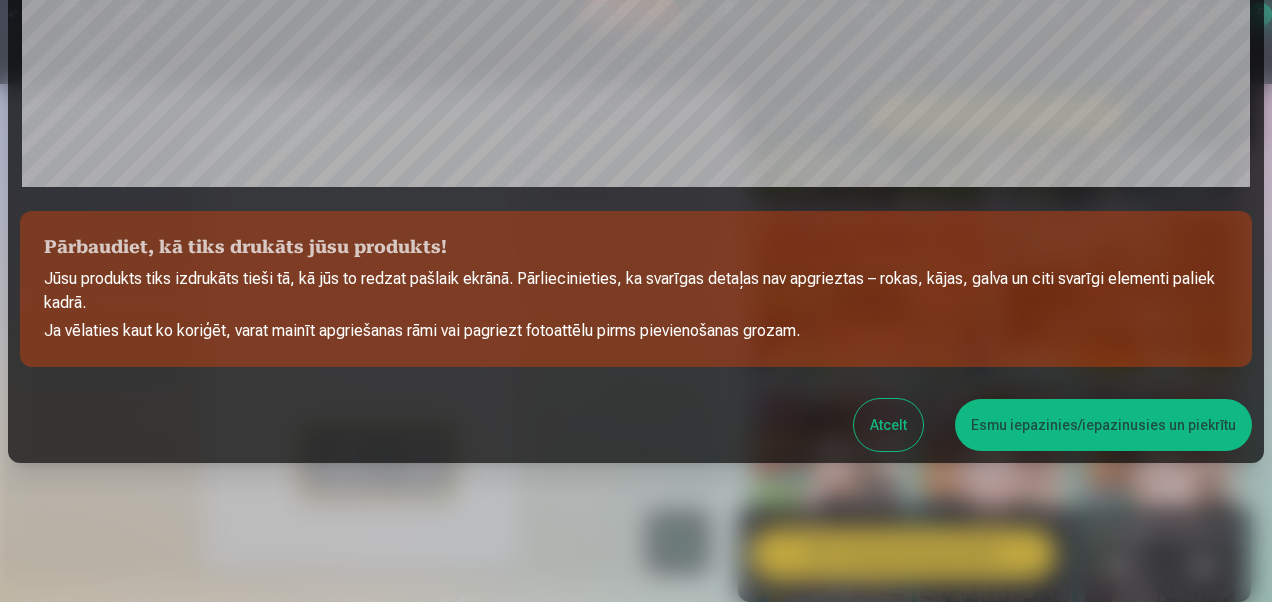 click on "Esmu iepazinies/iepazinusies un piekrītu" at bounding box center [1103, 425] 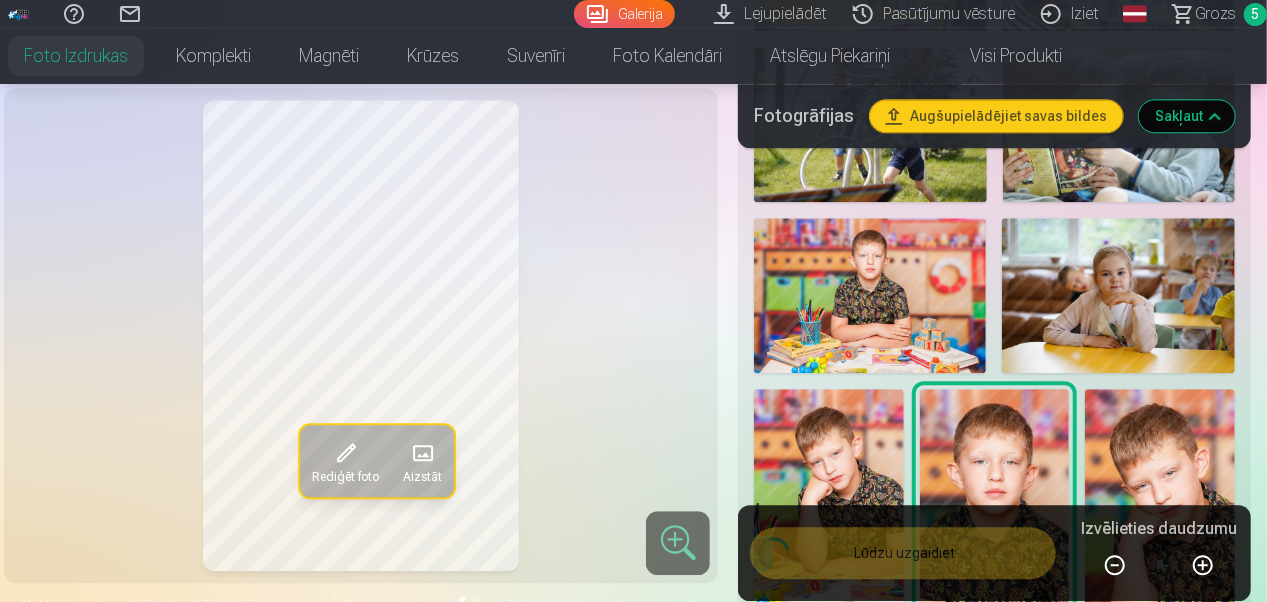 scroll, scrollTop: 763, scrollLeft: 0, axis: vertical 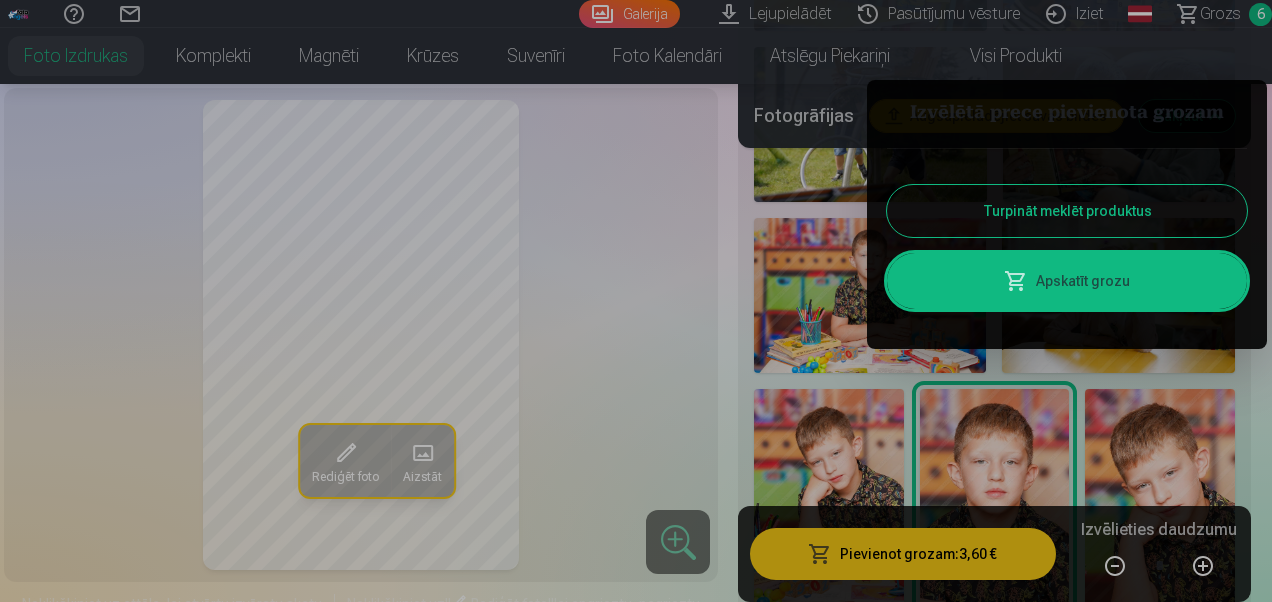click at bounding box center [636, 301] 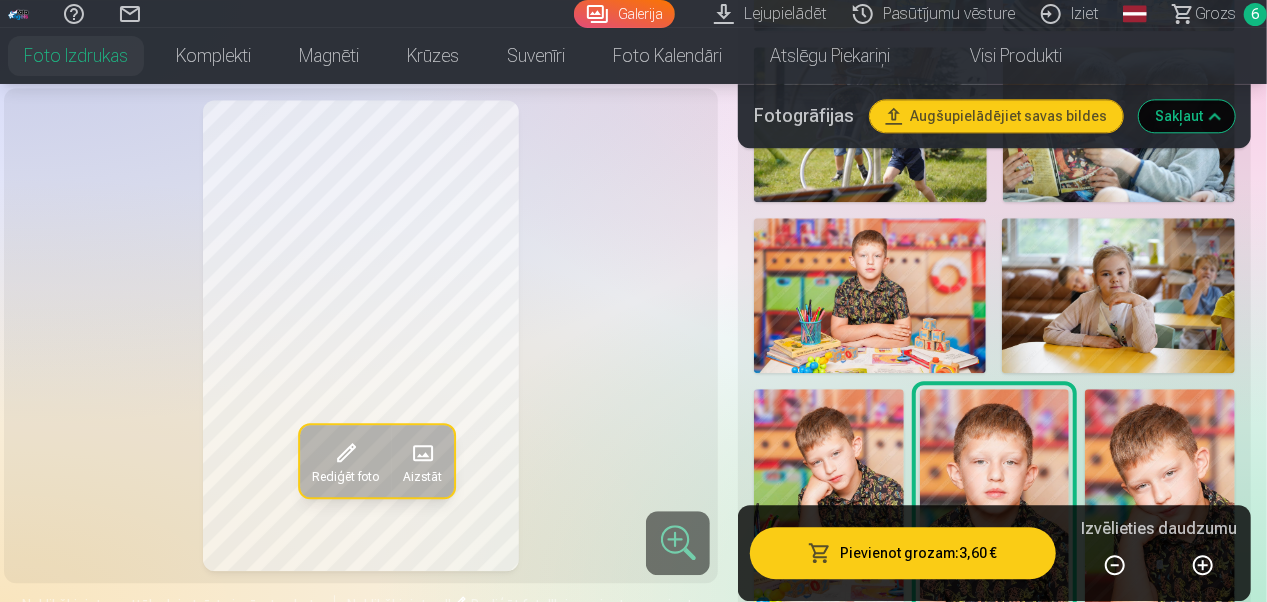 click on "Pasūtījumu vēsture" at bounding box center [937, 14] 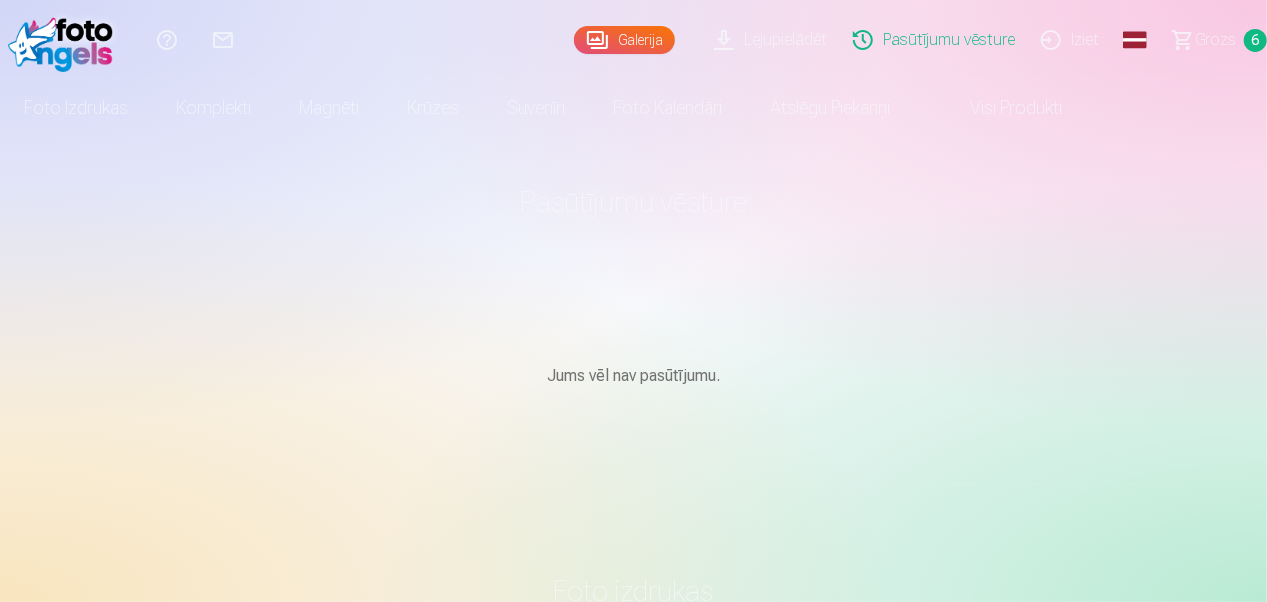click on "Grozs" at bounding box center [1215, 40] 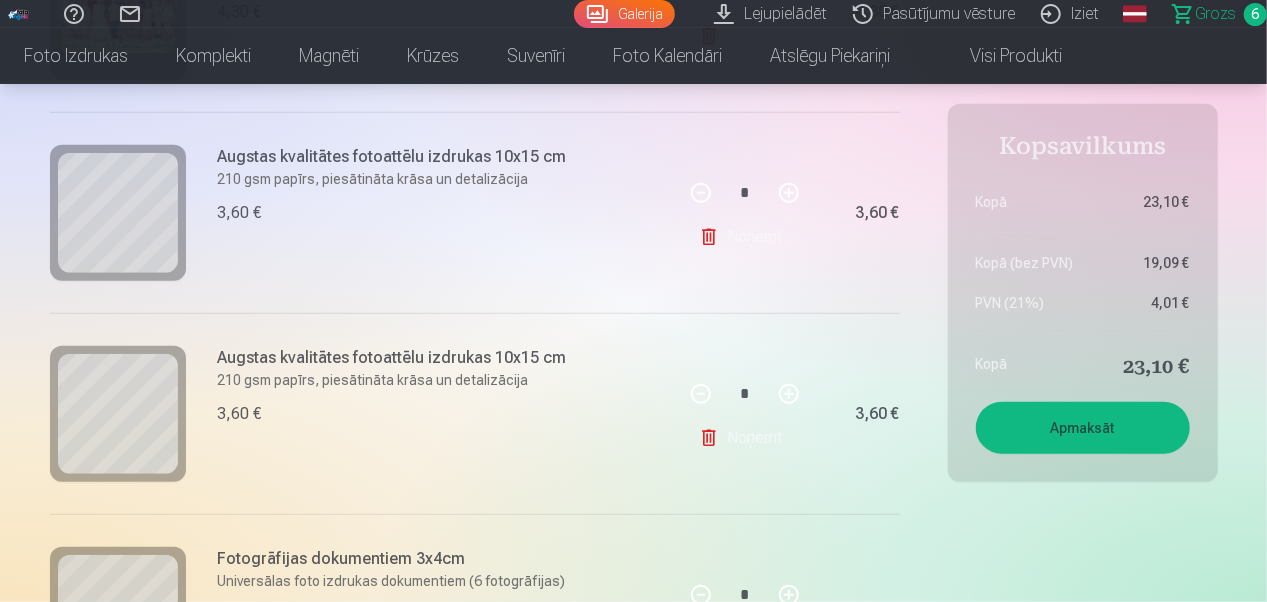 scroll, scrollTop: 565, scrollLeft: 0, axis: vertical 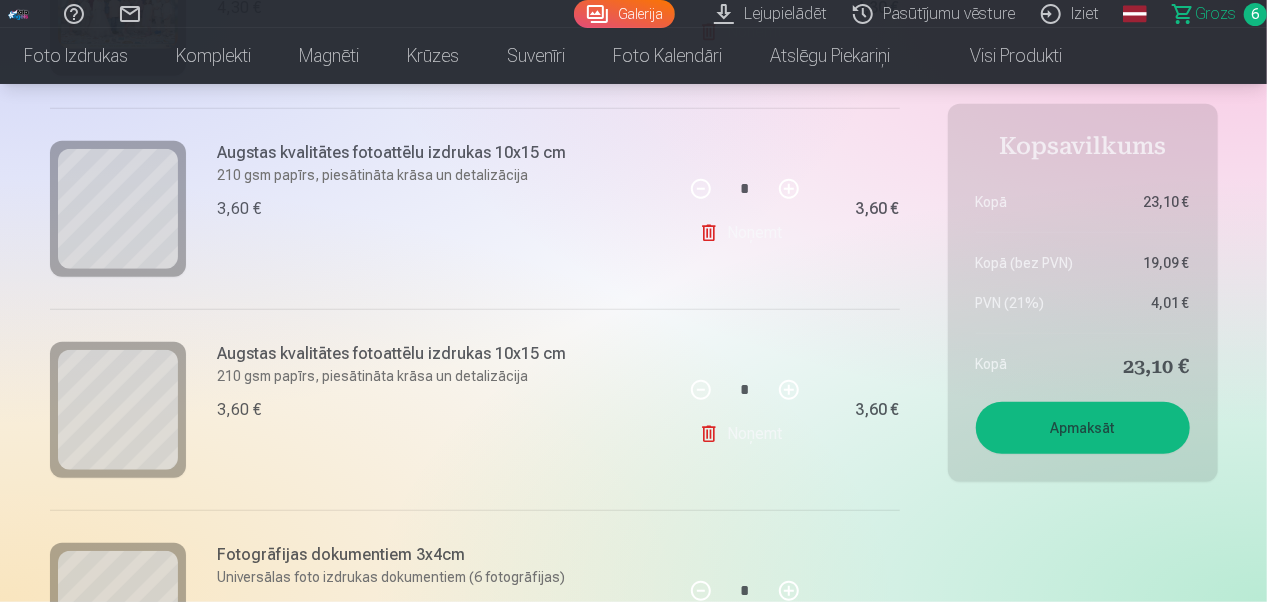 click on "Noņemt" at bounding box center (744, 434) 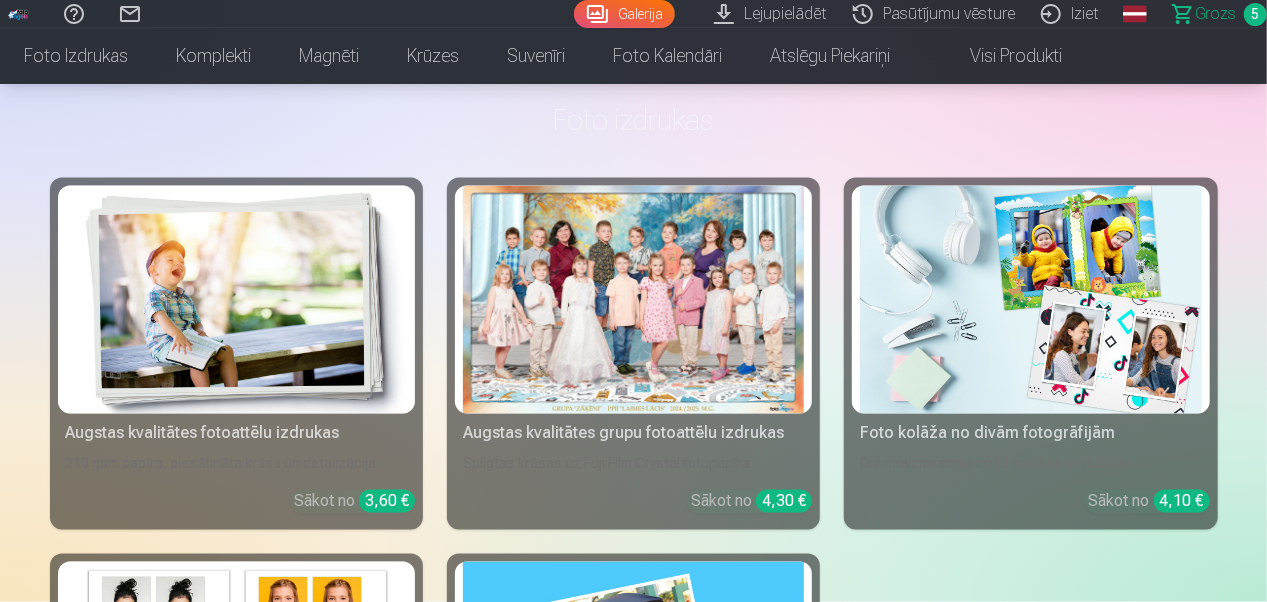 scroll, scrollTop: 1520, scrollLeft: 0, axis: vertical 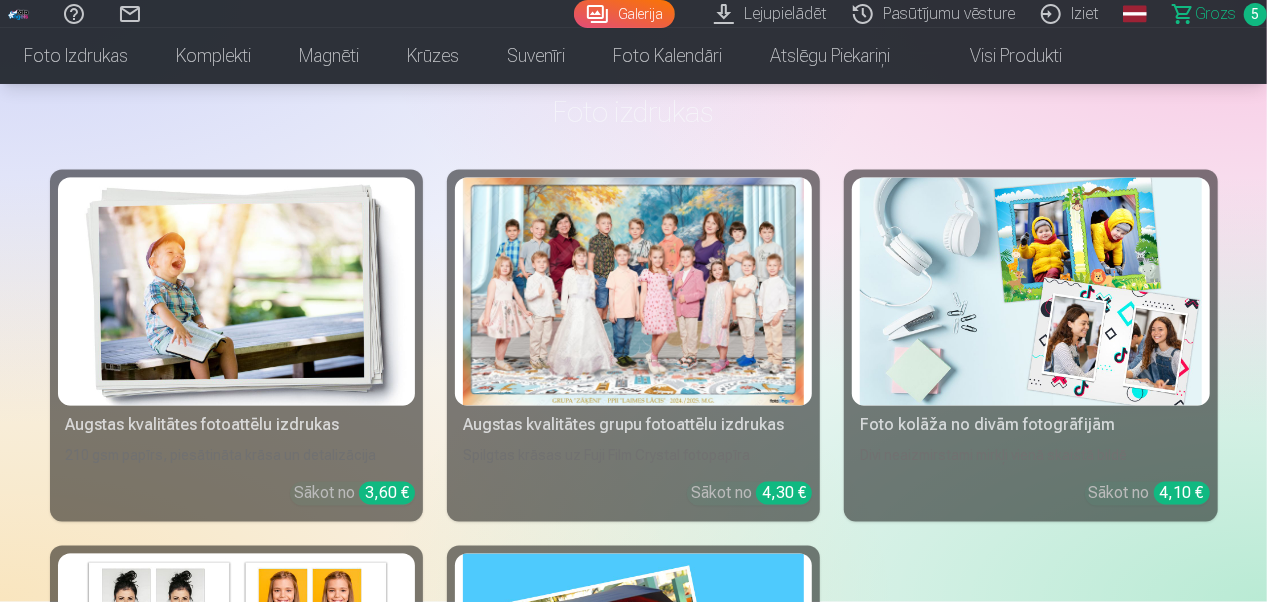click at bounding box center (236, 292) 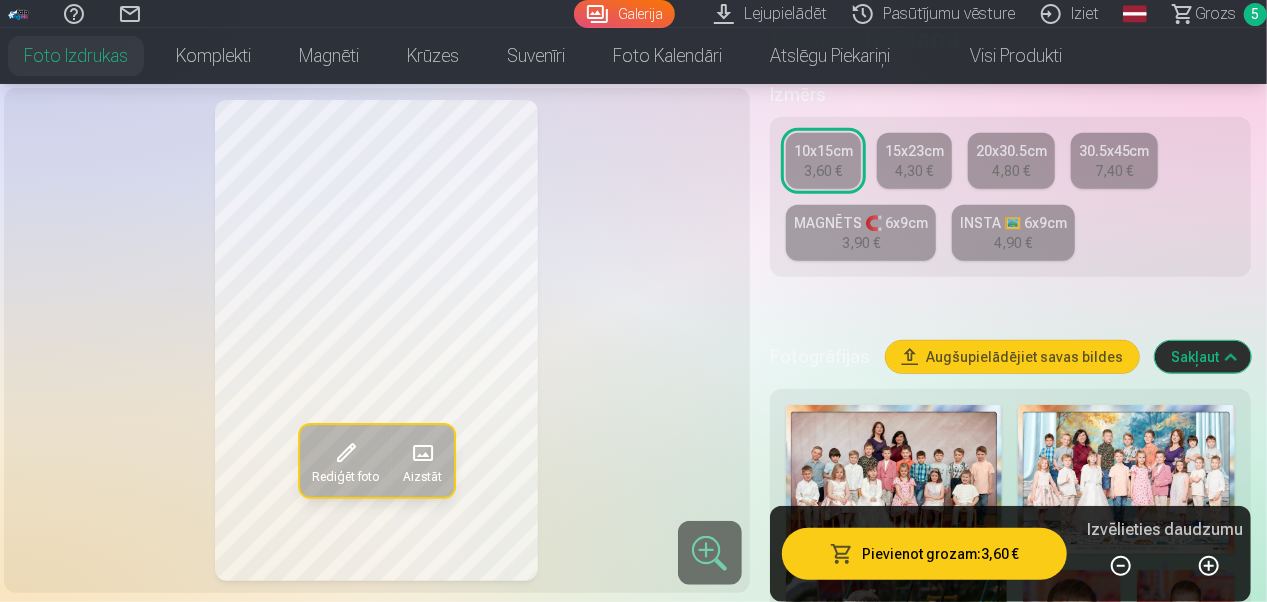 scroll, scrollTop: 423, scrollLeft: 0, axis: vertical 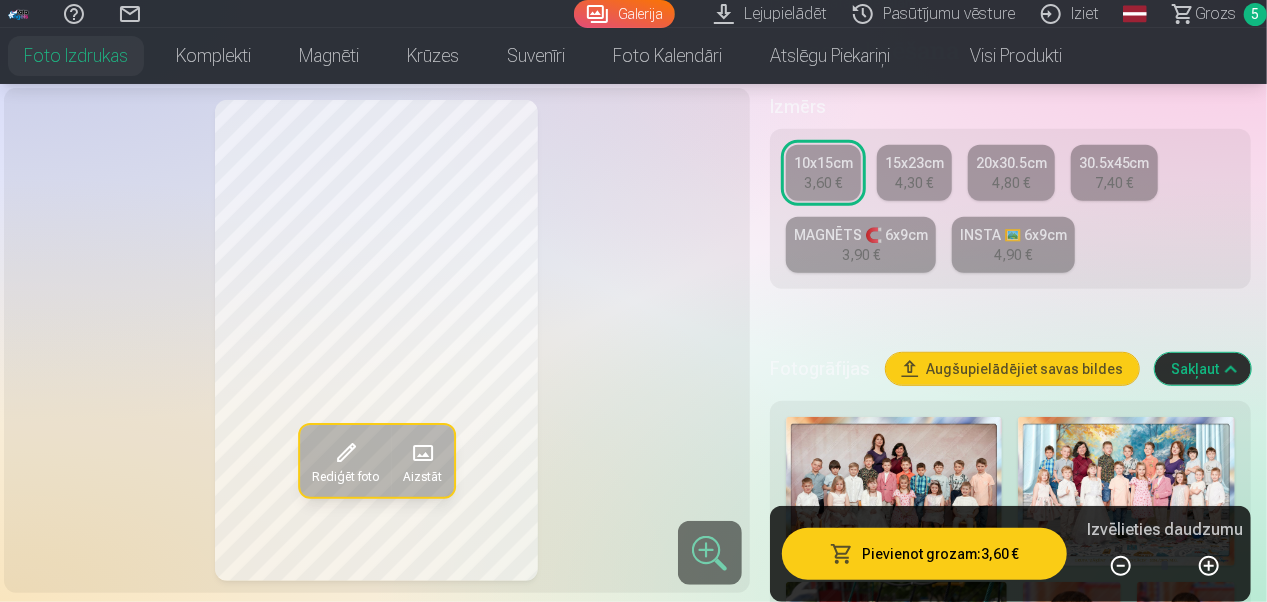 click at bounding box center [894, 491] 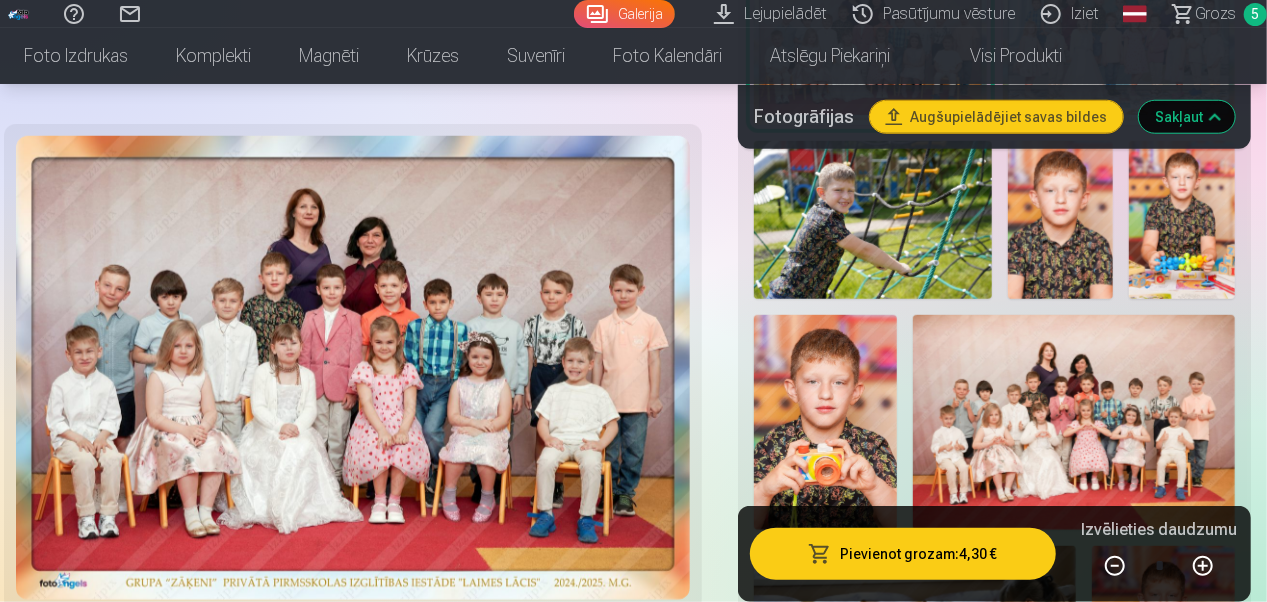 scroll, scrollTop: 846, scrollLeft: 0, axis: vertical 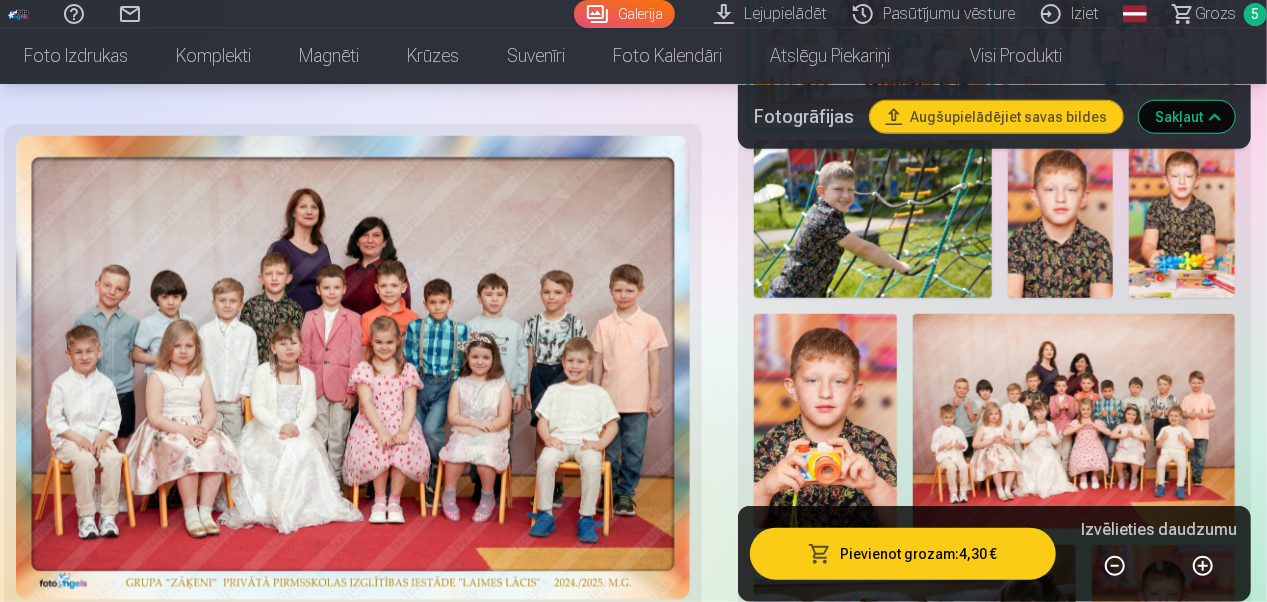 click at bounding box center (353, 368) 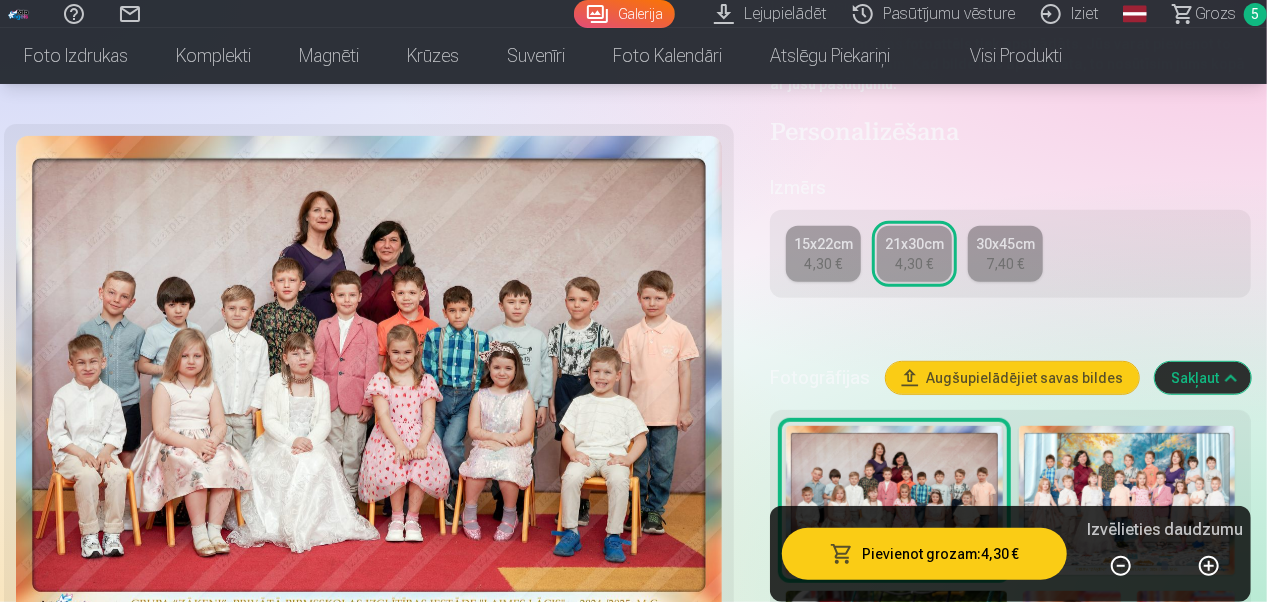 scroll, scrollTop: 571, scrollLeft: 0, axis: vertical 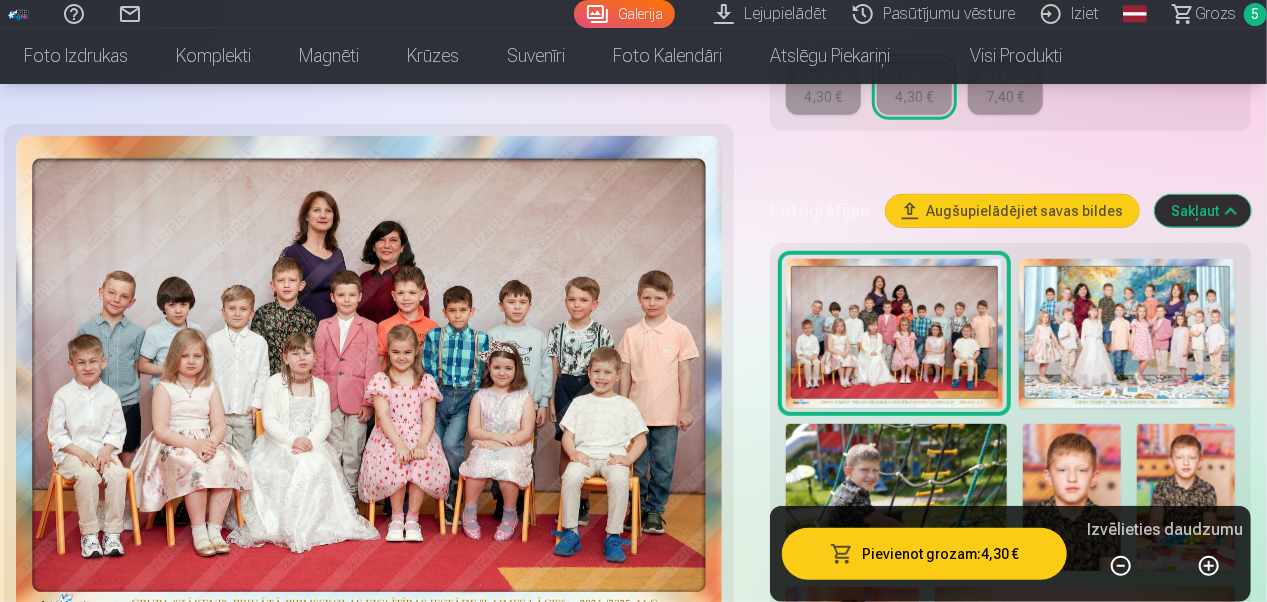 click at bounding box center [1127, 333] 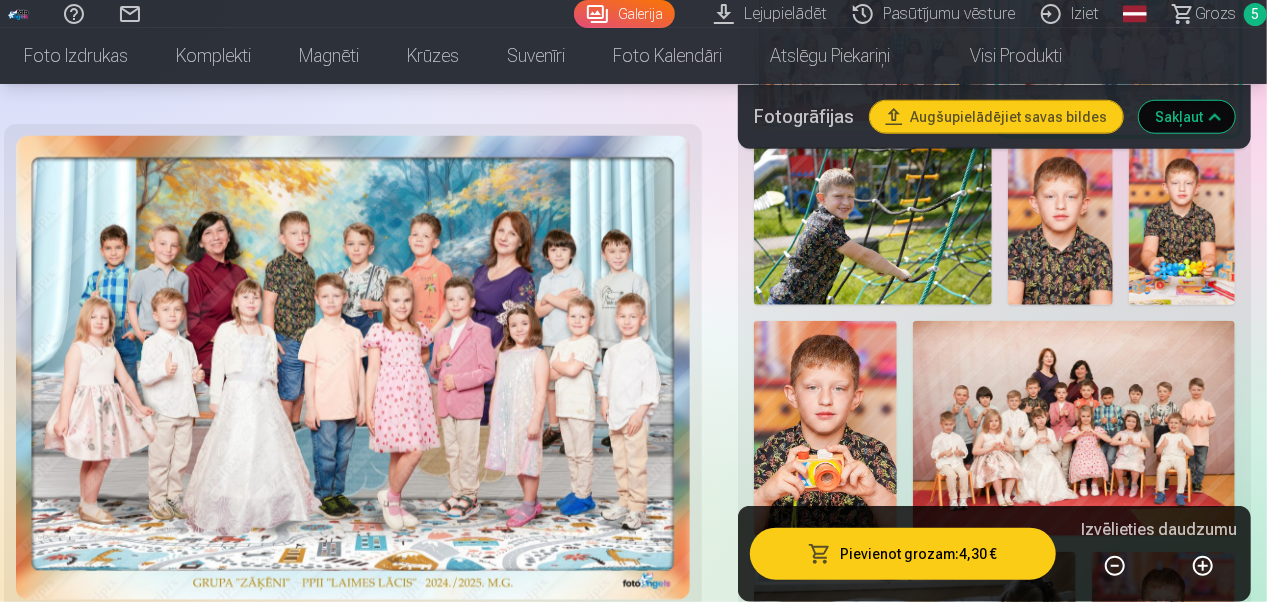 scroll, scrollTop: 840, scrollLeft: 0, axis: vertical 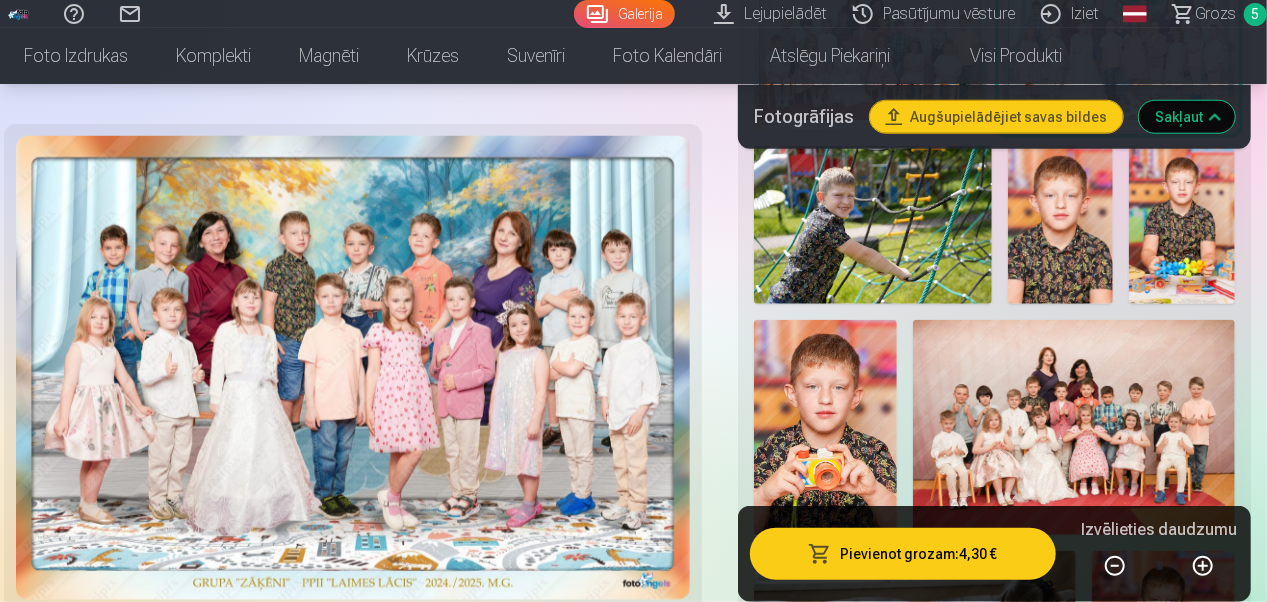 click at bounding box center (873, 225) 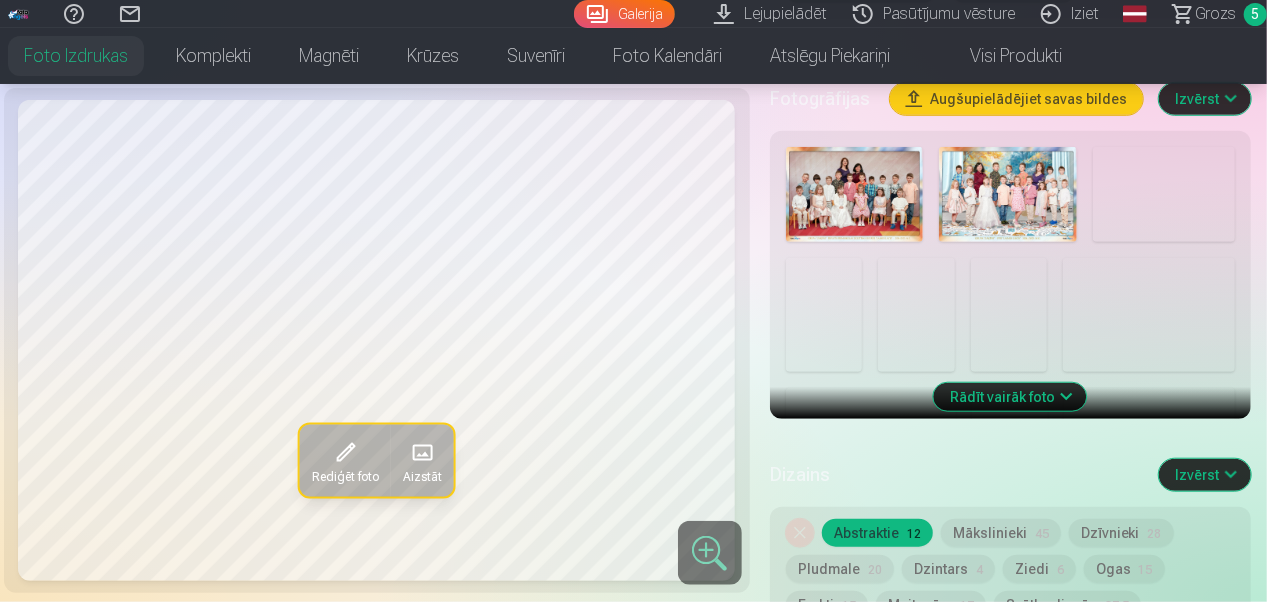 scroll, scrollTop: 694, scrollLeft: 0, axis: vertical 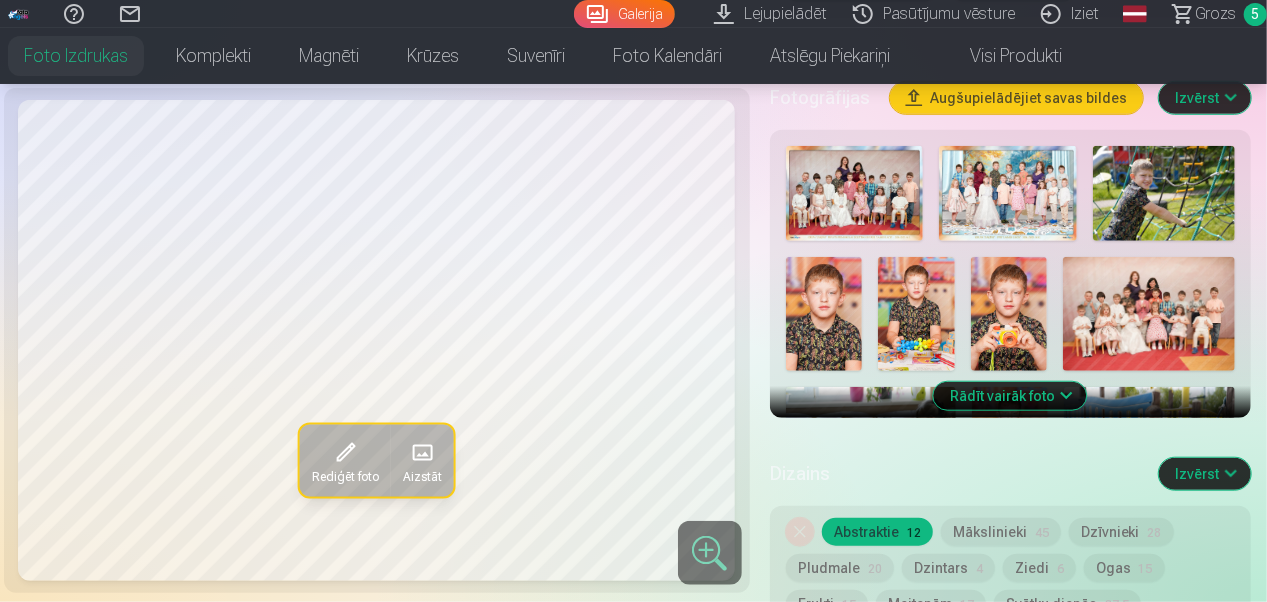 click on "Rādīt vairāk foto" at bounding box center [1010, 396] 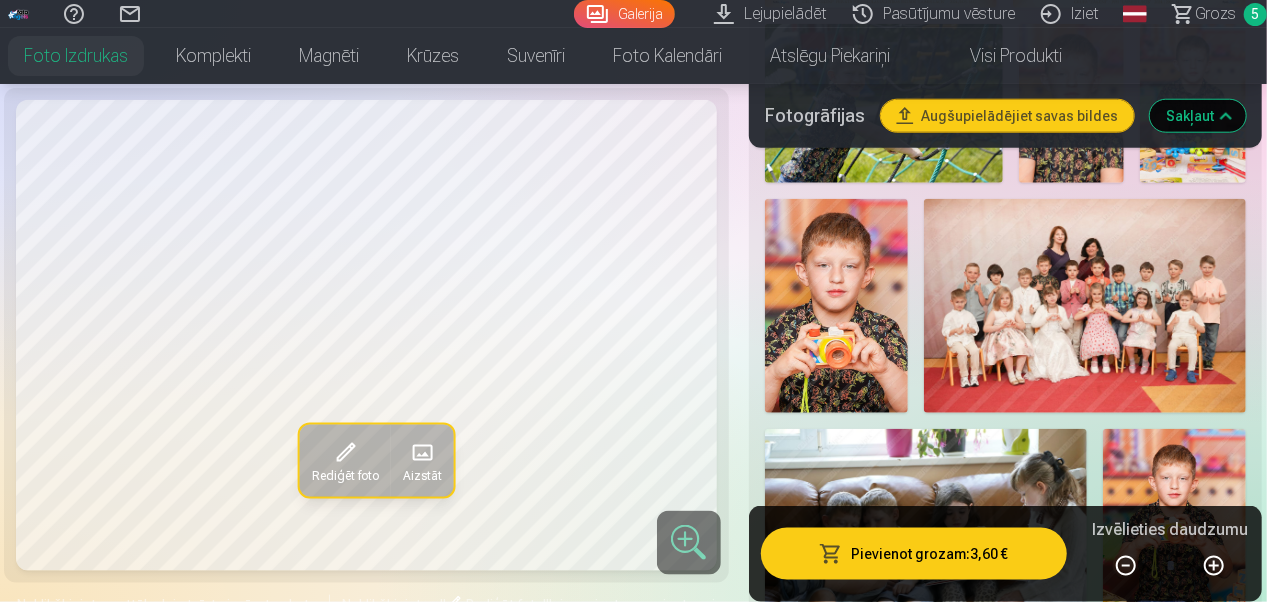scroll, scrollTop: 974, scrollLeft: 0, axis: vertical 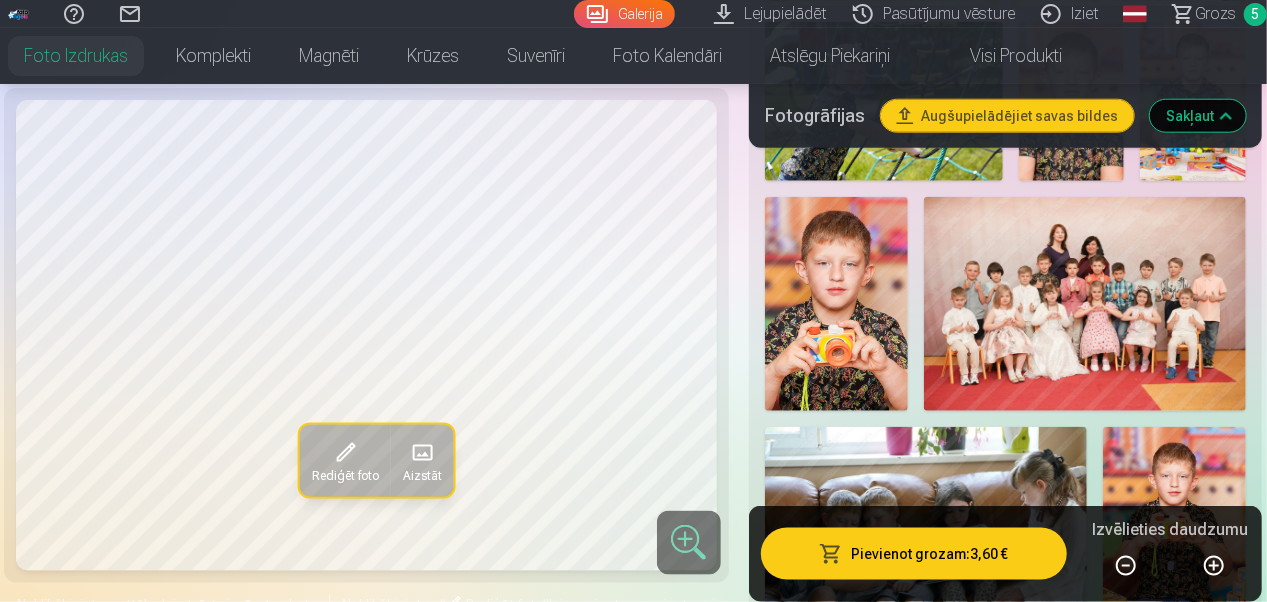 click at bounding box center (1085, 304) 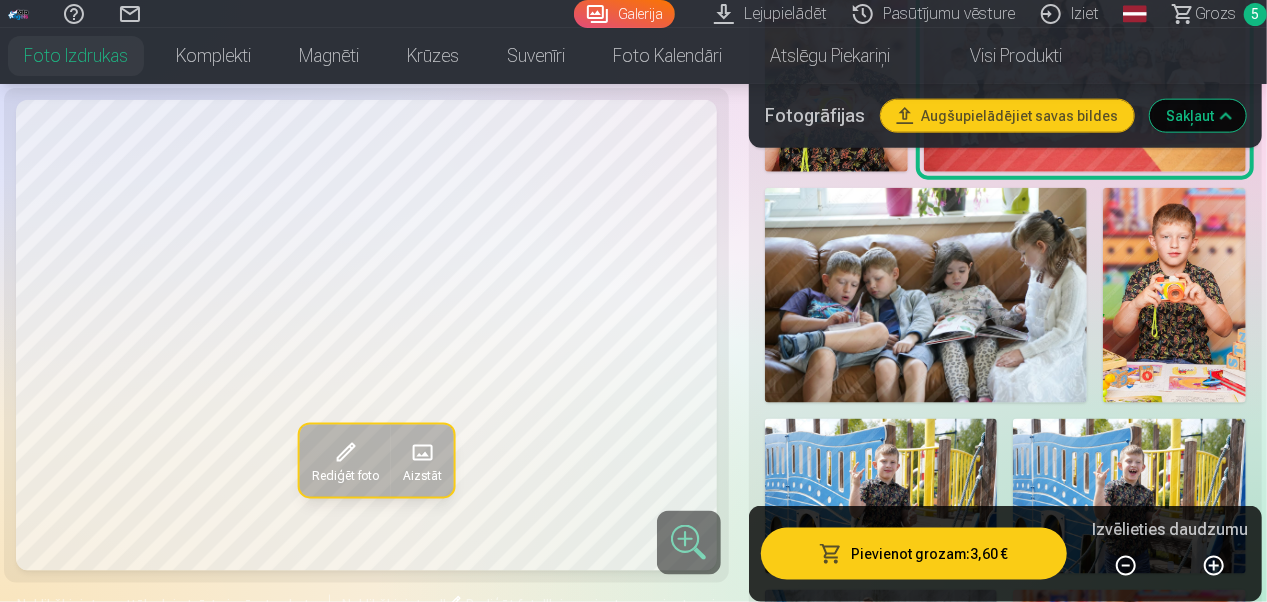 scroll, scrollTop: 1215, scrollLeft: 0, axis: vertical 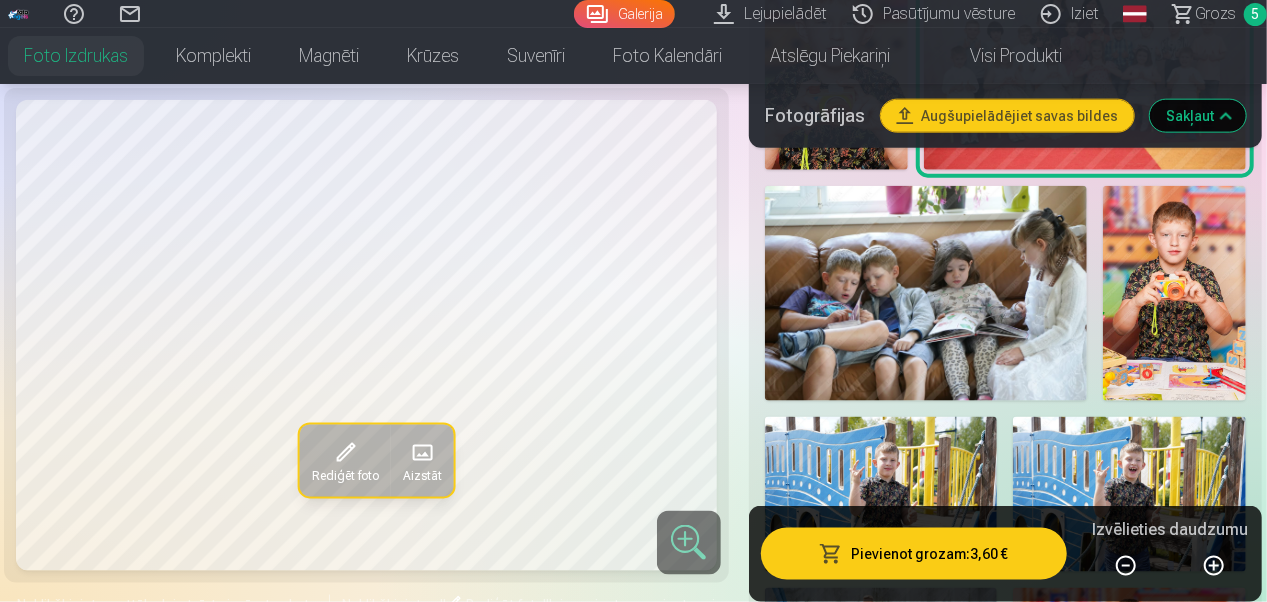 click at bounding box center [926, 293] 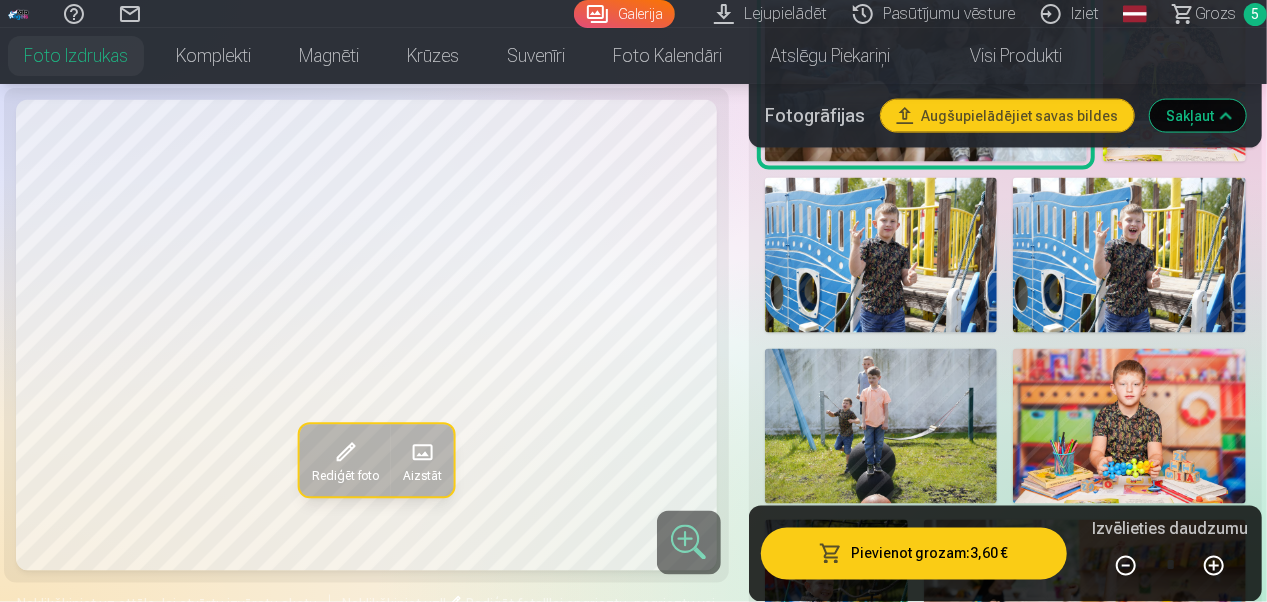 scroll, scrollTop: 1455, scrollLeft: 0, axis: vertical 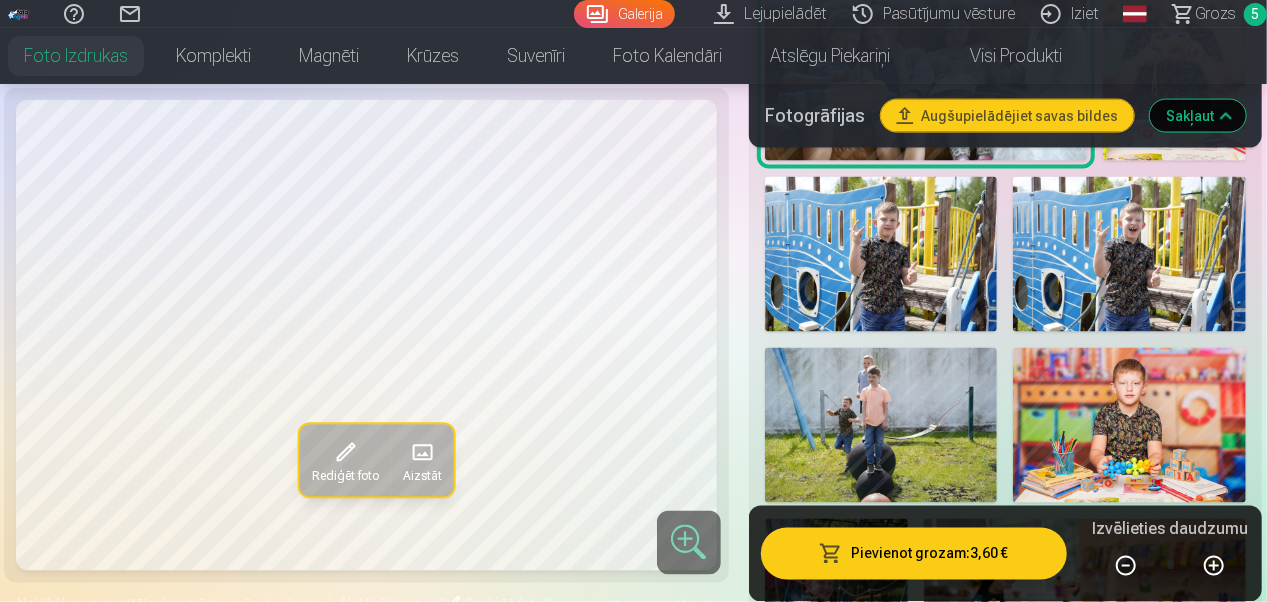 click at bounding box center [1129, 254] 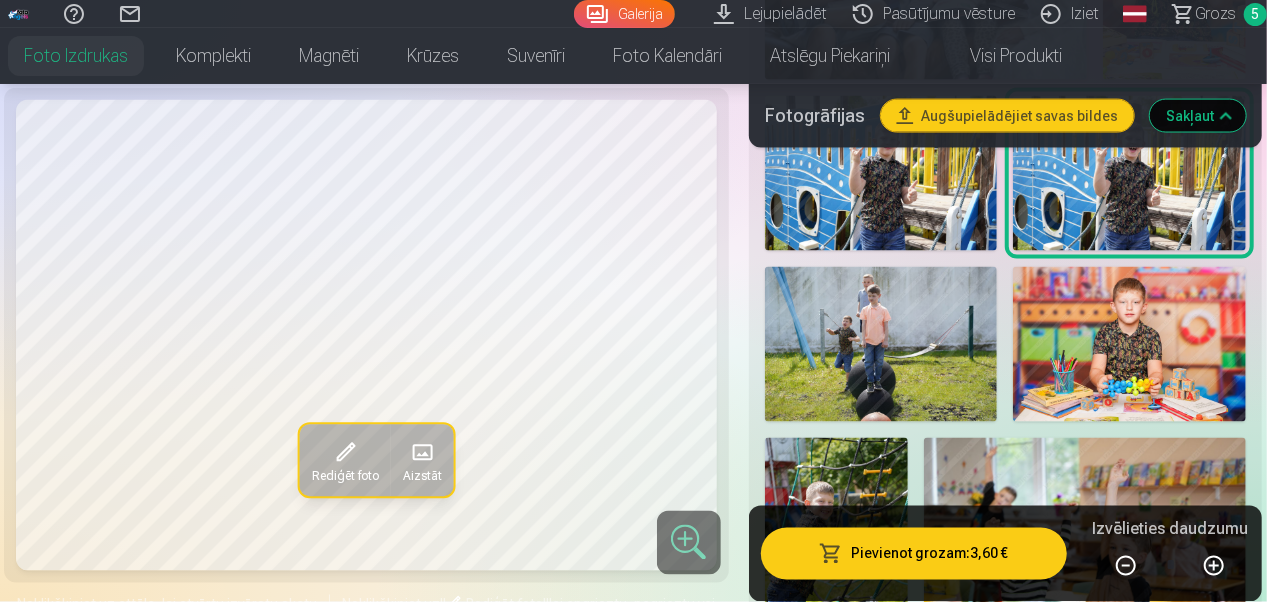 scroll, scrollTop: 1537, scrollLeft: 0, axis: vertical 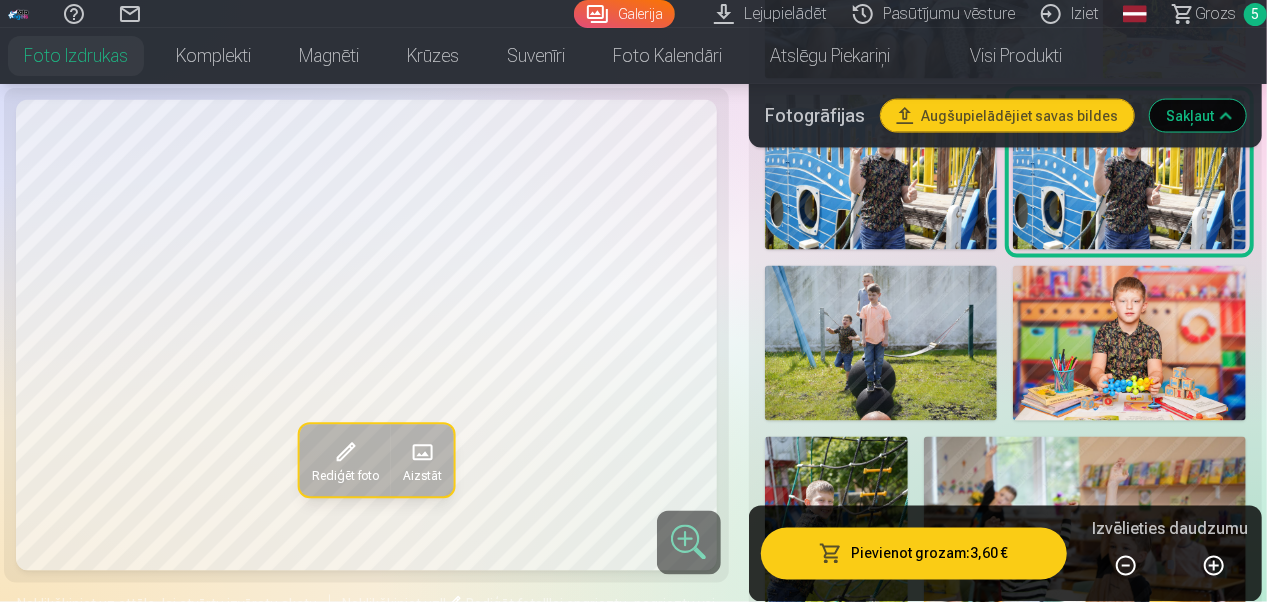 click at bounding box center (881, 343) 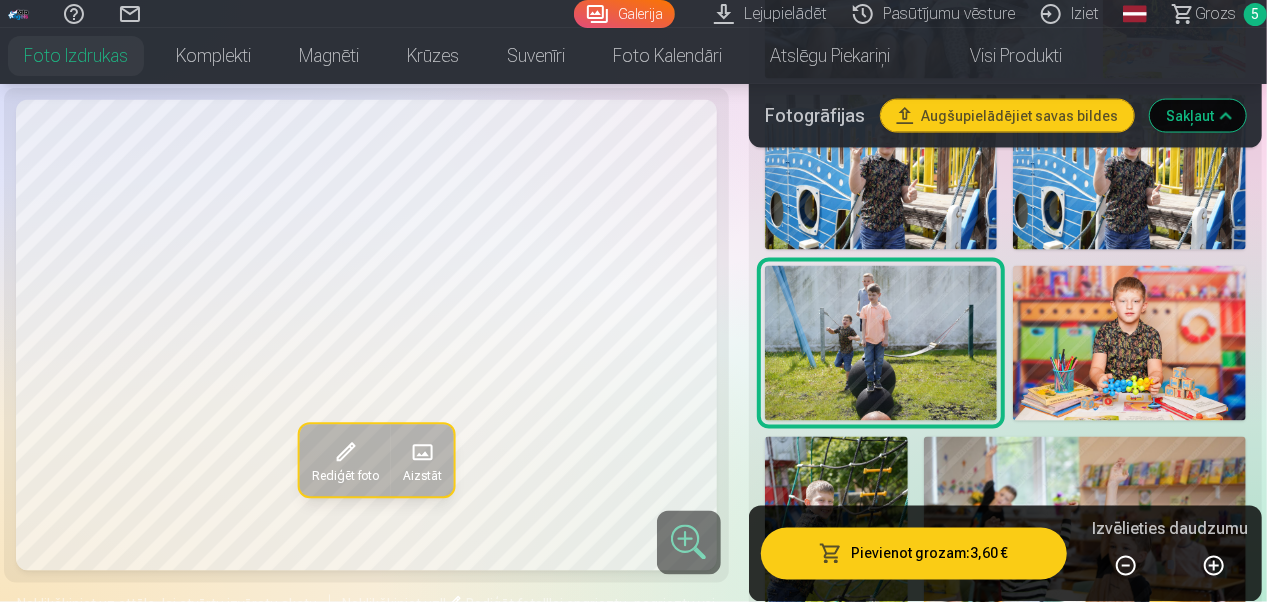 click at bounding box center (1129, 343) 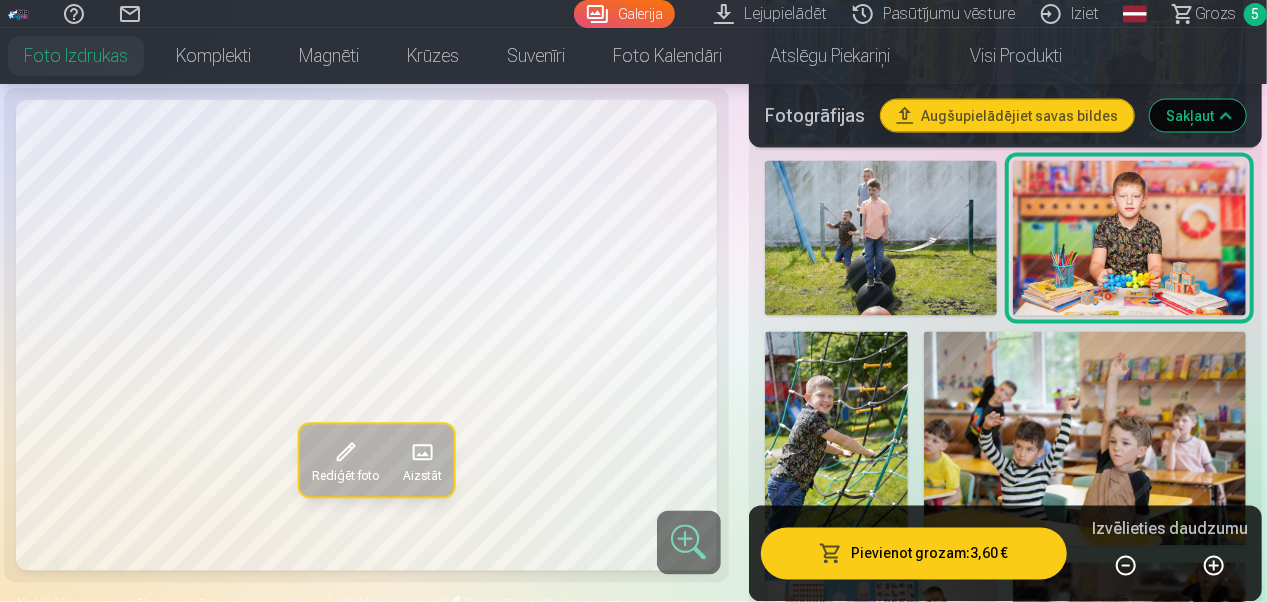 scroll, scrollTop: 1643, scrollLeft: 0, axis: vertical 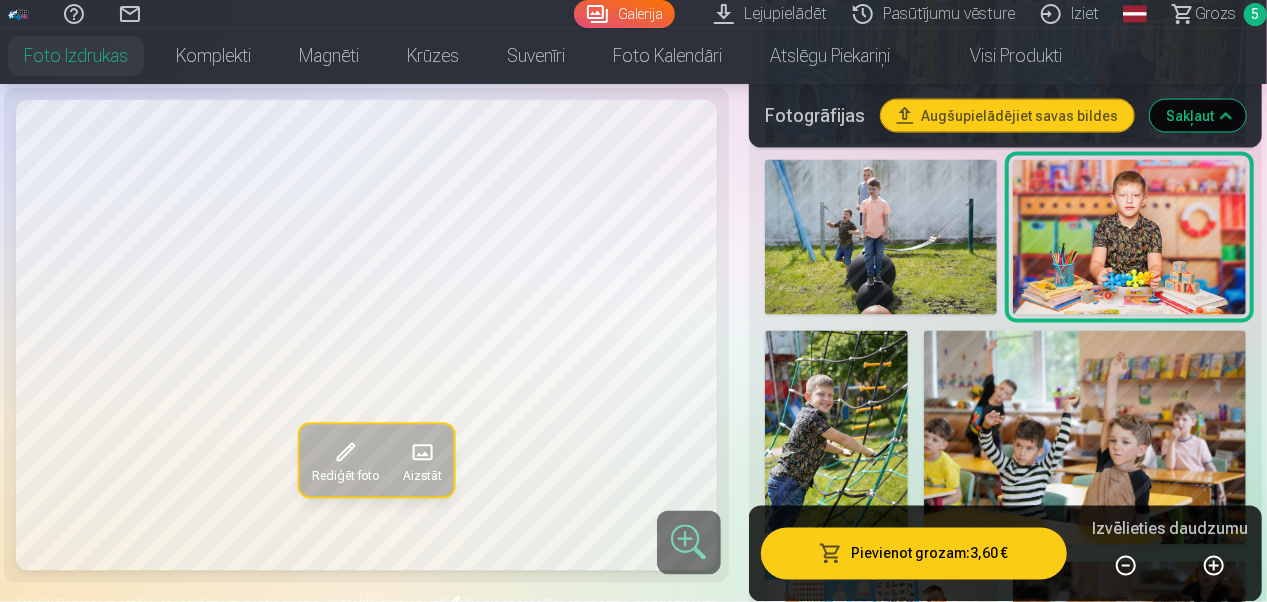 click at bounding box center [1085, 438] 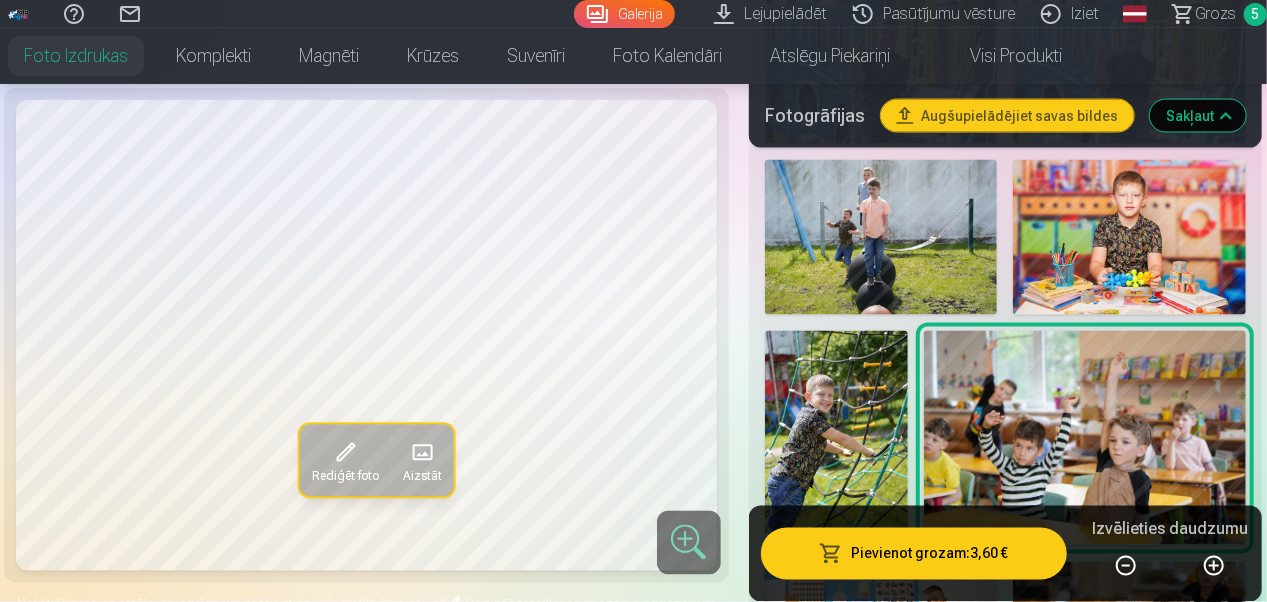 click at bounding box center [1085, 438] 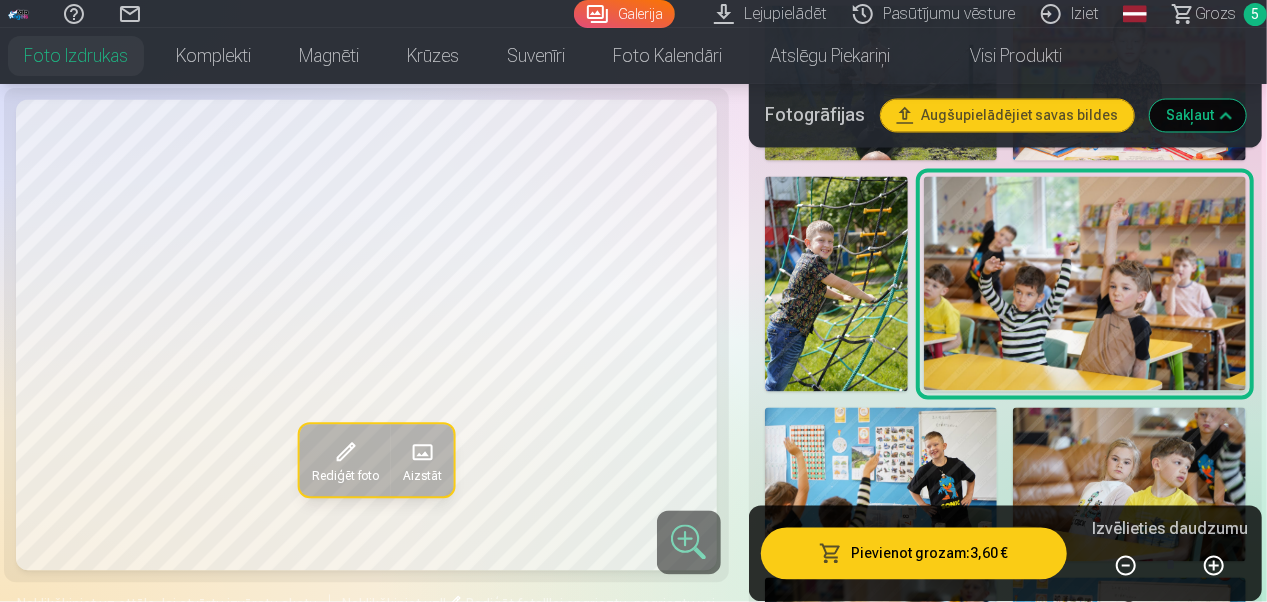 scroll, scrollTop: 1819, scrollLeft: 0, axis: vertical 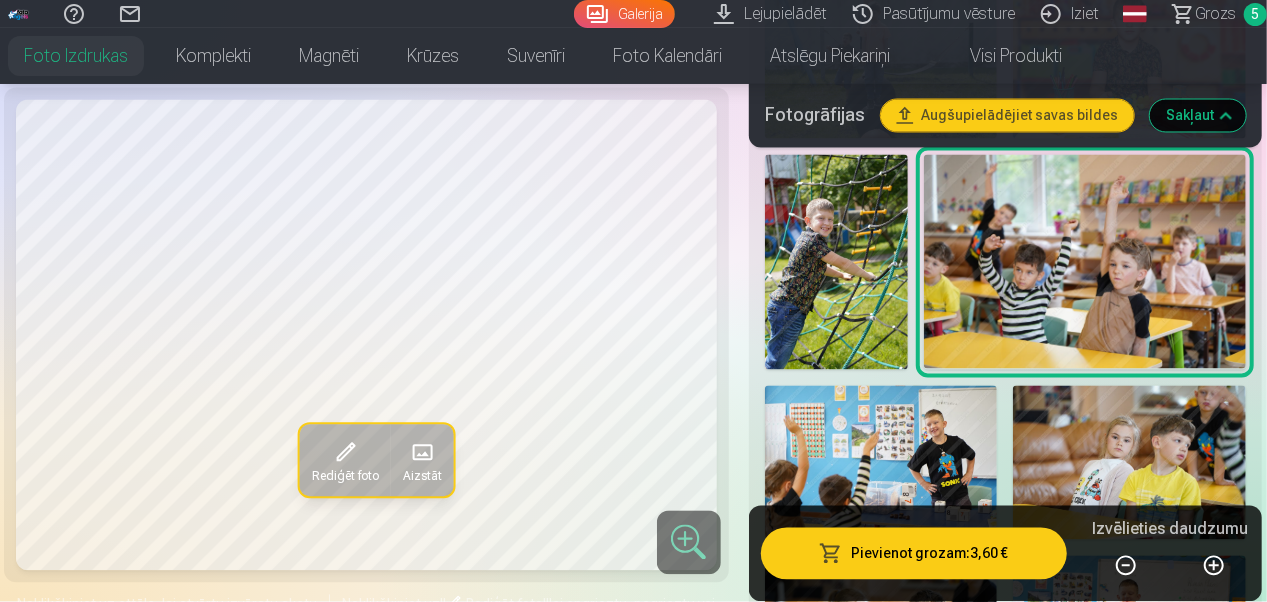 click at bounding box center [881, 463] 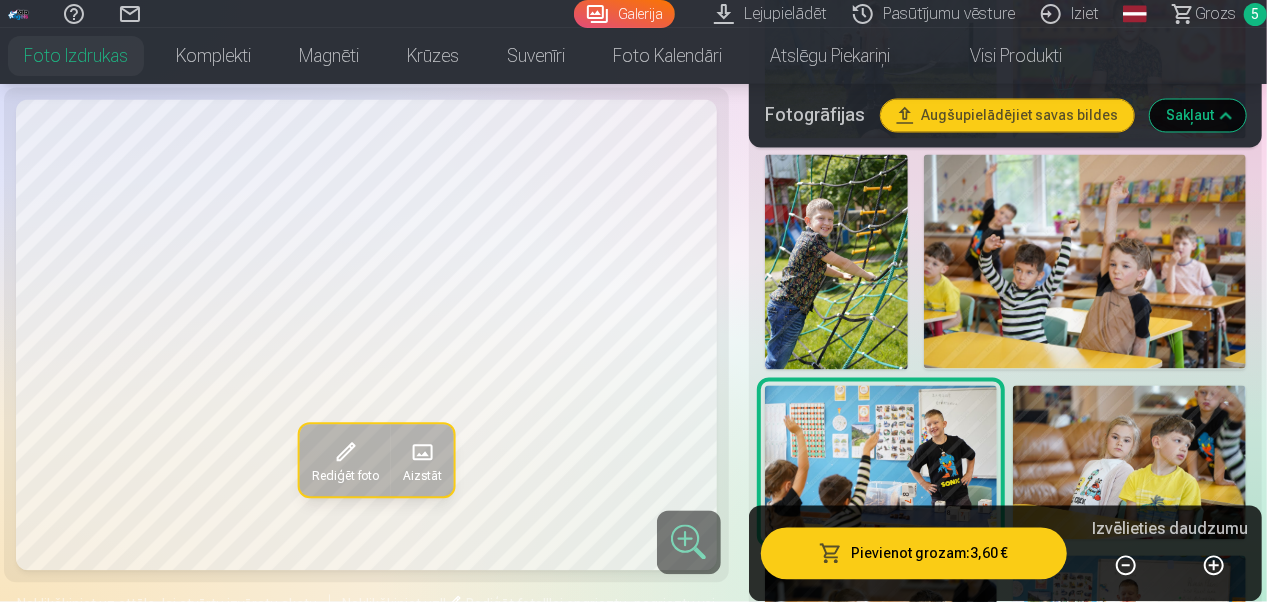 click at bounding box center (1129, 463) 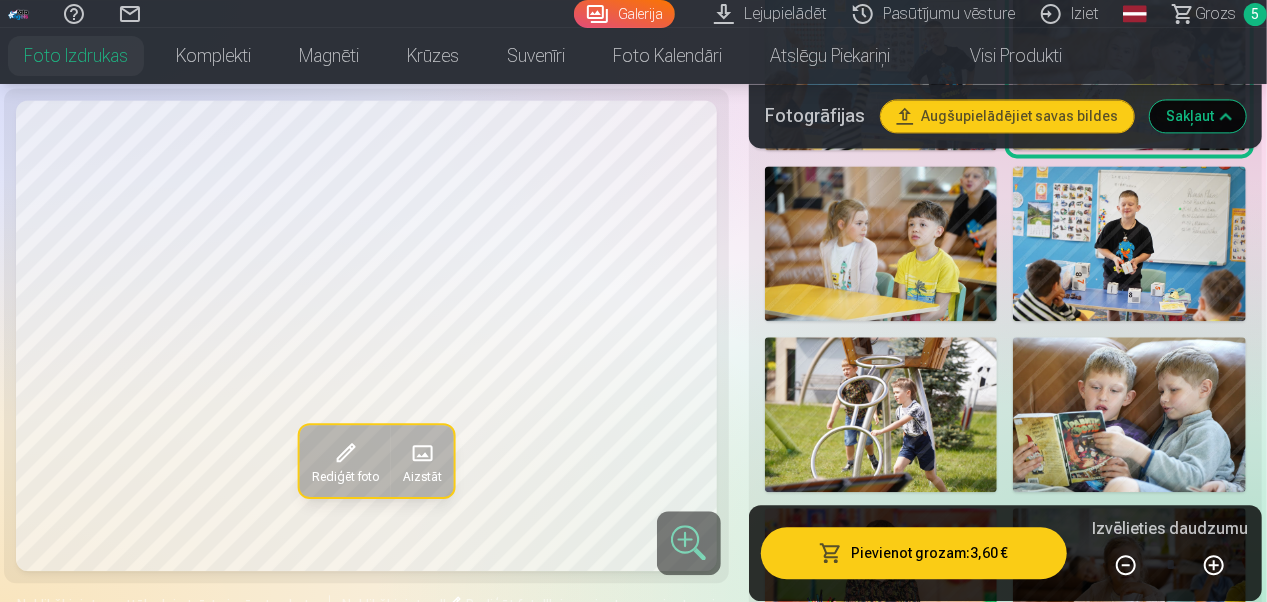 scroll, scrollTop: 2210, scrollLeft: 0, axis: vertical 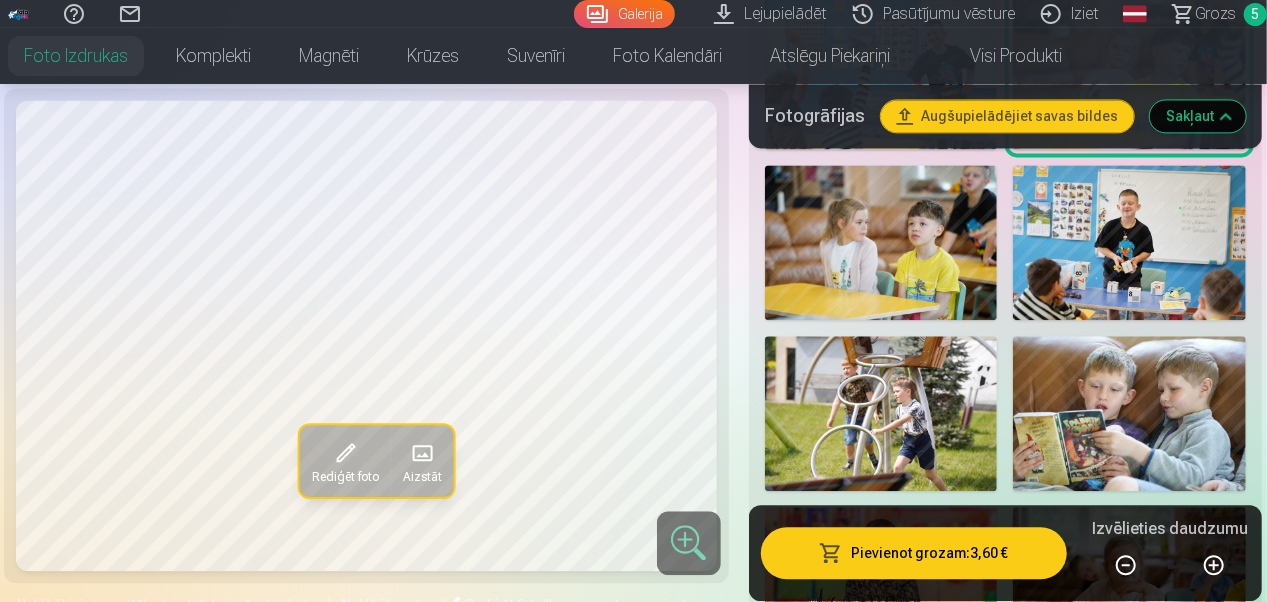 click at bounding box center (1129, 413) 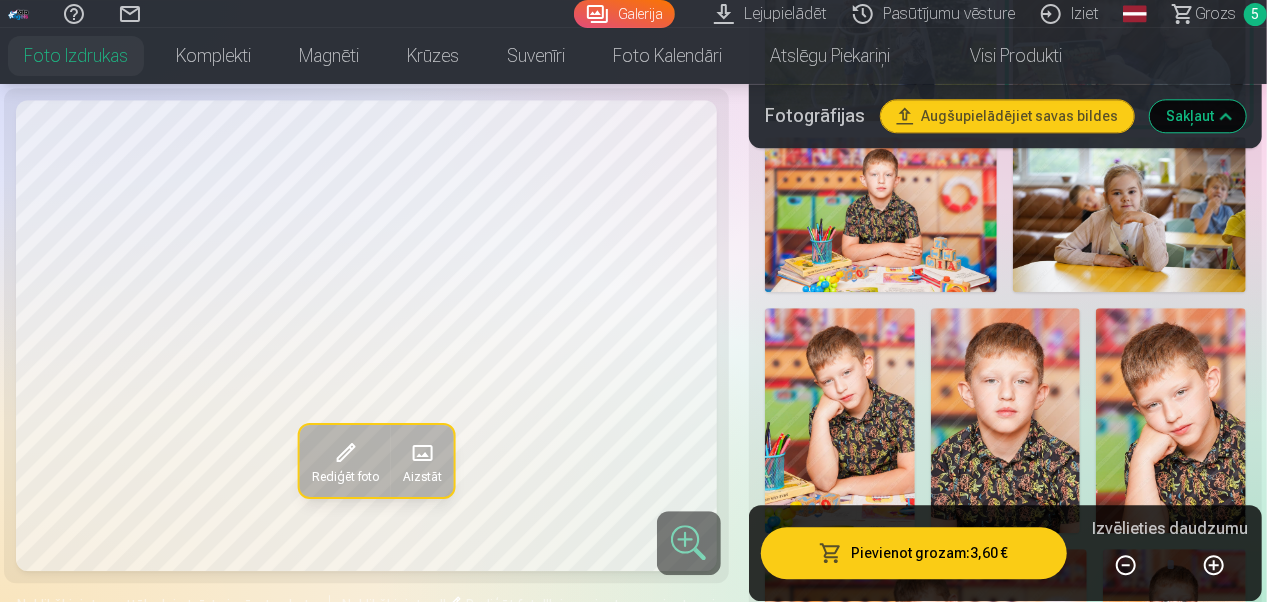 scroll, scrollTop: 2583, scrollLeft: 0, axis: vertical 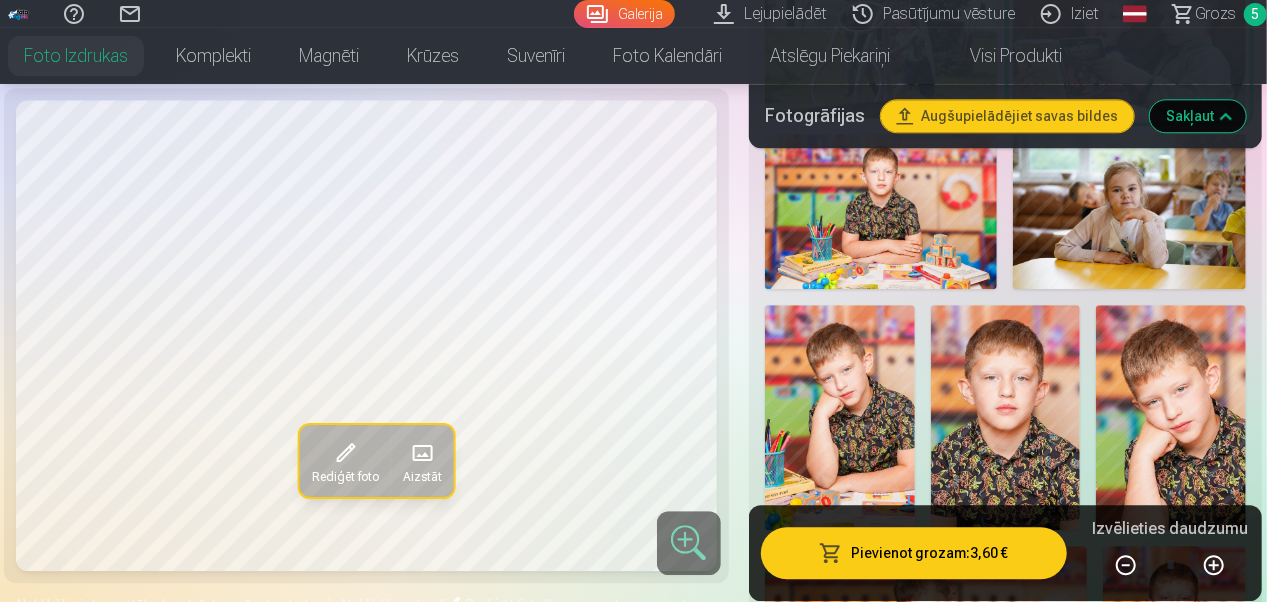 click at bounding box center [840, 417] 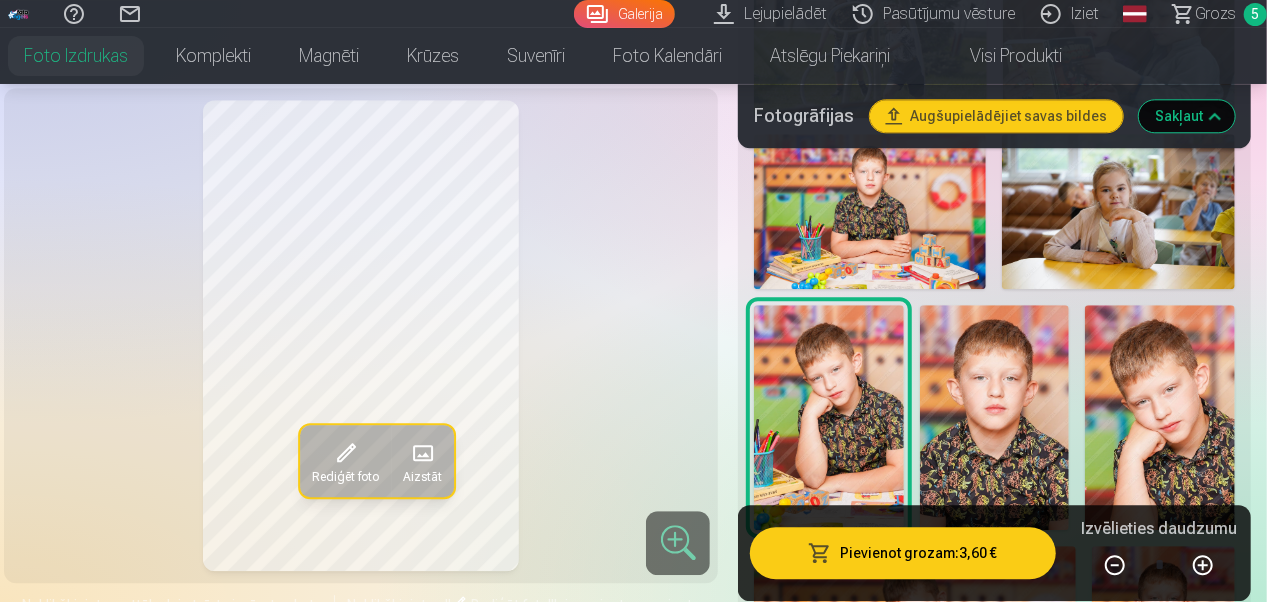 click at bounding box center (995, 417) 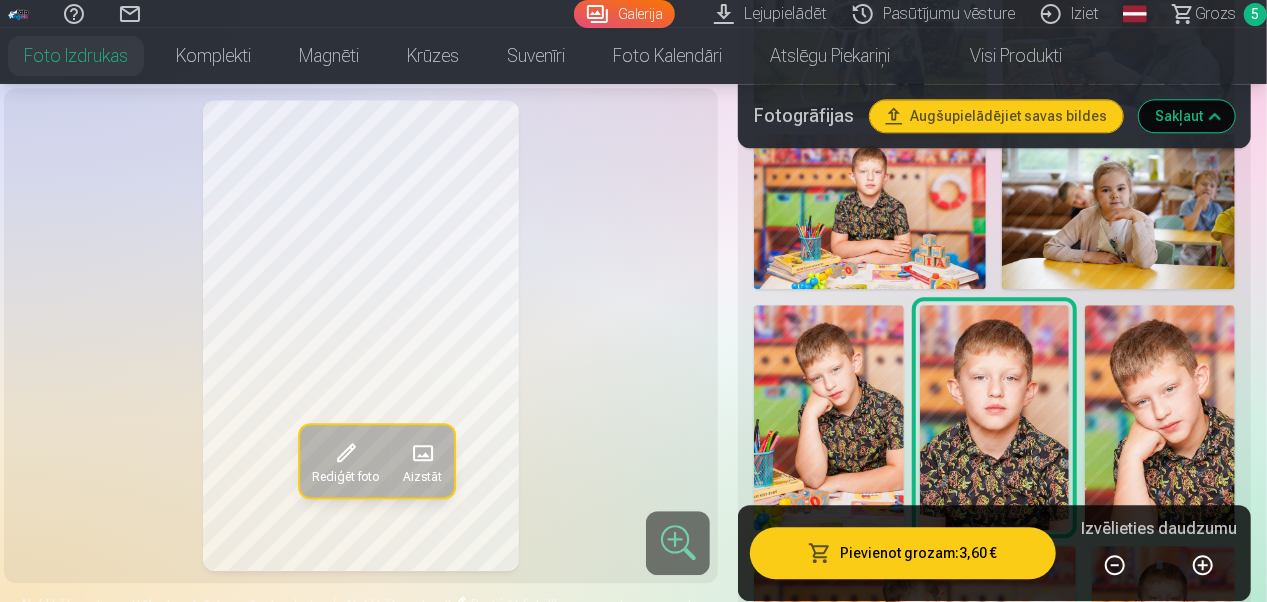 click at bounding box center (1160, 417) 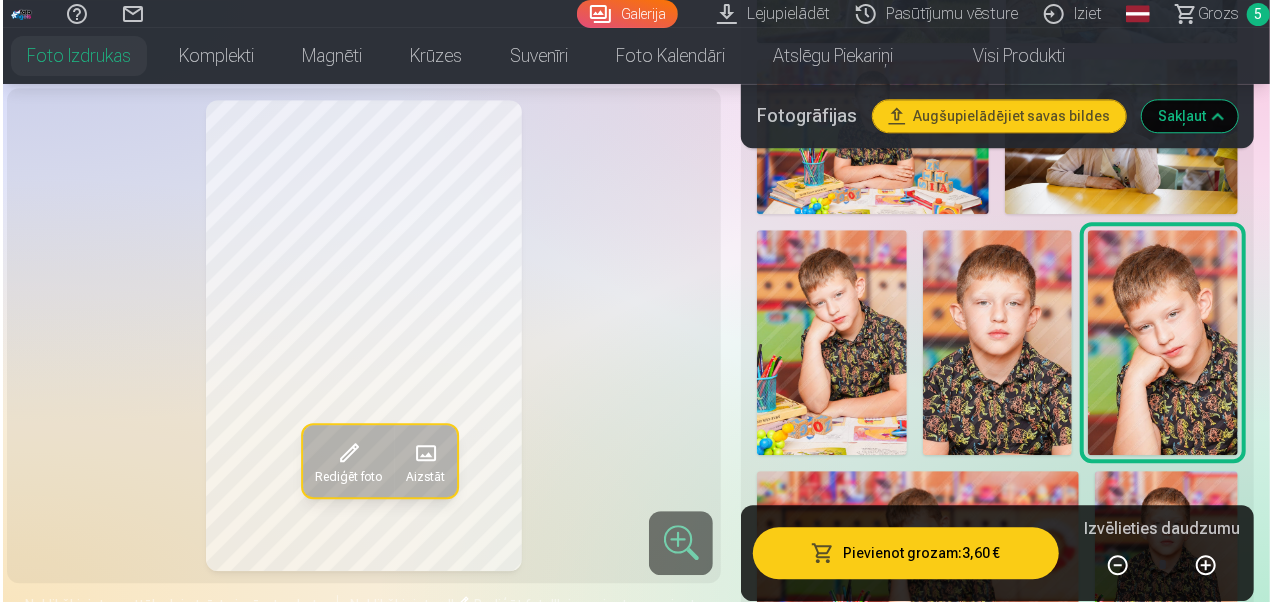 scroll, scrollTop: 2657, scrollLeft: 0, axis: vertical 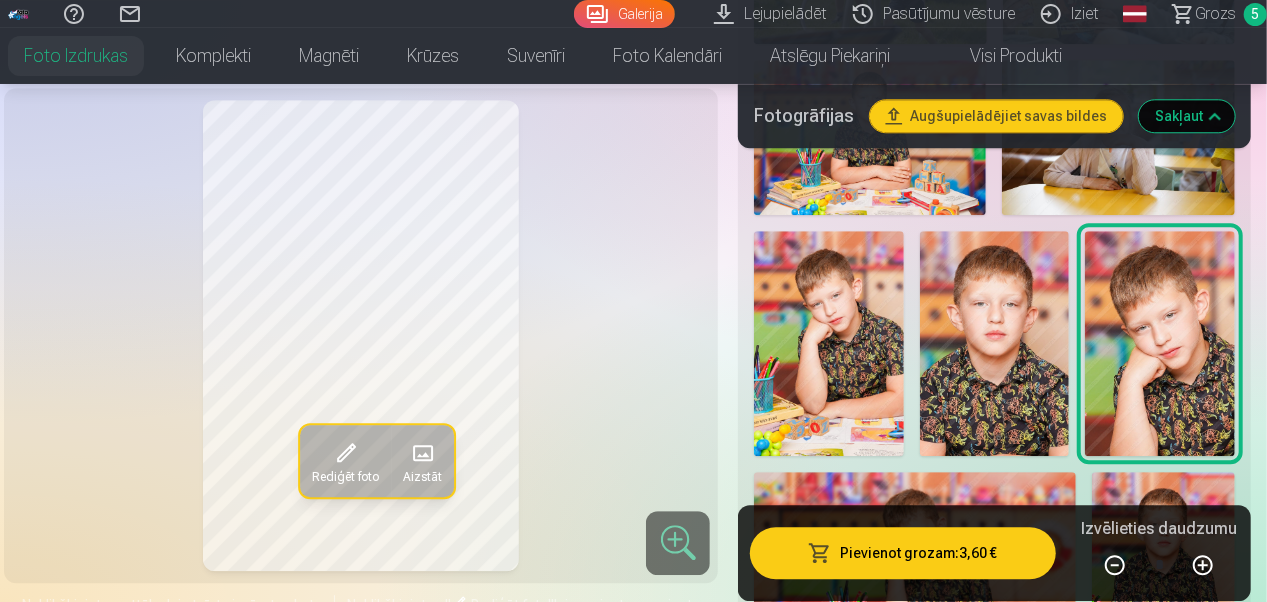 click on "Pievienot grozam :  3,60 €" at bounding box center [903, 554] 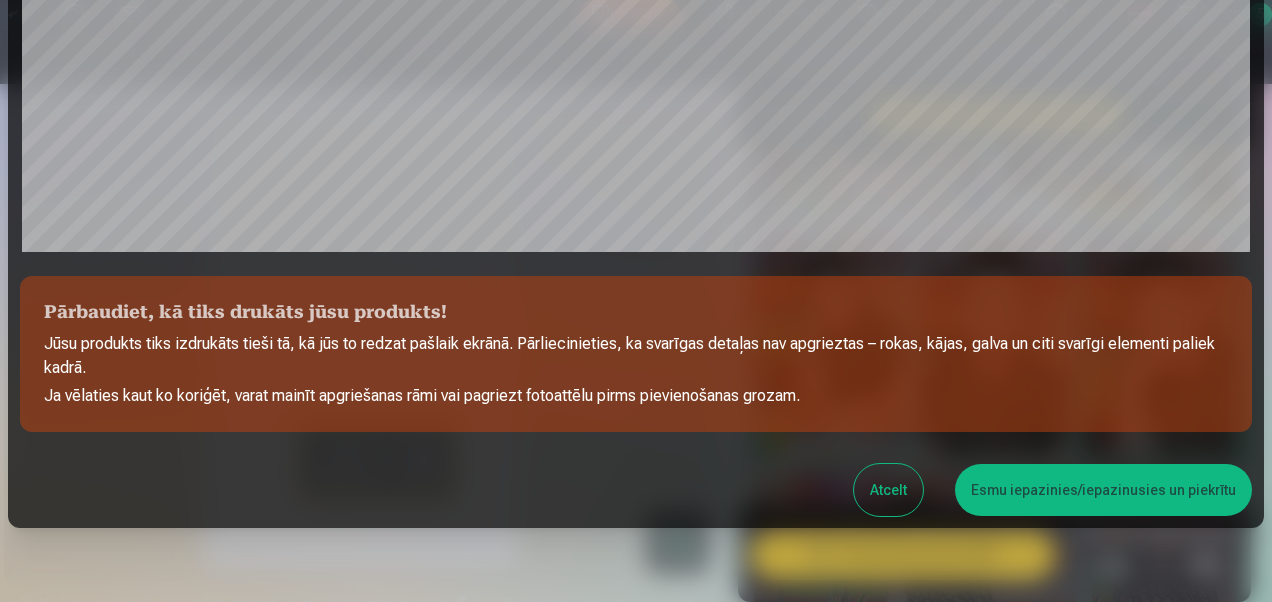 scroll, scrollTop: 766, scrollLeft: 0, axis: vertical 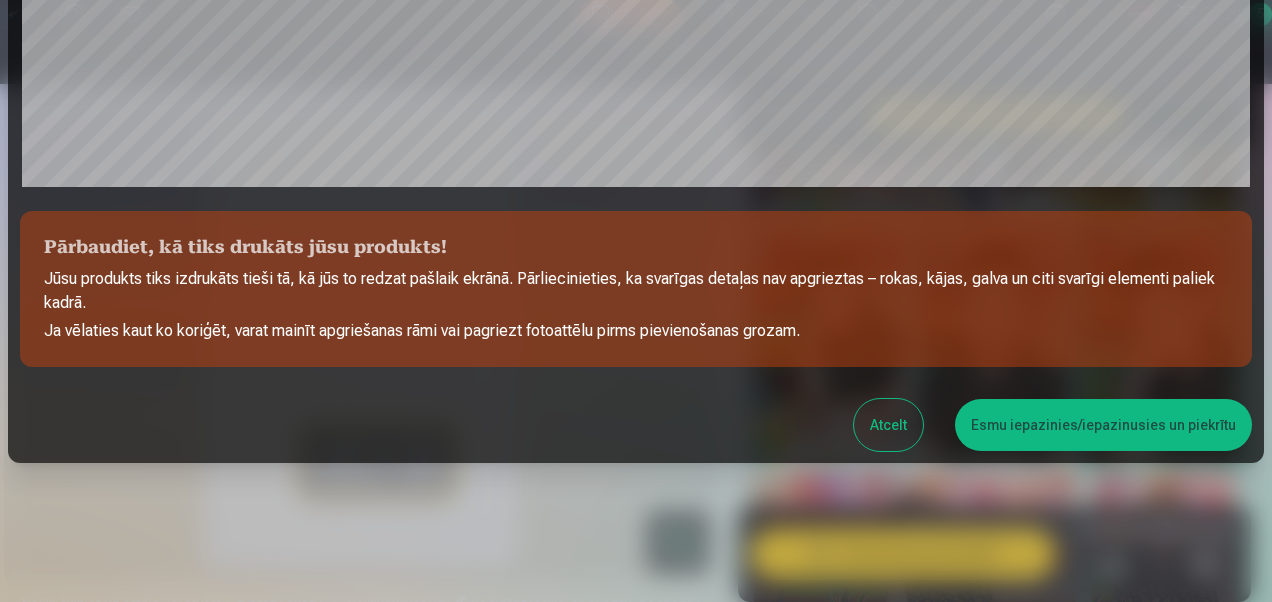 click on "Esmu iepazinies/iepazinusies un piekrītu" at bounding box center (1103, 425) 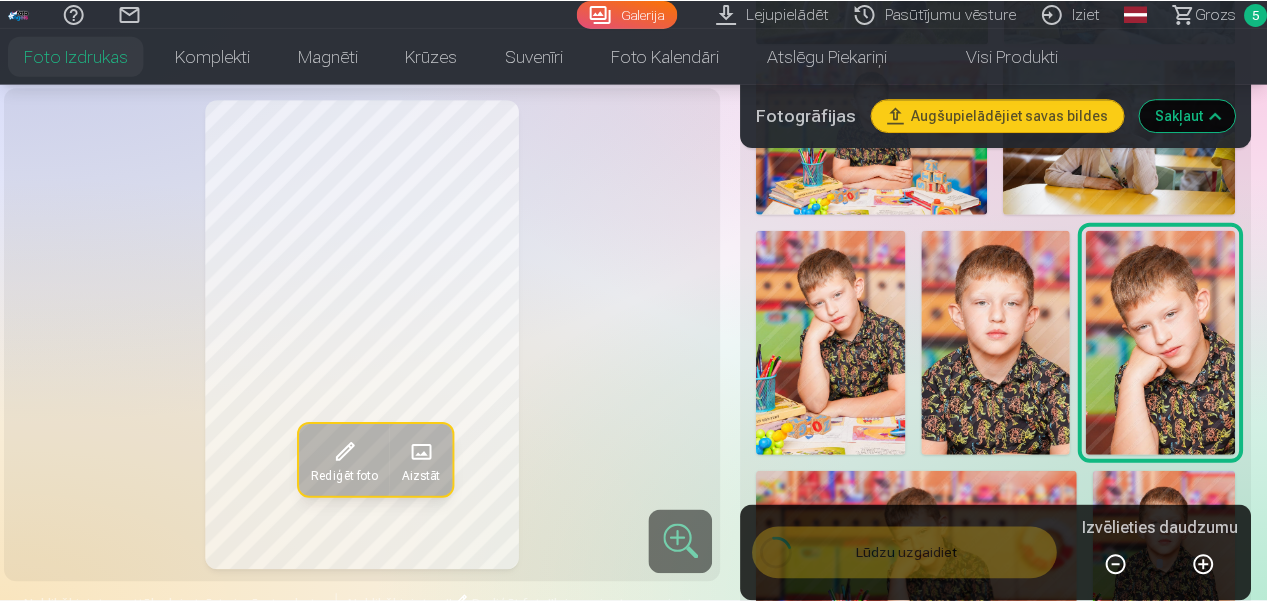scroll, scrollTop: 763, scrollLeft: 0, axis: vertical 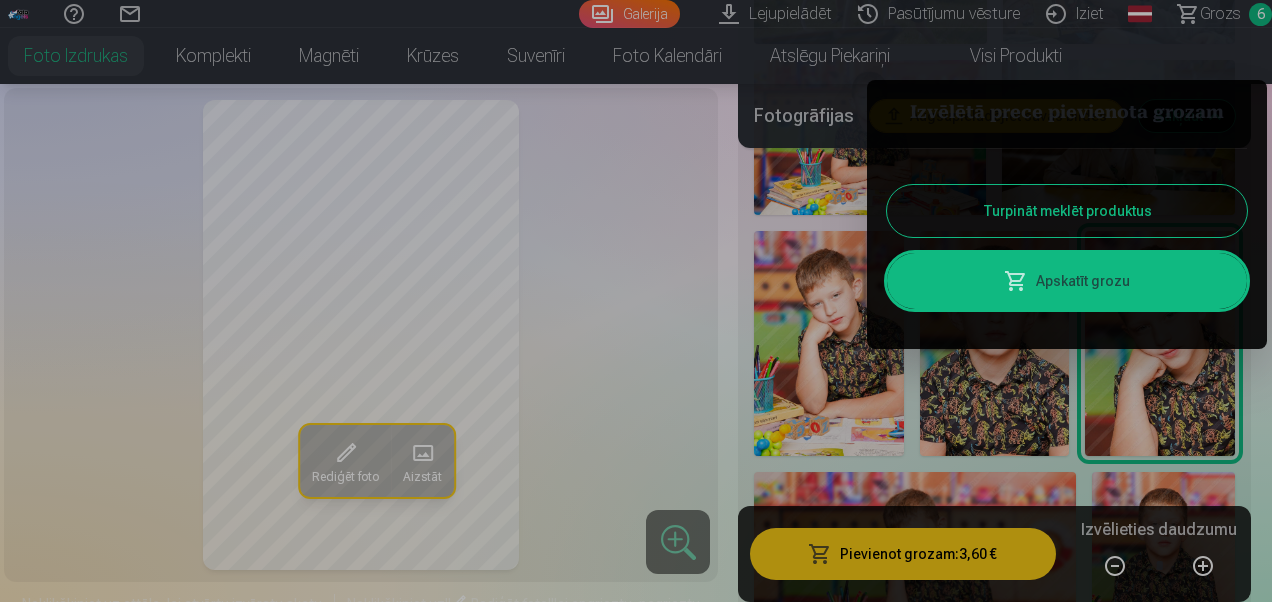 click on "Turpināt meklēt produktus" at bounding box center (1067, 211) 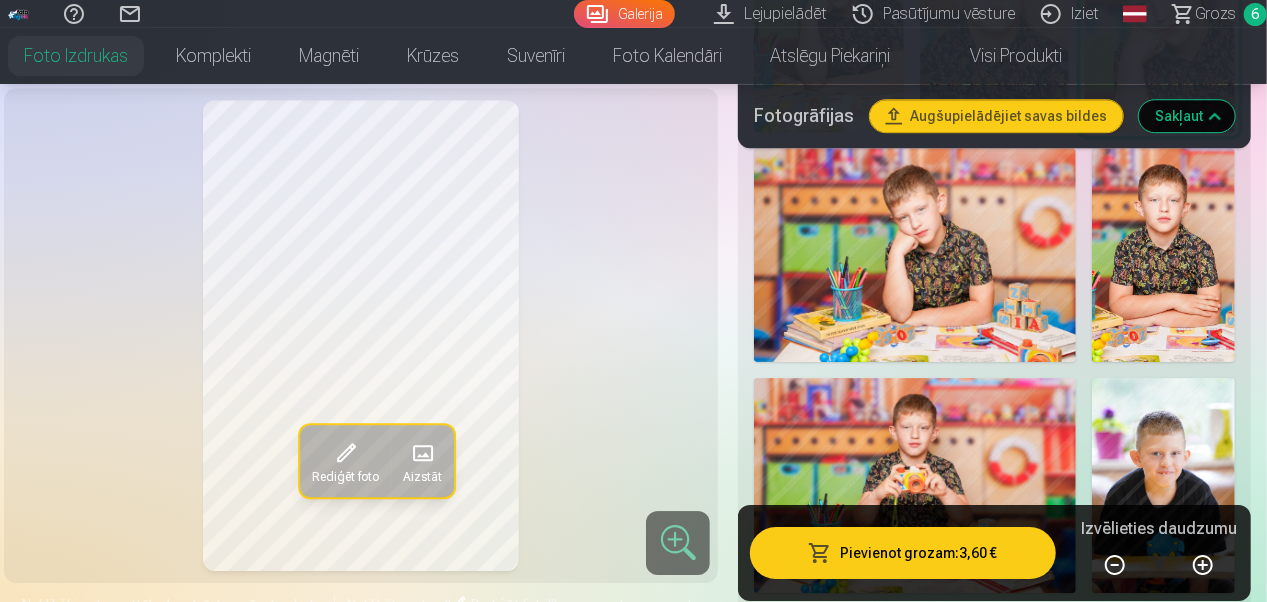 scroll, scrollTop: 2983, scrollLeft: 0, axis: vertical 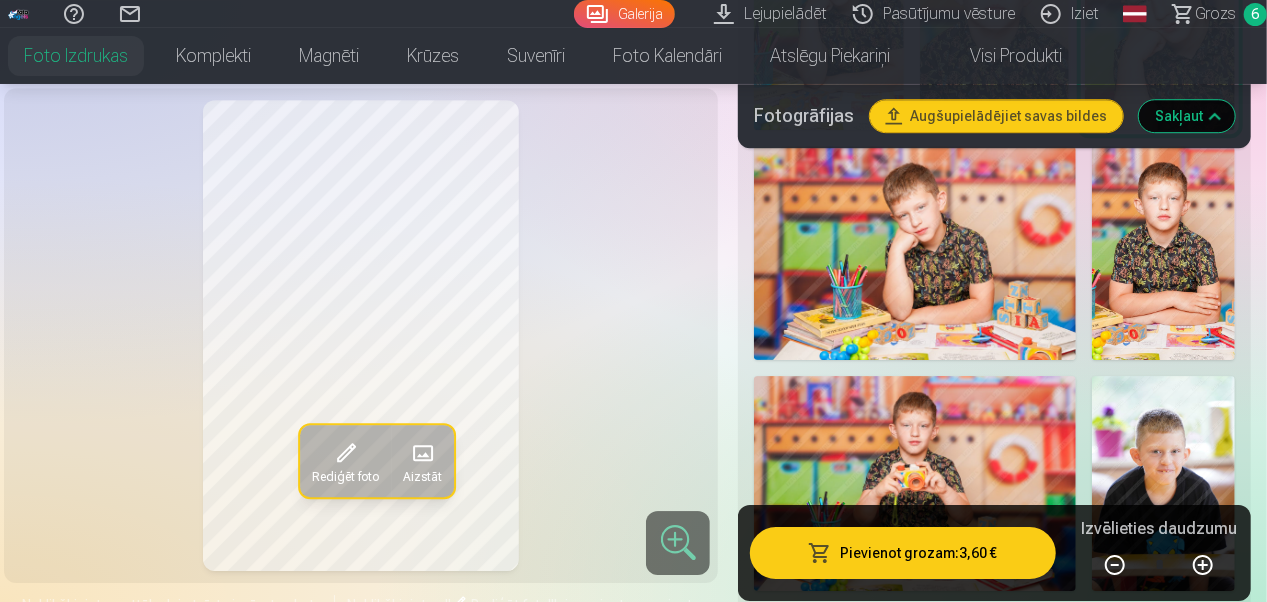 click at bounding box center [915, 483] 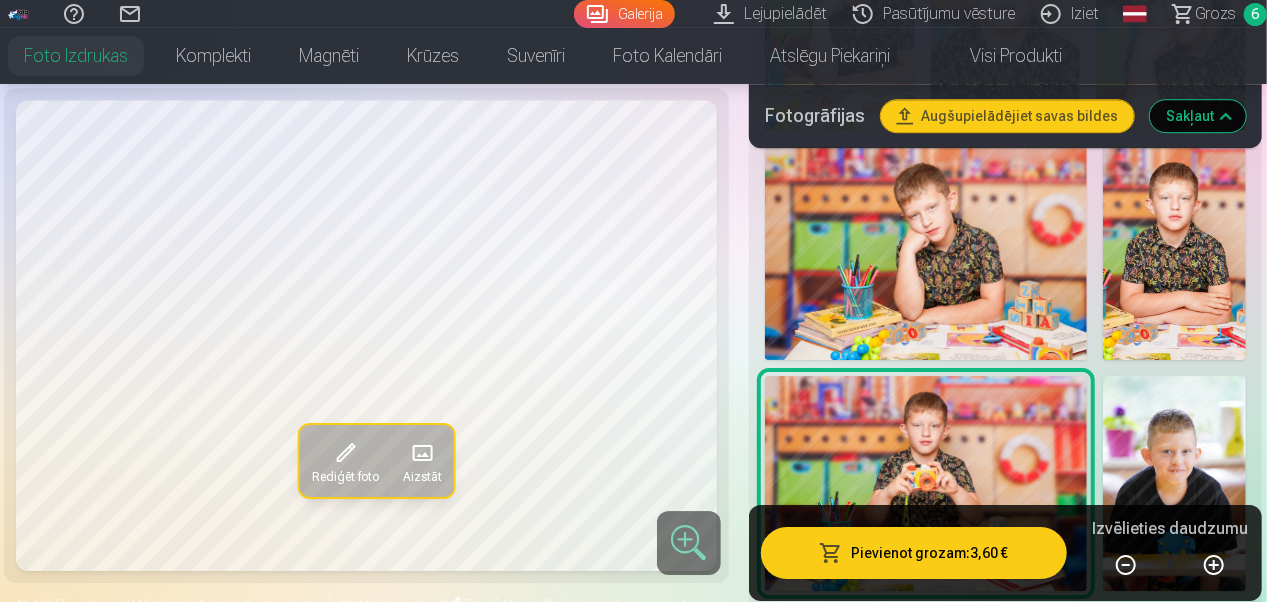 click at bounding box center (1174, 483) 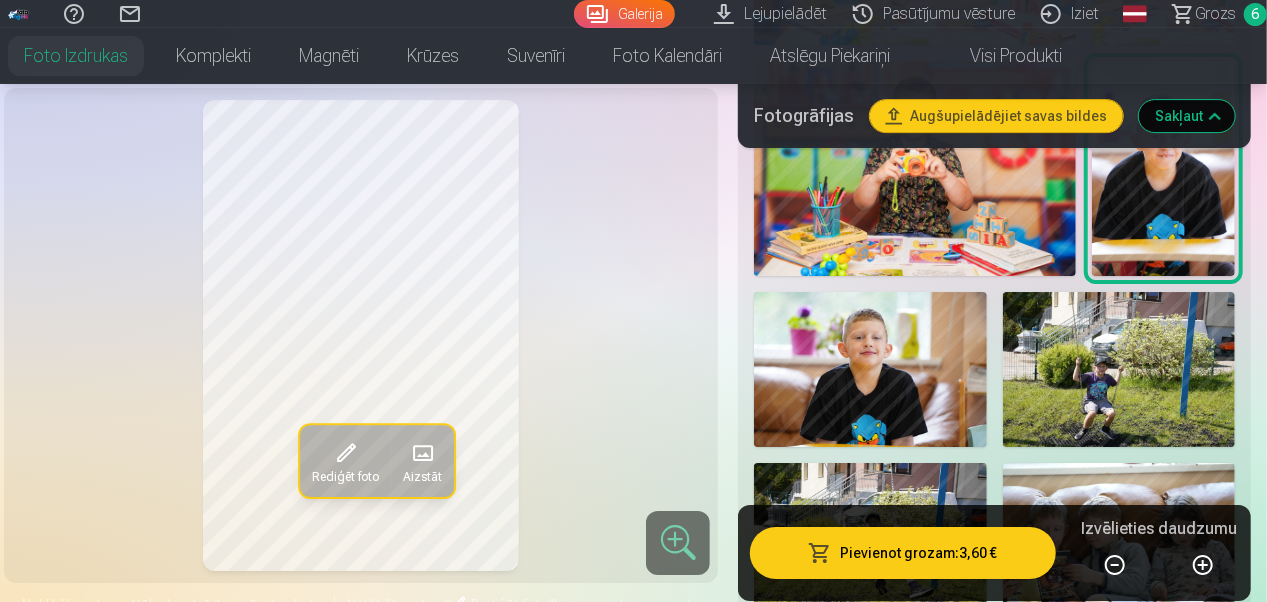 scroll, scrollTop: 3299, scrollLeft: 0, axis: vertical 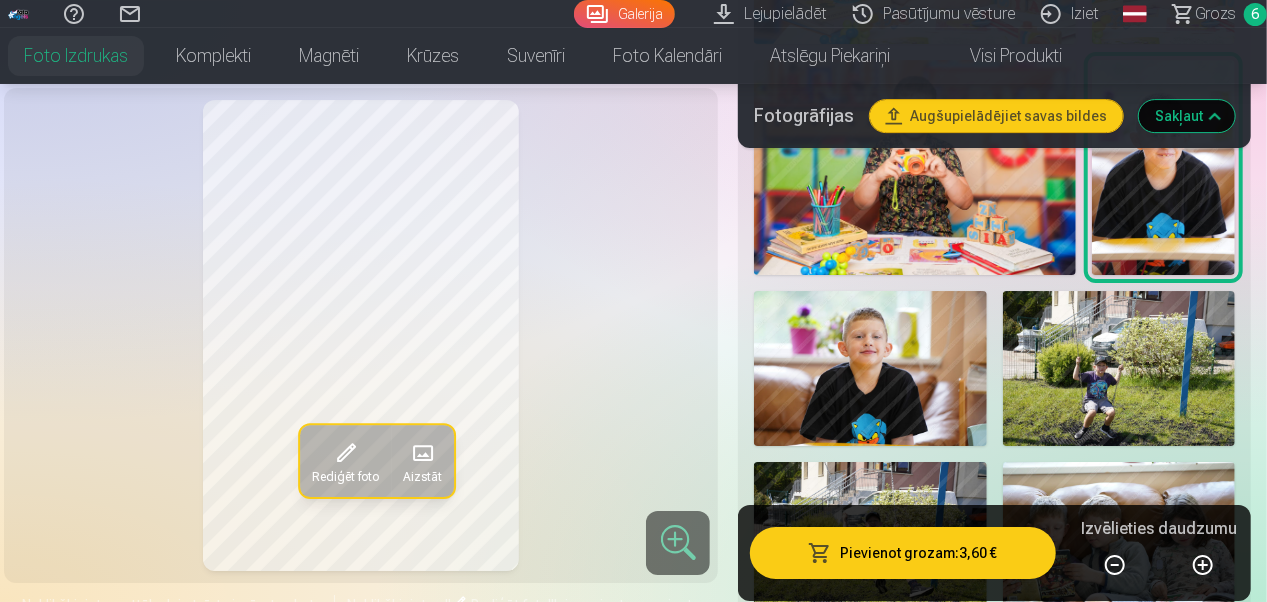 click at bounding box center [870, 368] 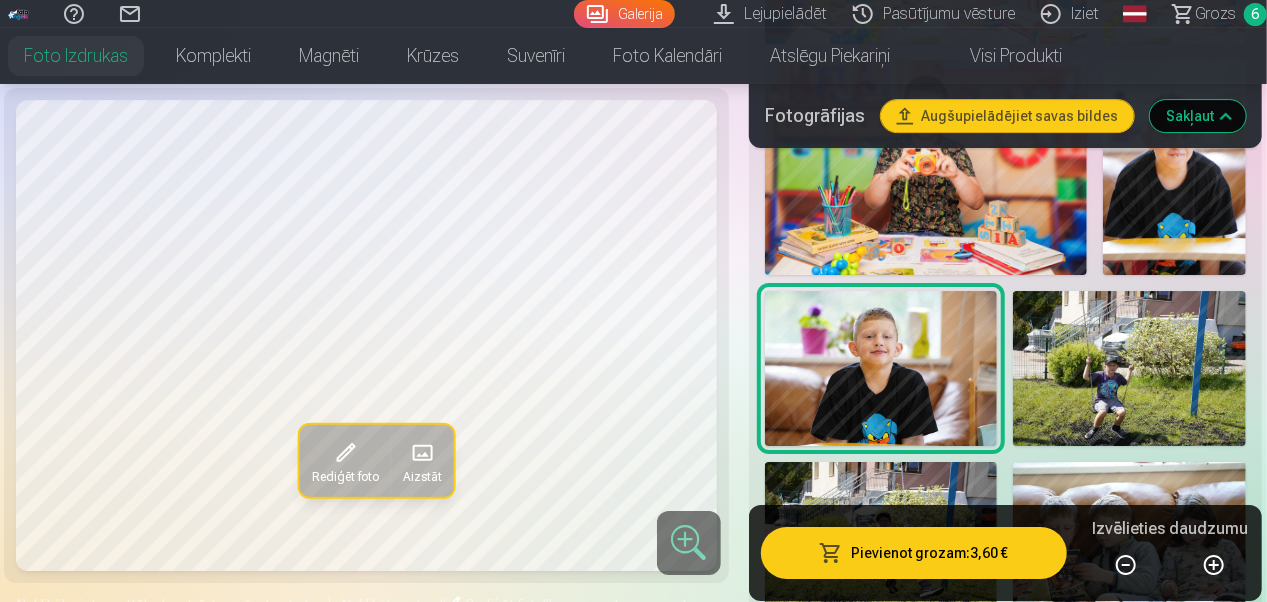 click at bounding box center [1129, 368] 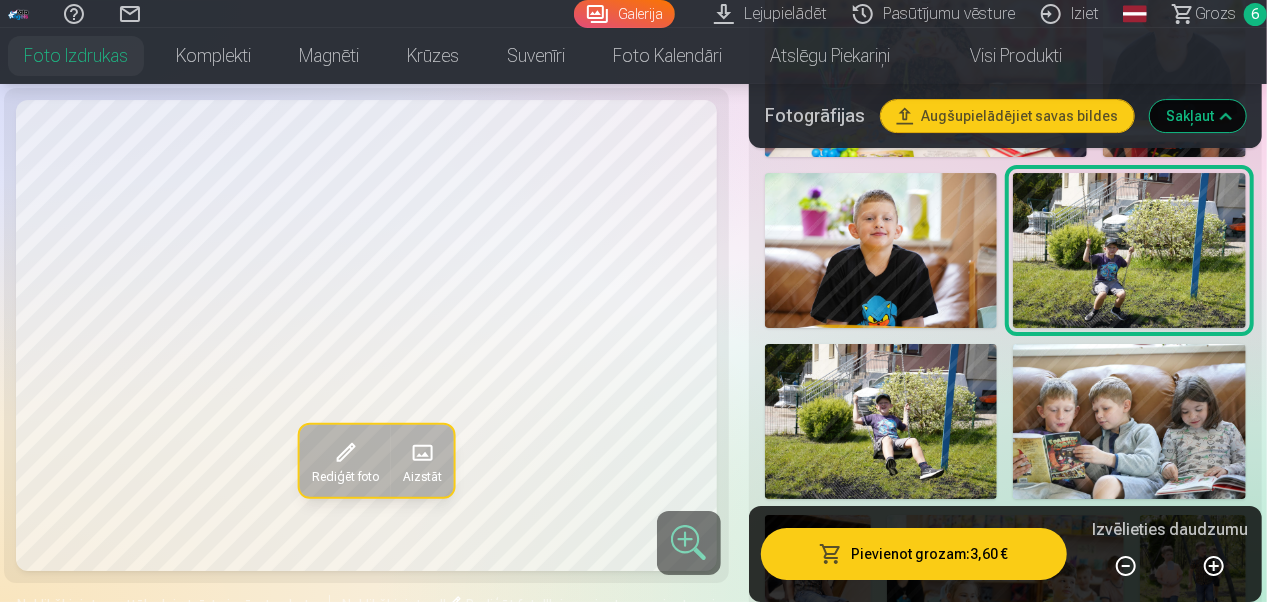 scroll, scrollTop: 3450, scrollLeft: 0, axis: vertical 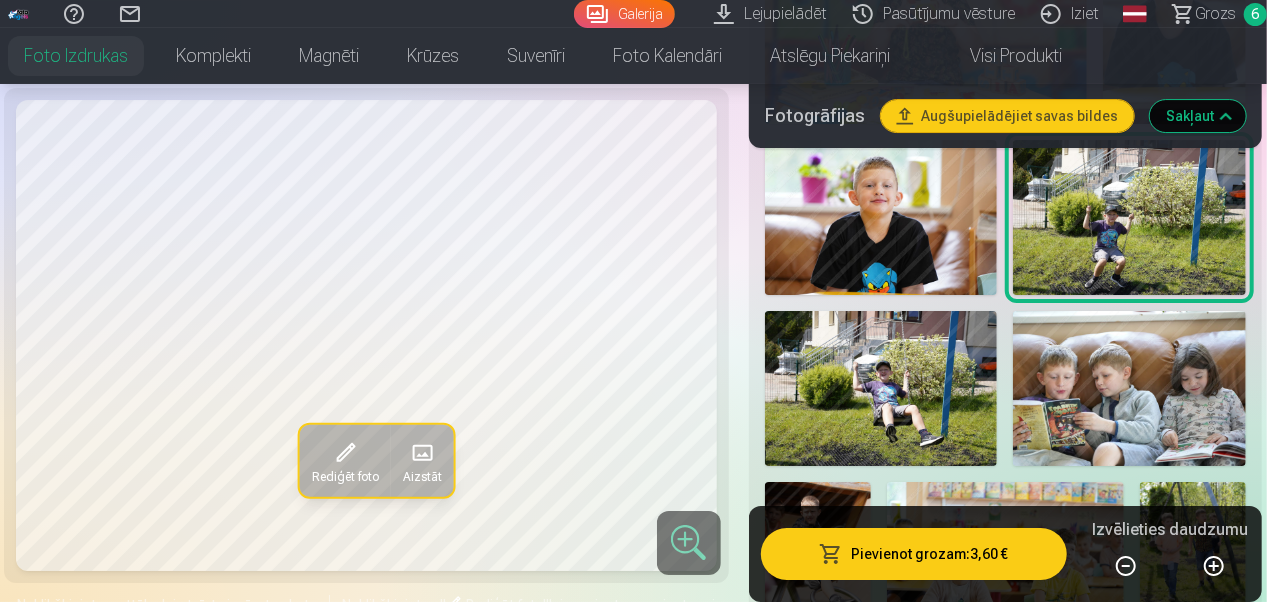 click at bounding box center (881, 388) 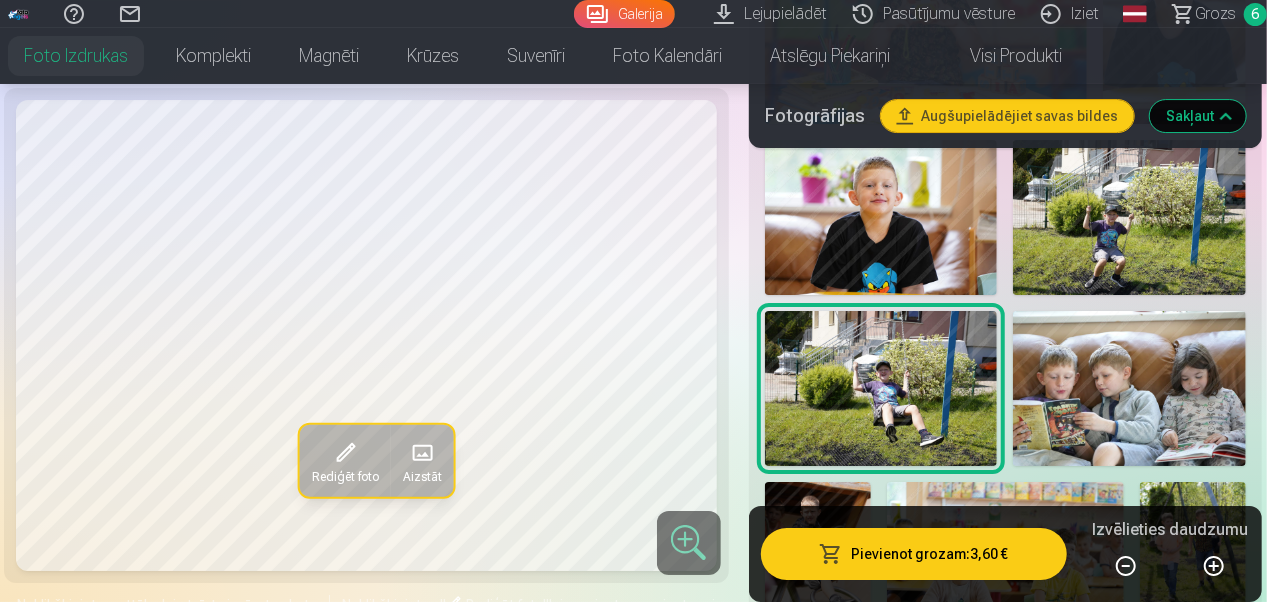 click at bounding box center [1129, 388] 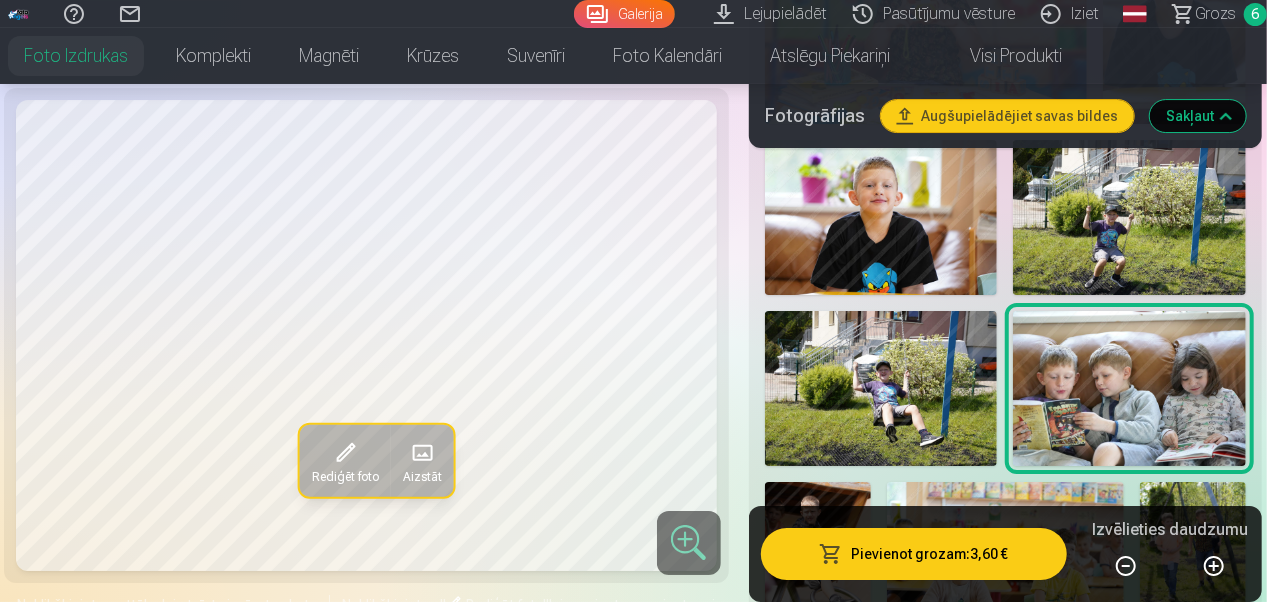 click at bounding box center [881, 388] 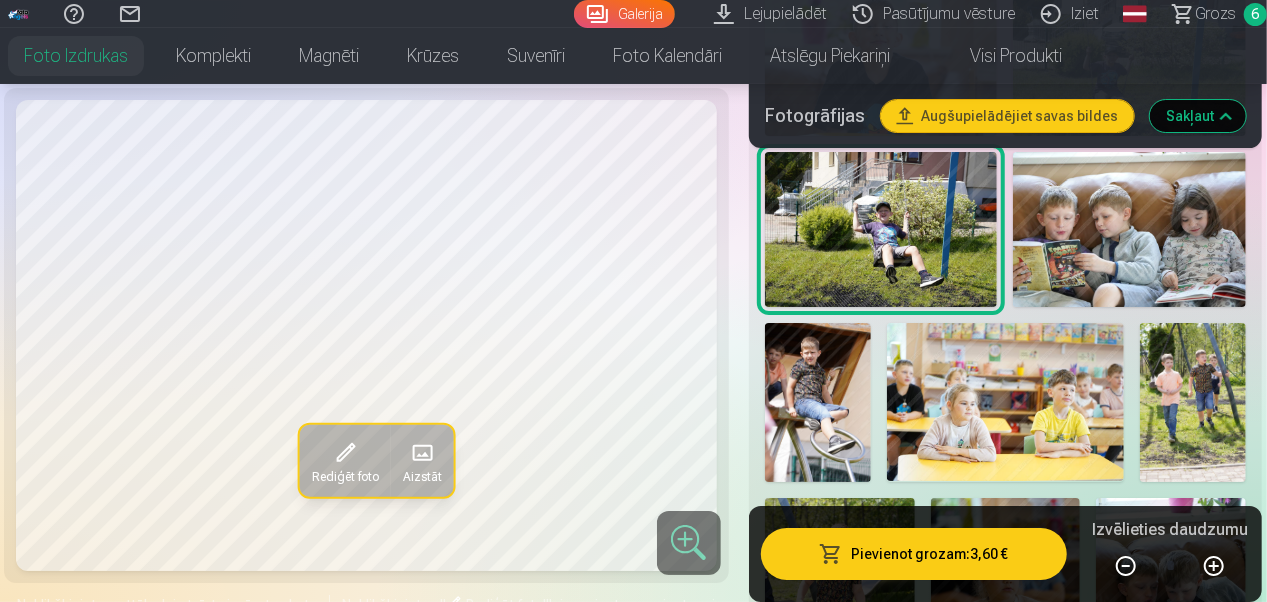 scroll, scrollTop: 3610, scrollLeft: 0, axis: vertical 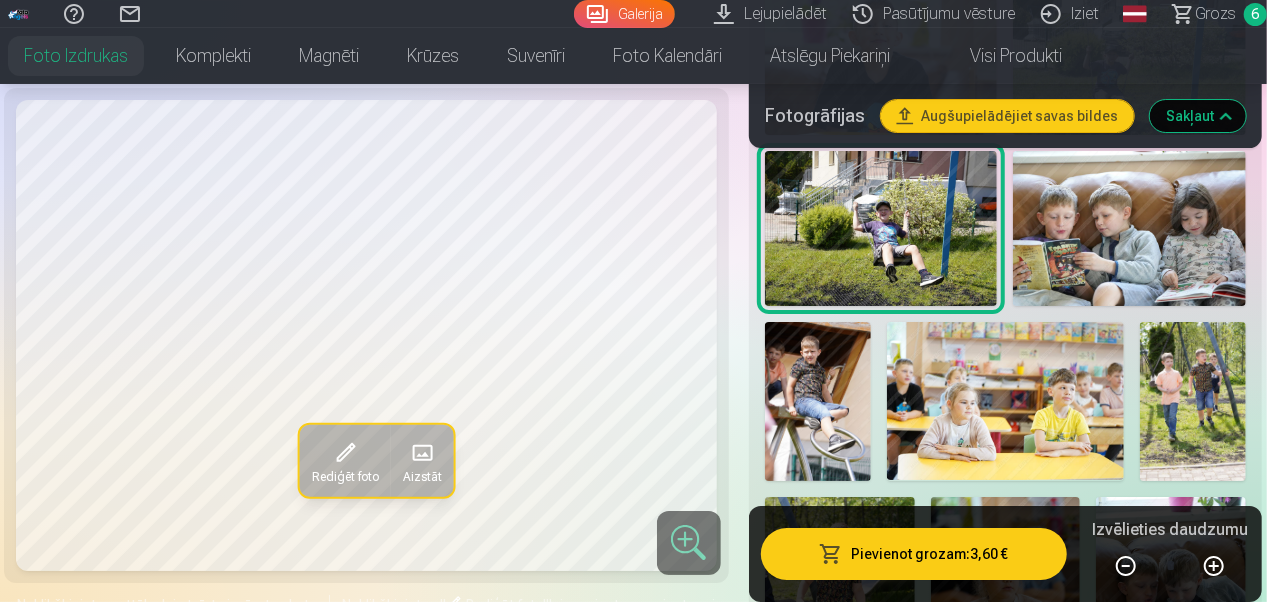 click at bounding box center [818, 401] 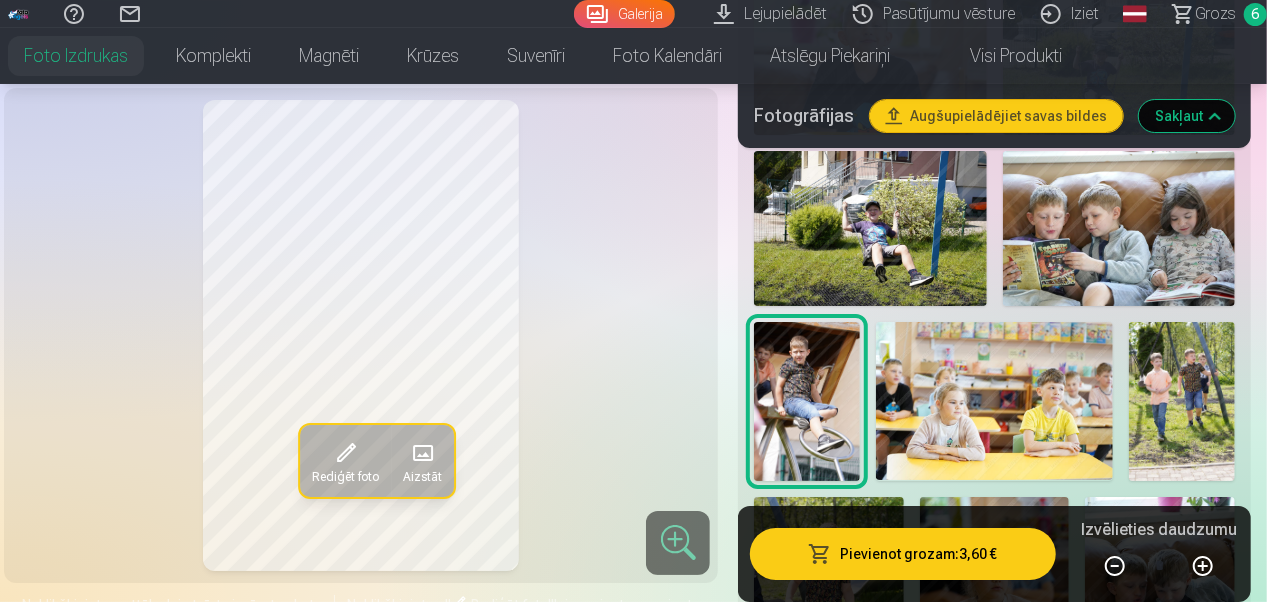click at bounding box center (1119, 228) 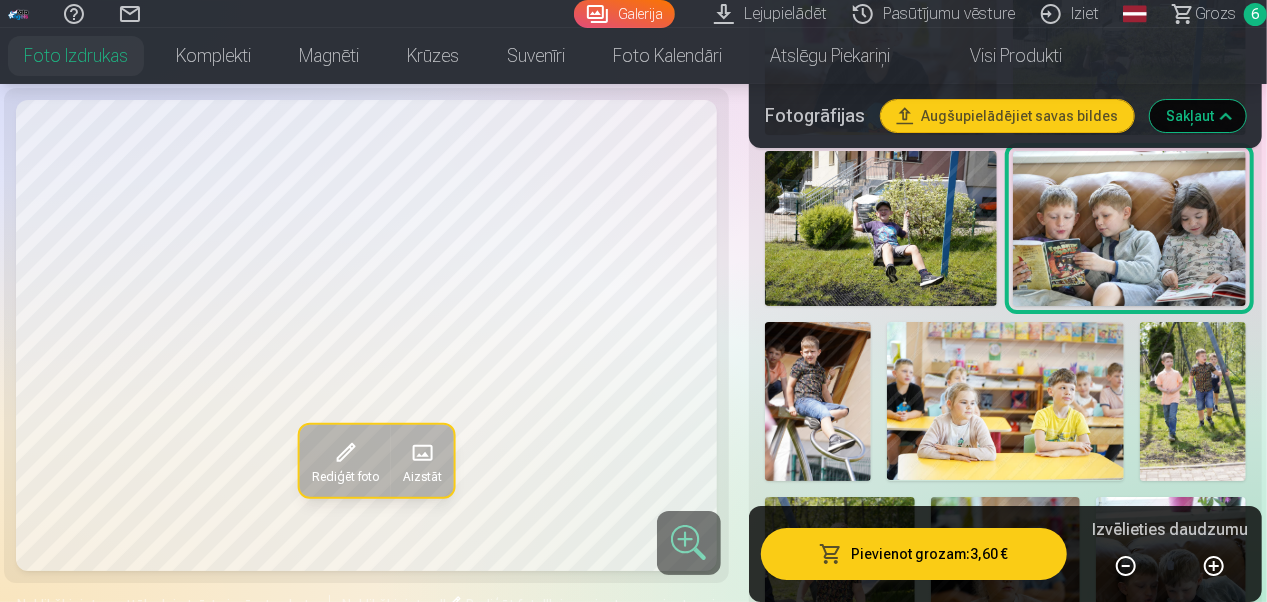 click at bounding box center [1006, 401] 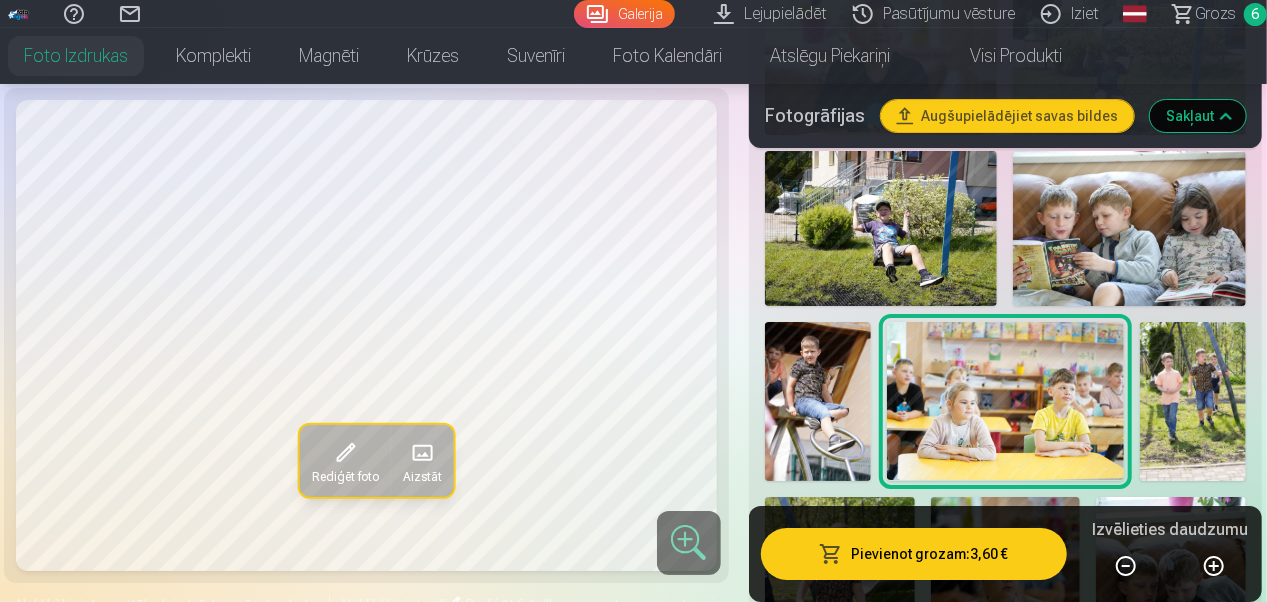 click at bounding box center (1193, 401) 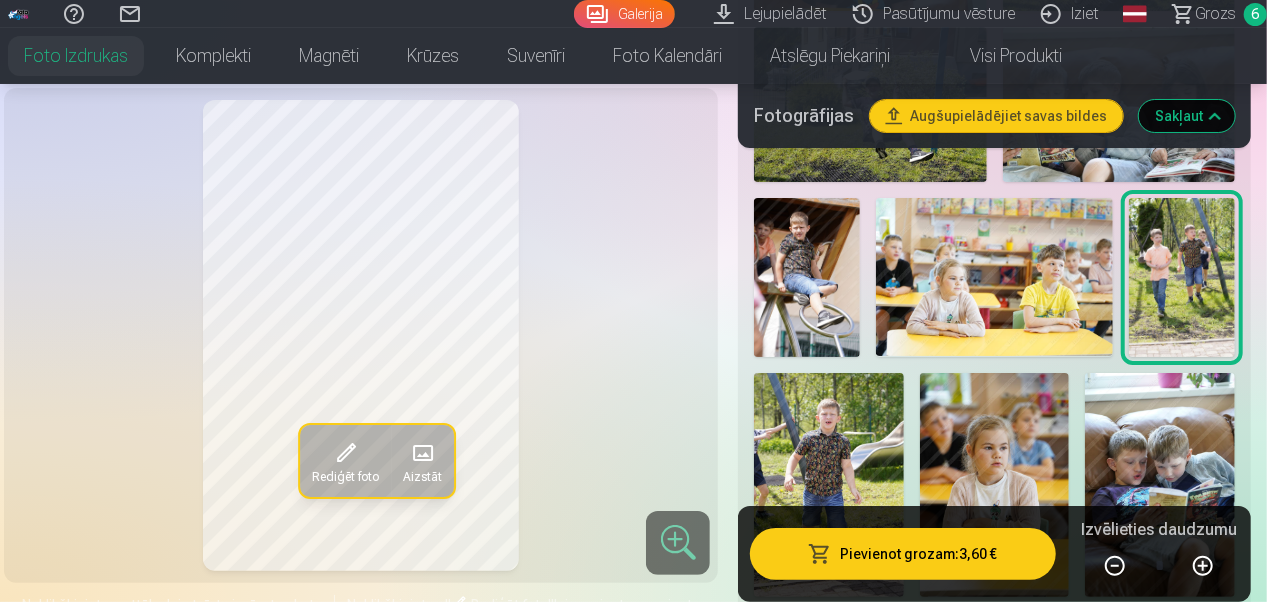scroll, scrollTop: 3735, scrollLeft: 0, axis: vertical 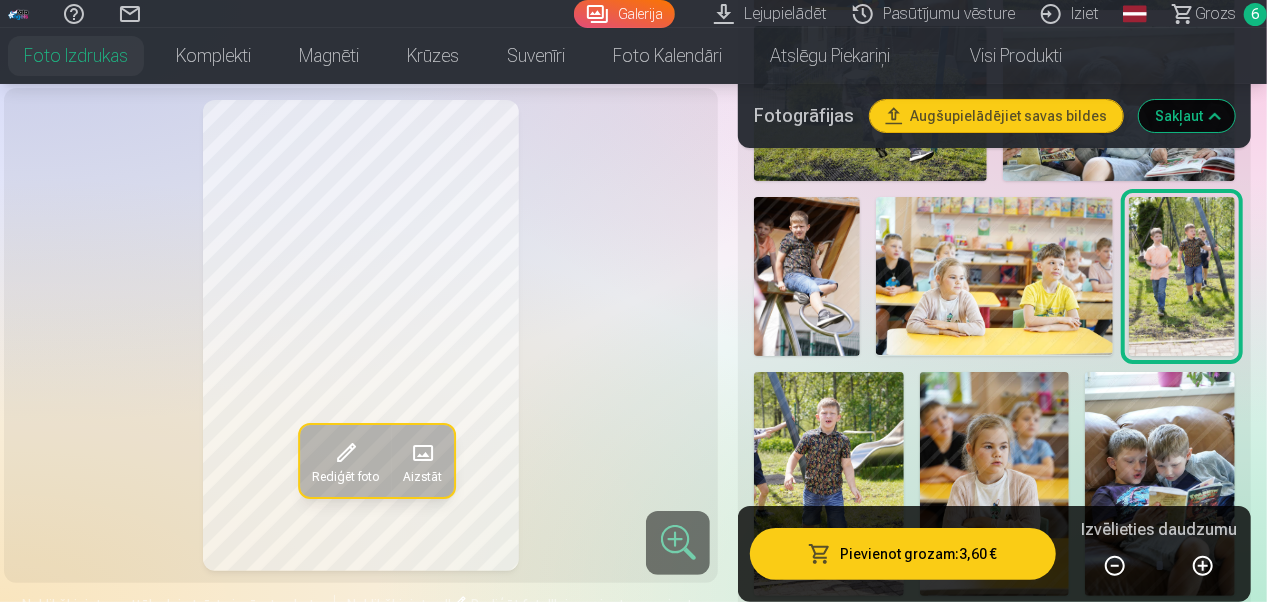 click at bounding box center (829, 484) 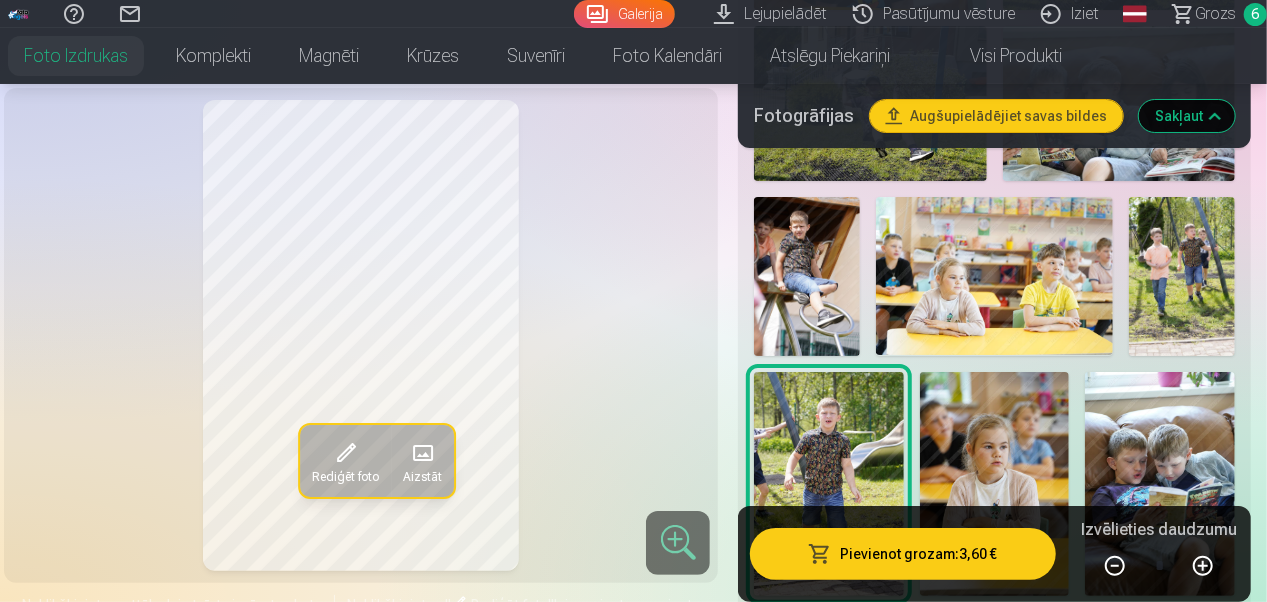 click at bounding box center [995, 484] 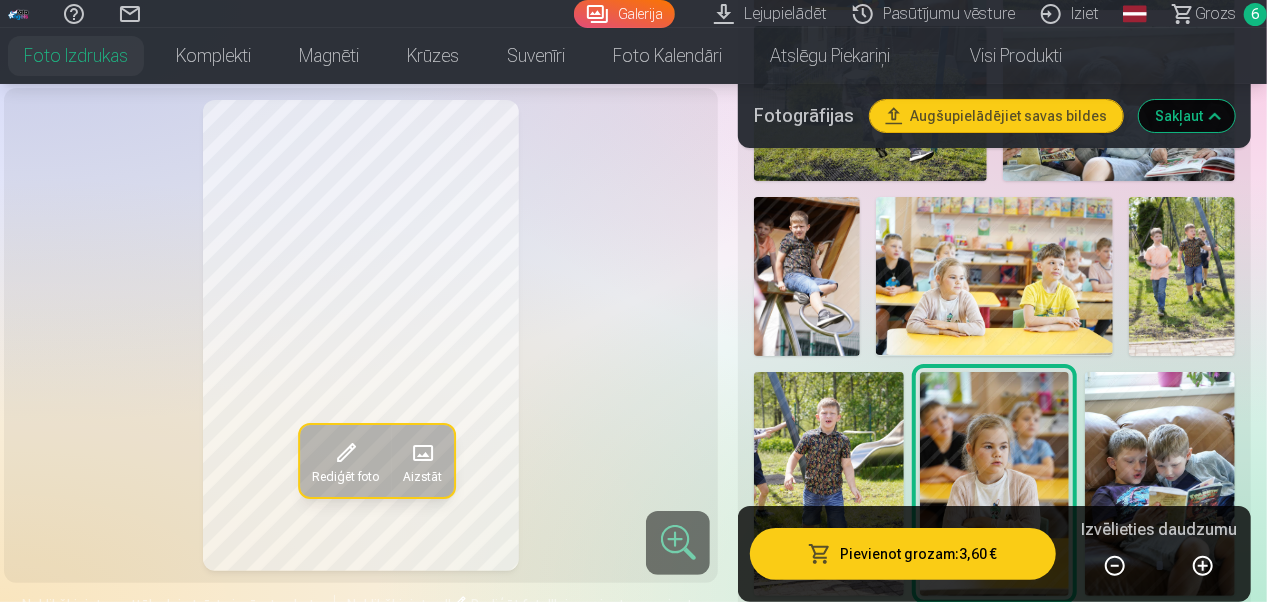 click at bounding box center [1160, 484] 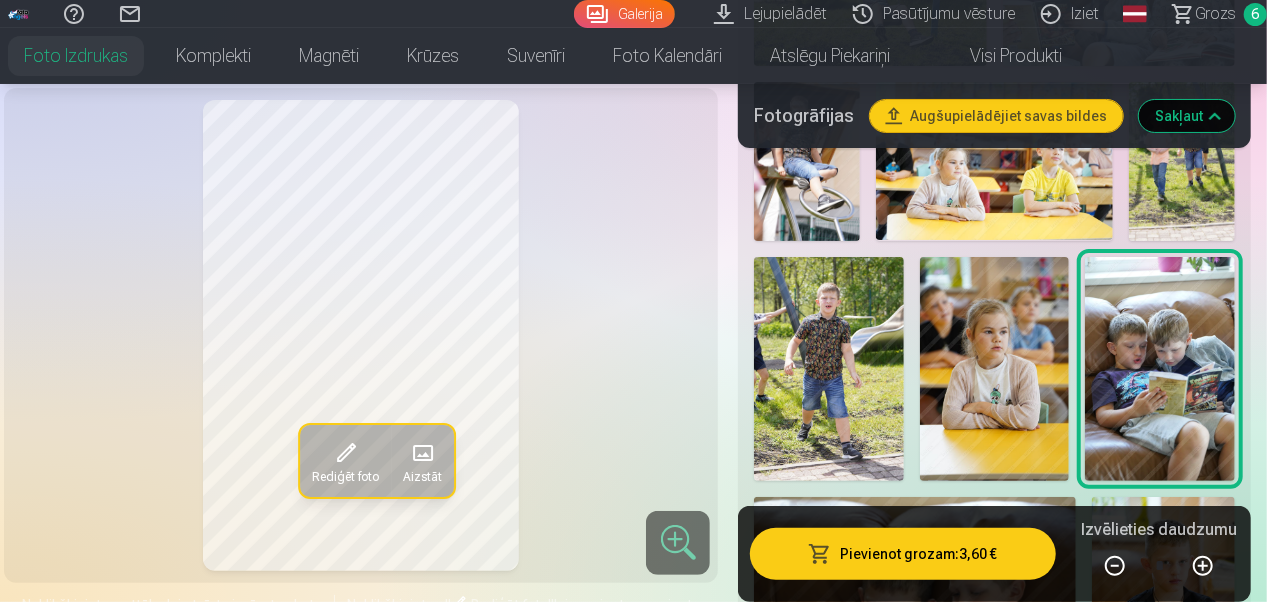scroll, scrollTop: 3851, scrollLeft: 0, axis: vertical 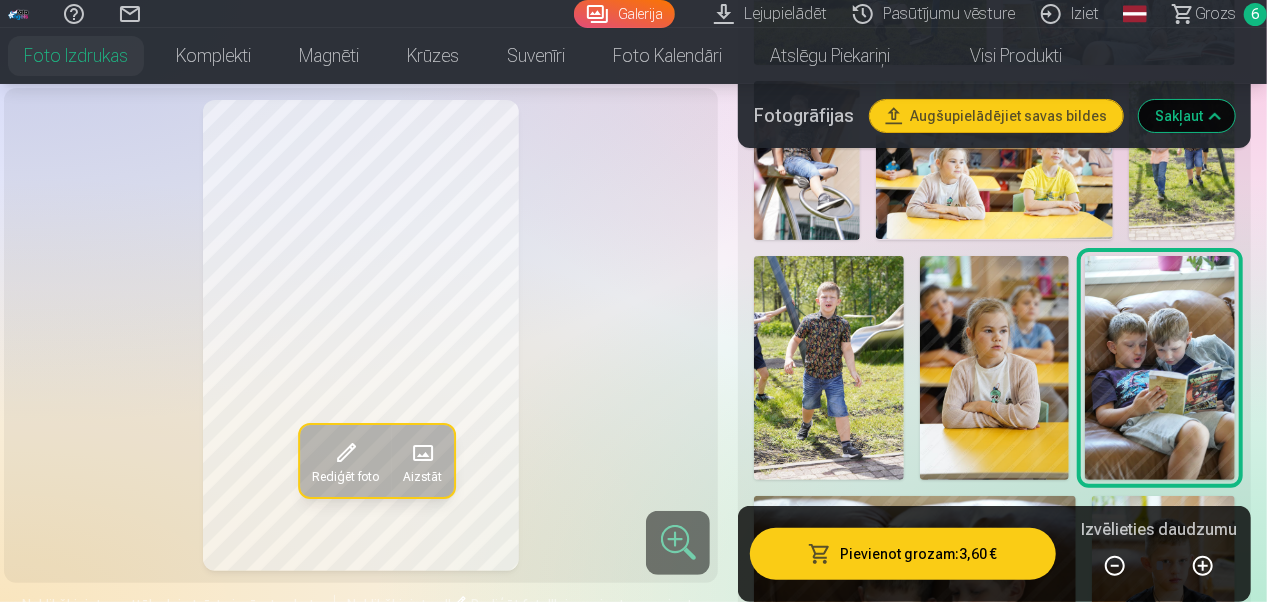 click at bounding box center [915, 603] 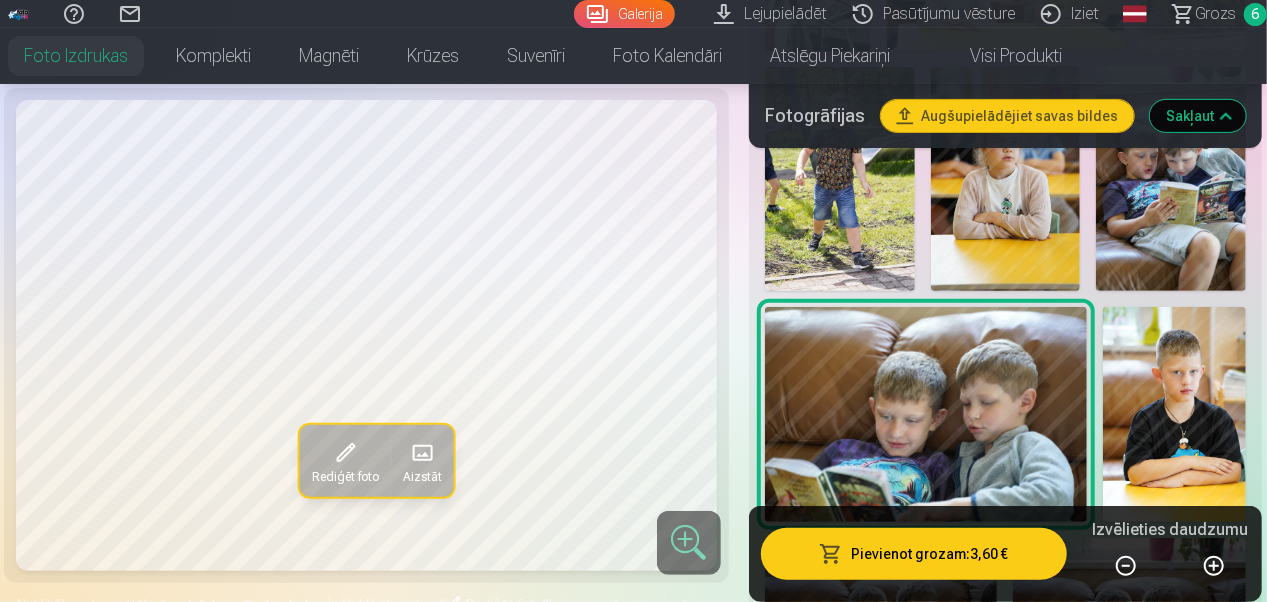 scroll, scrollTop: 4041, scrollLeft: 0, axis: vertical 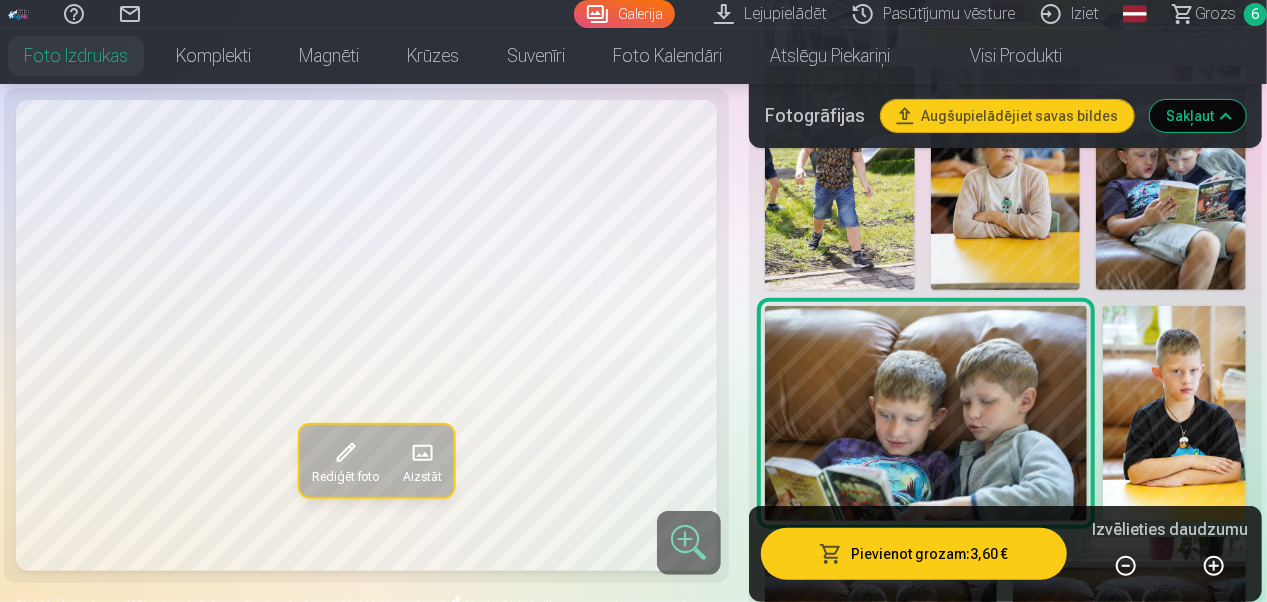 click at bounding box center (1174, 413) 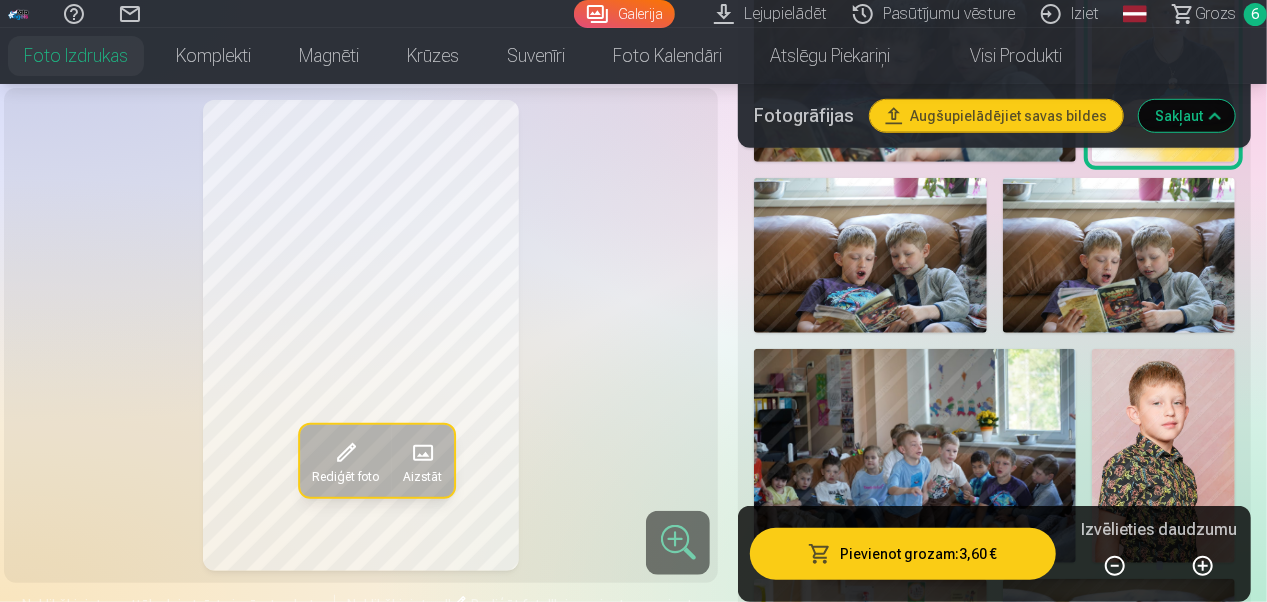 scroll, scrollTop: 4403, scrollLeft: 0, axis: vertical 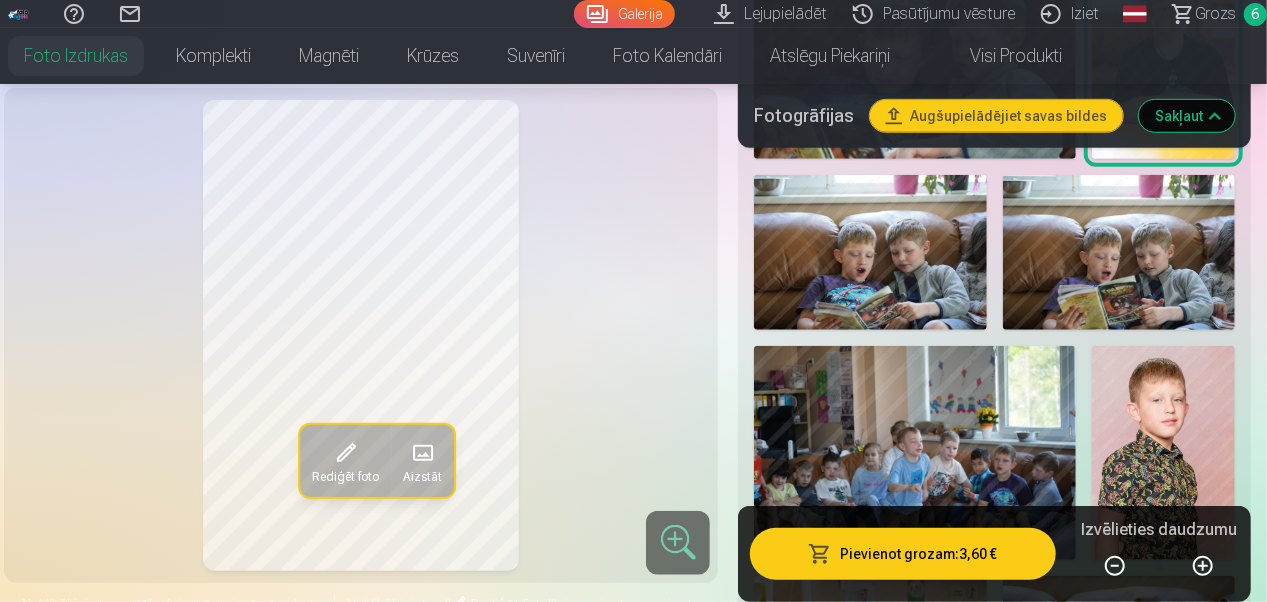 click at bounding box center [915, 453] 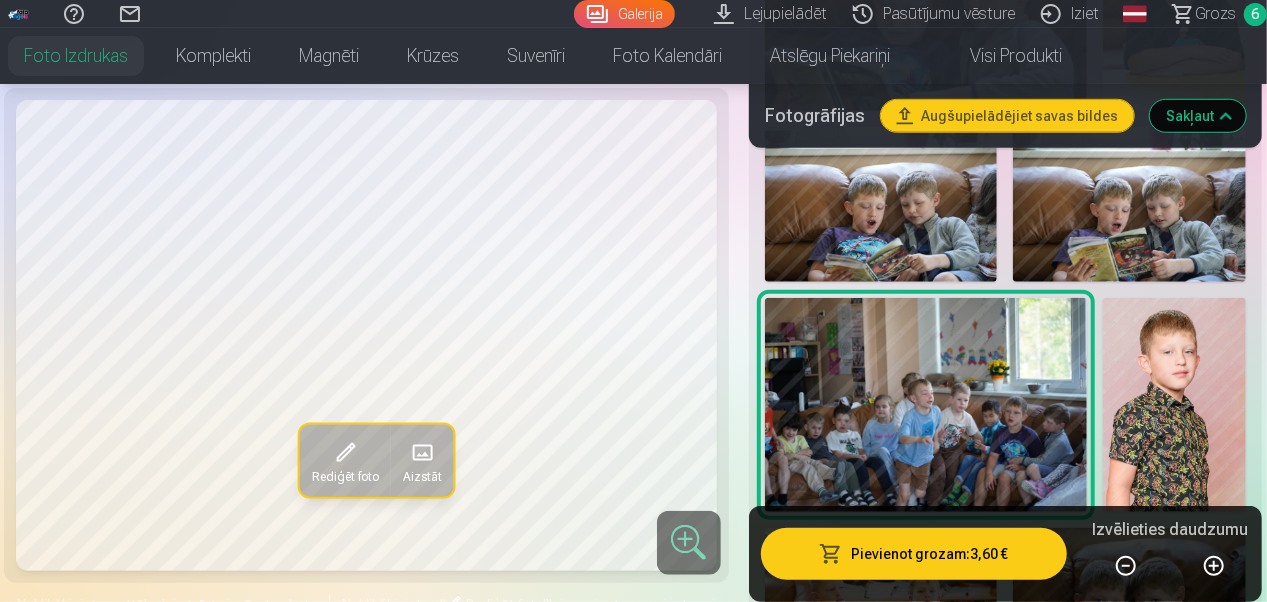 scroll, scrollTop: 4460, scrollLeft: 0, axis: vertical 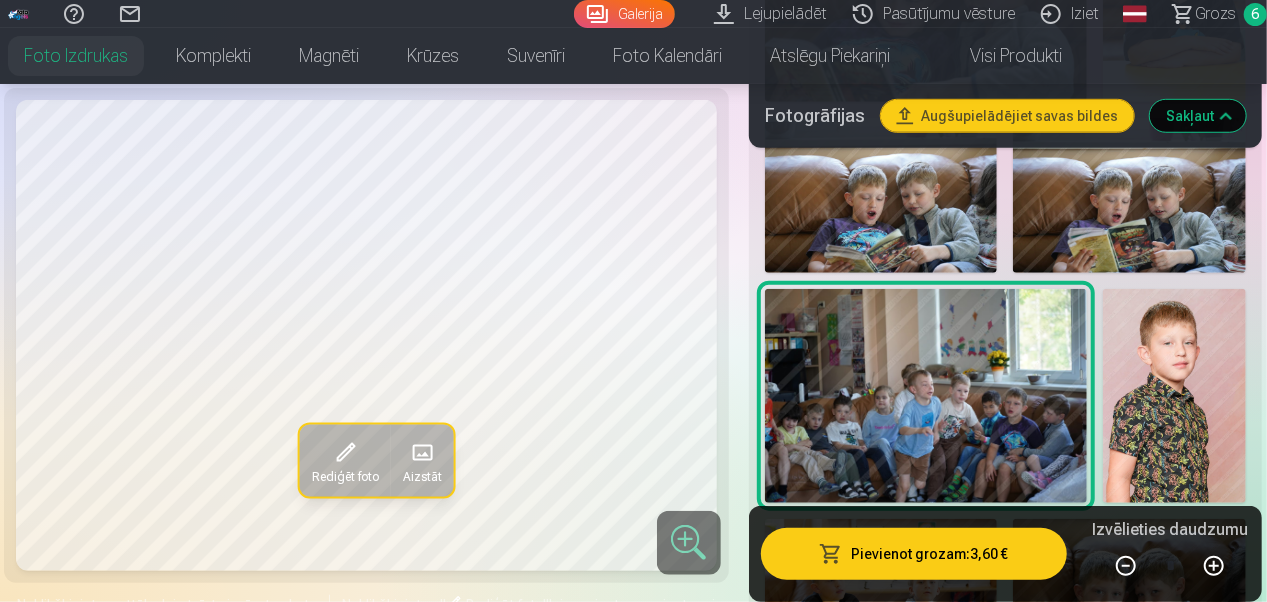 click at bounding box center [1174, 396] 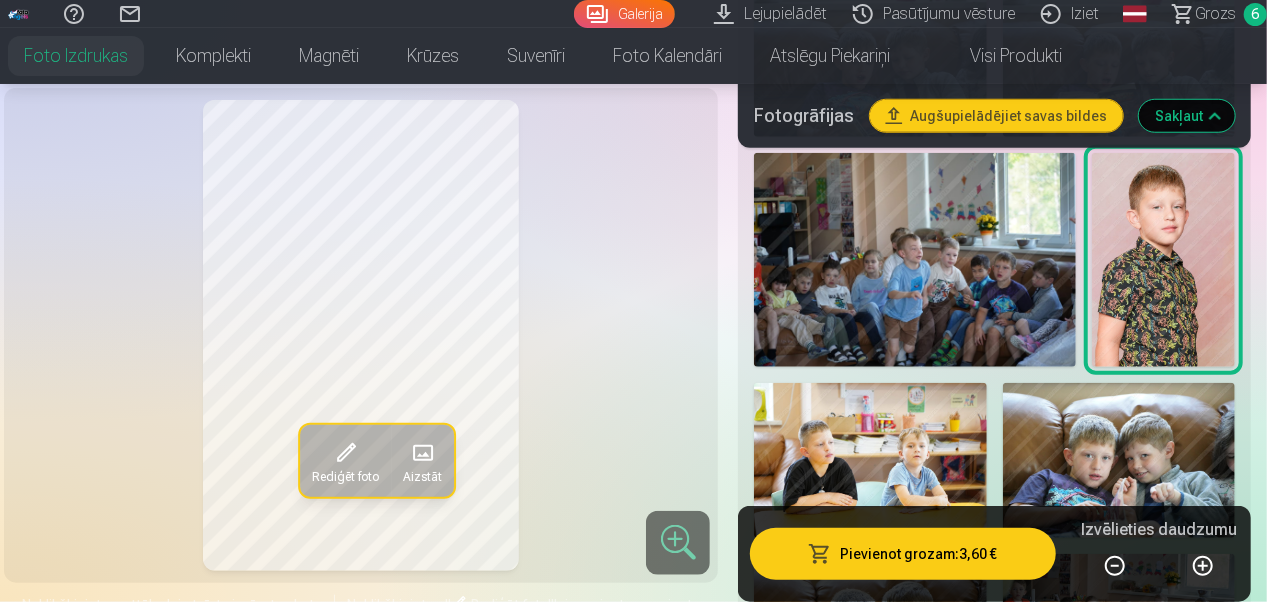 scroll, scrollTop: 4608, scrollLeft: 0, axis: vertical 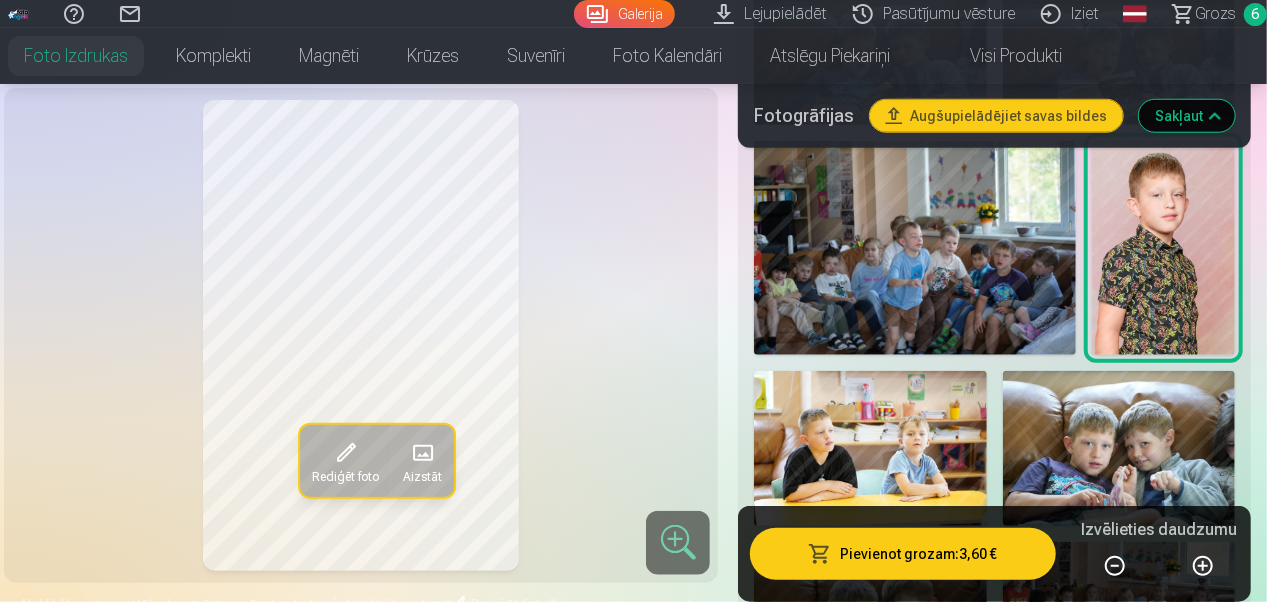 click at bounding box center (870, 448) 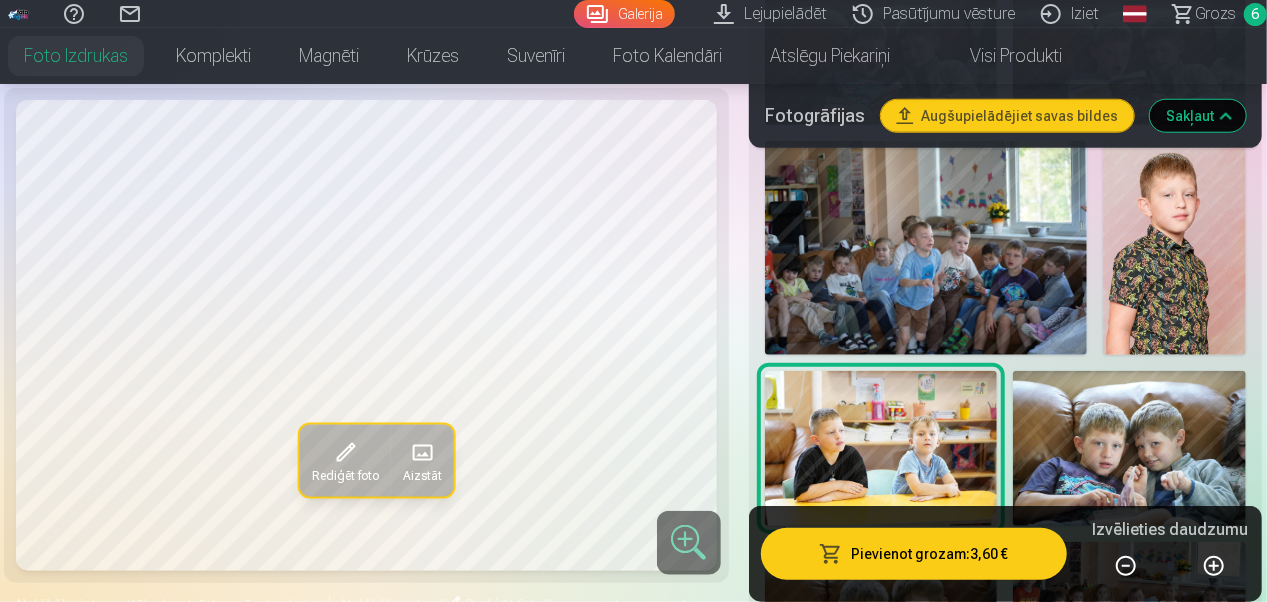 click at bounding box center (1129, 448) 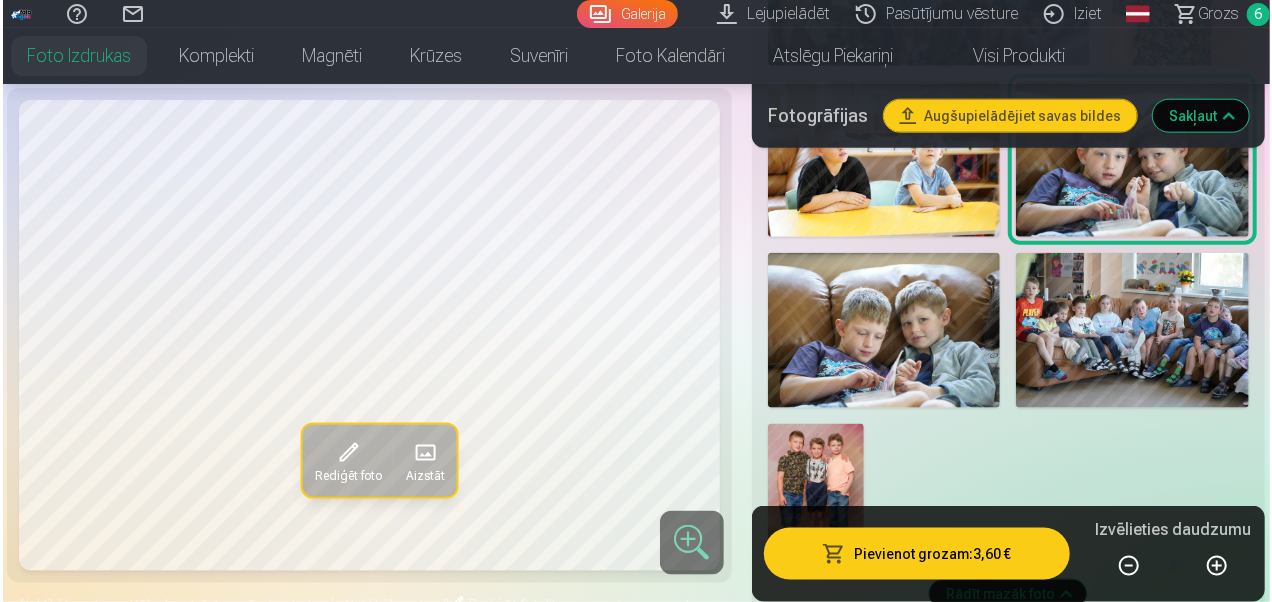 scroll, scrollTop: 4915, scrollLeft: 0, axis: vertical 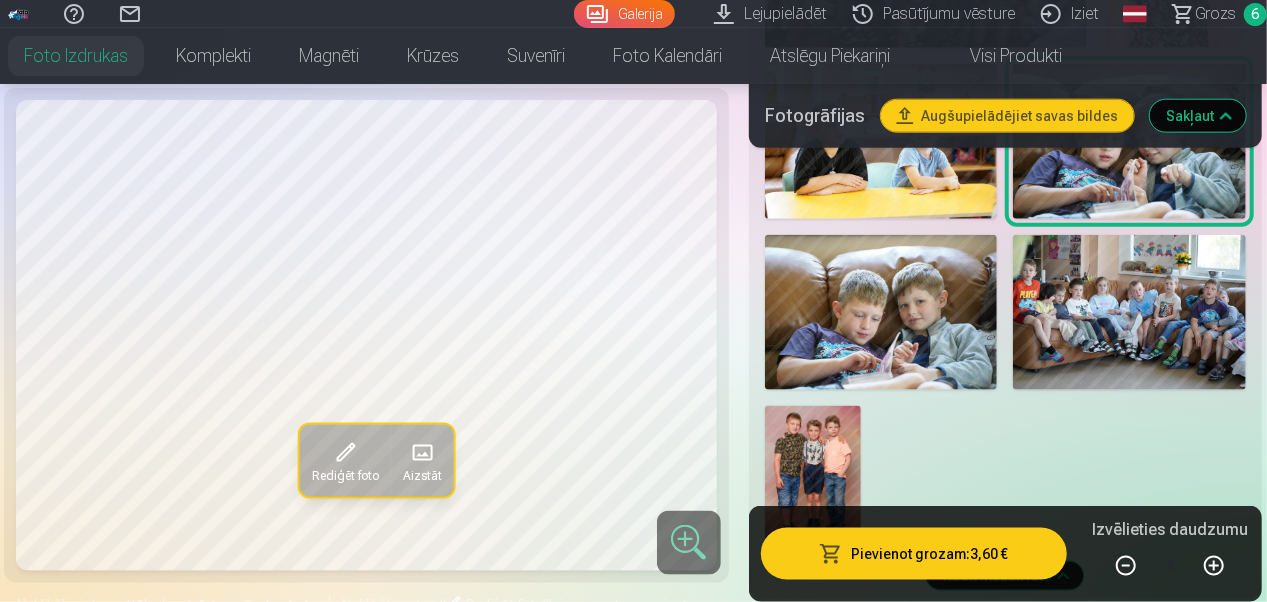 click at bounding box center (813, 478) 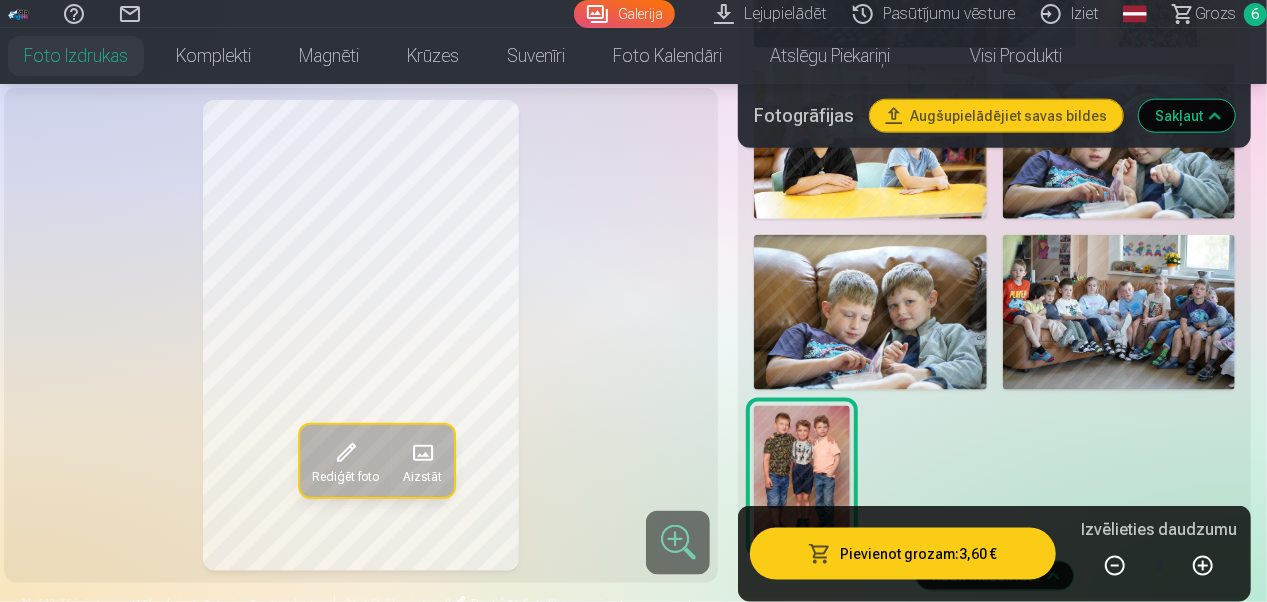 click on "Pievienot grozam :  3,60 €" at bounding box center (903, 554) 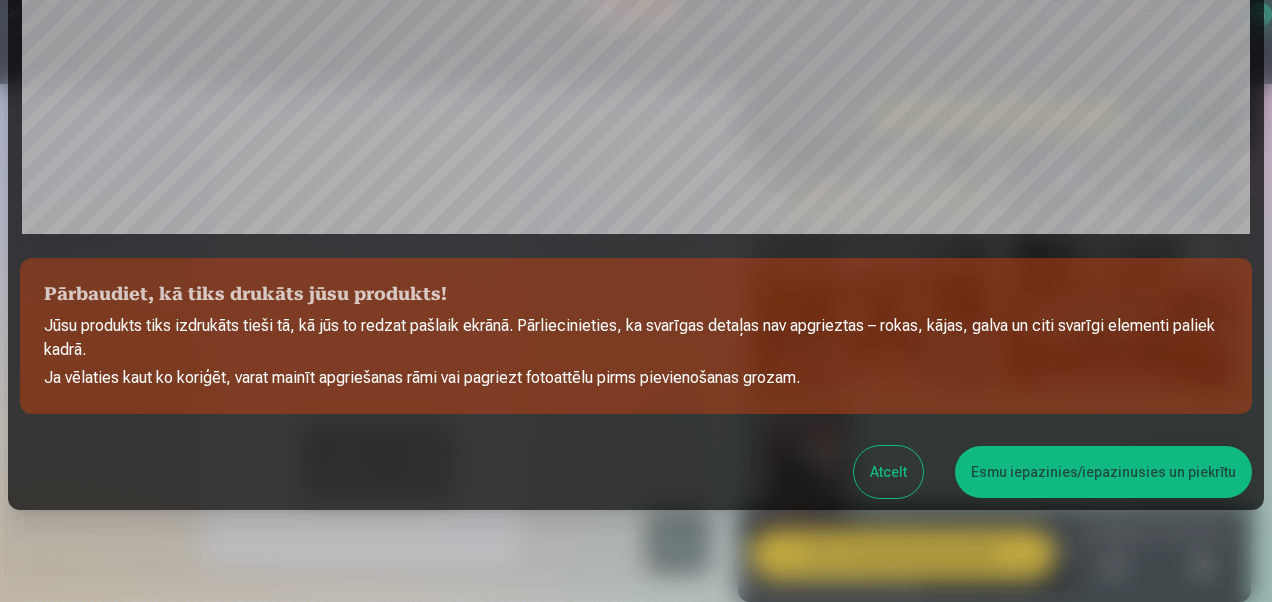 scroll, scrollTop: 766, scrollLeft: 0, axis: vertical 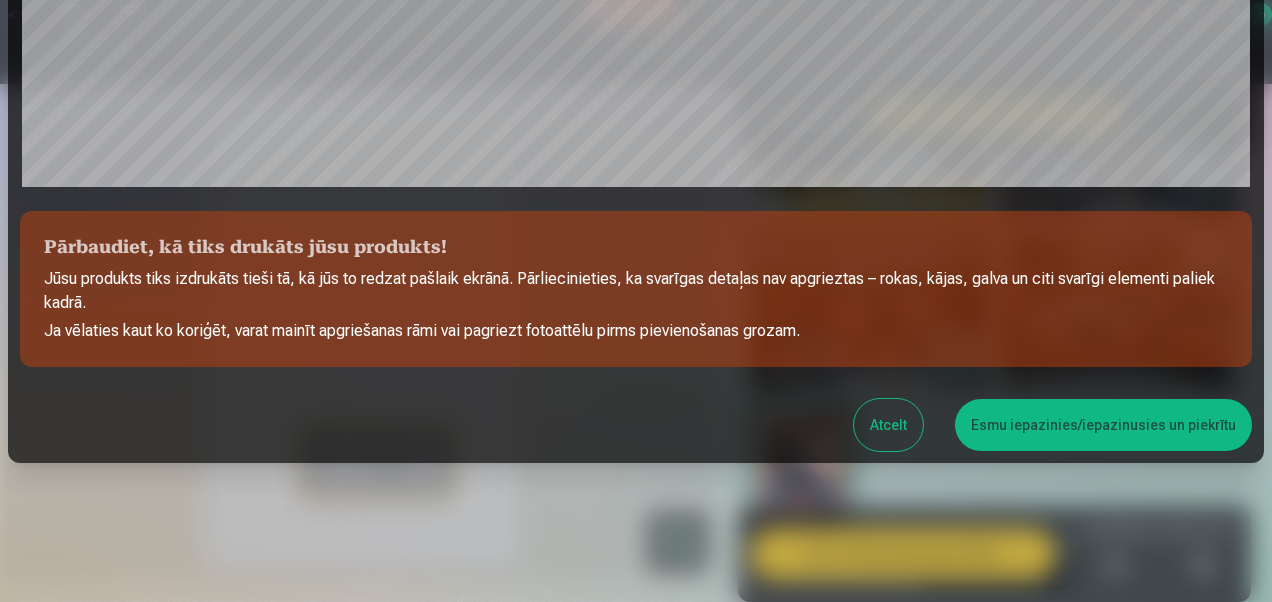 click on "Esmu iepazinies/iepazinusies un piekrītu" at bounding box center [1103, 425] 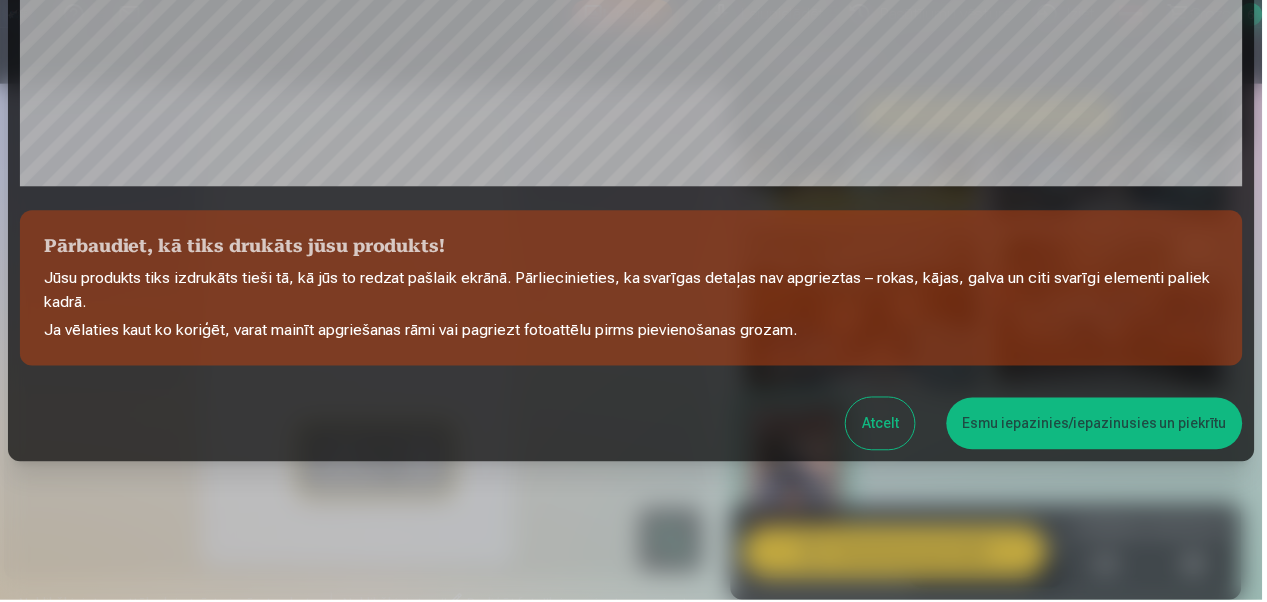 scroll, scrollTop: 766, scrollLeft: 0, axis: vertical 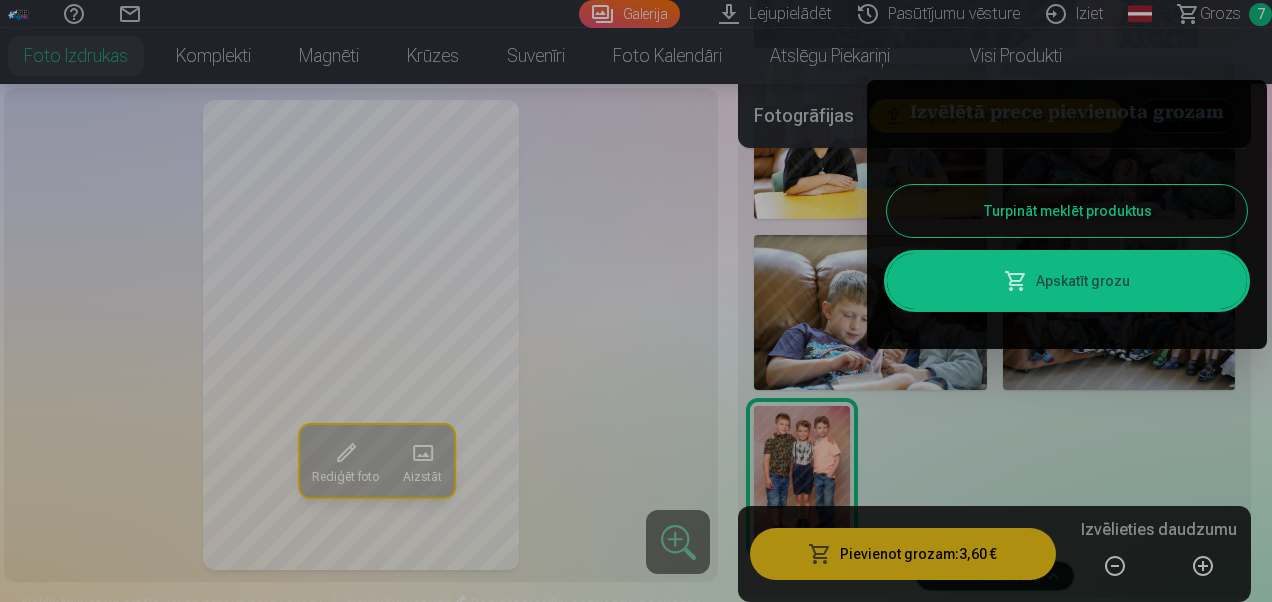 click at bounding box center (636, 301) 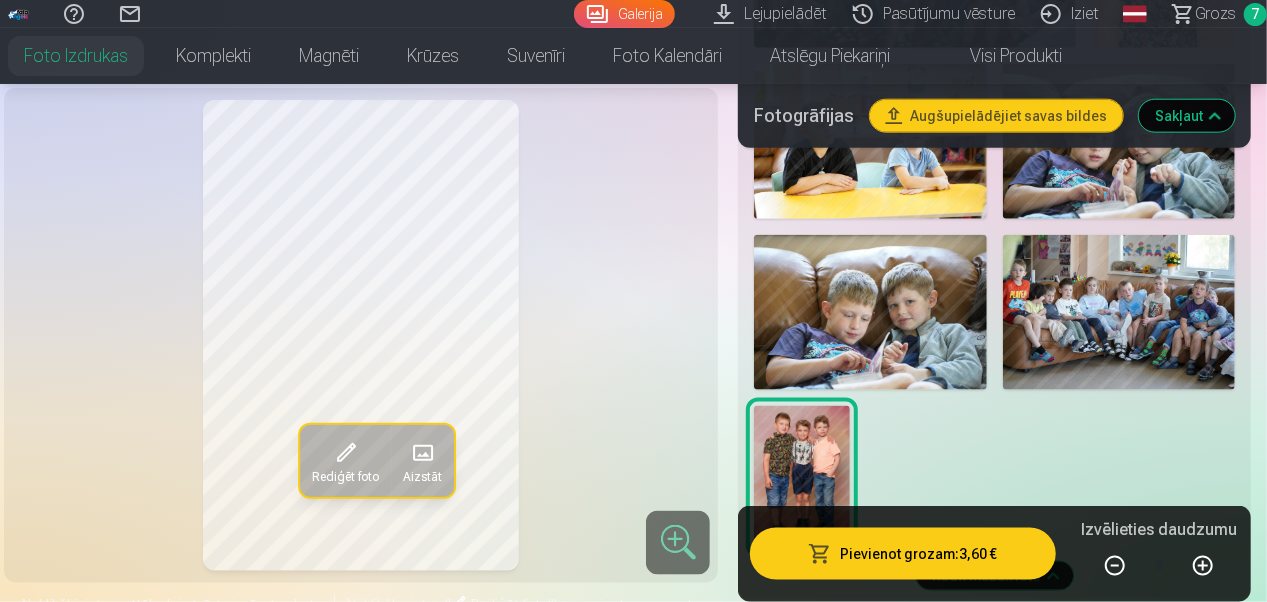 click on "Grozs" at bounding box center [1215, 14] 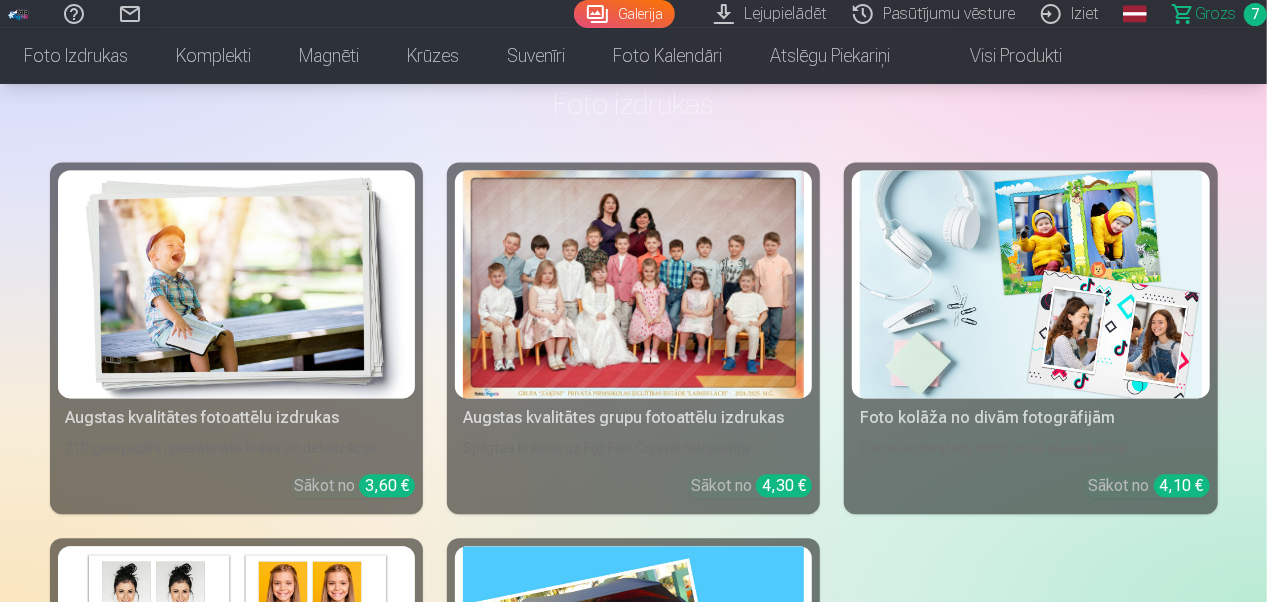 scroll, scrollTop: 1931, scrollLeft: 0, axis: vertical 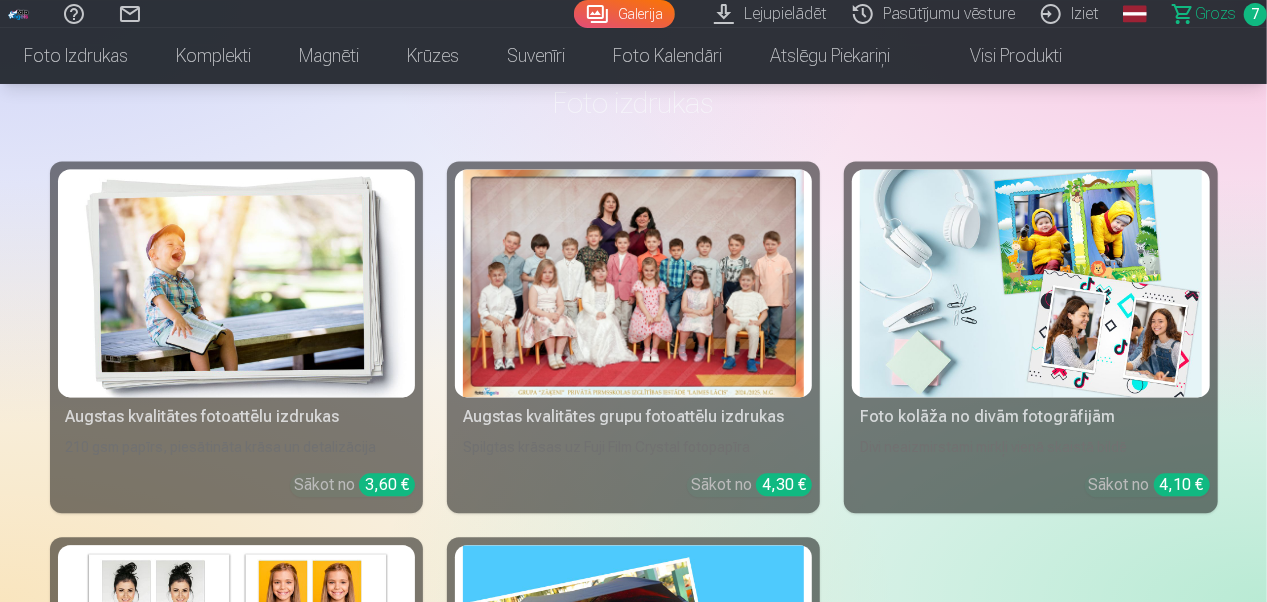 click at bounding box center (236, 283) 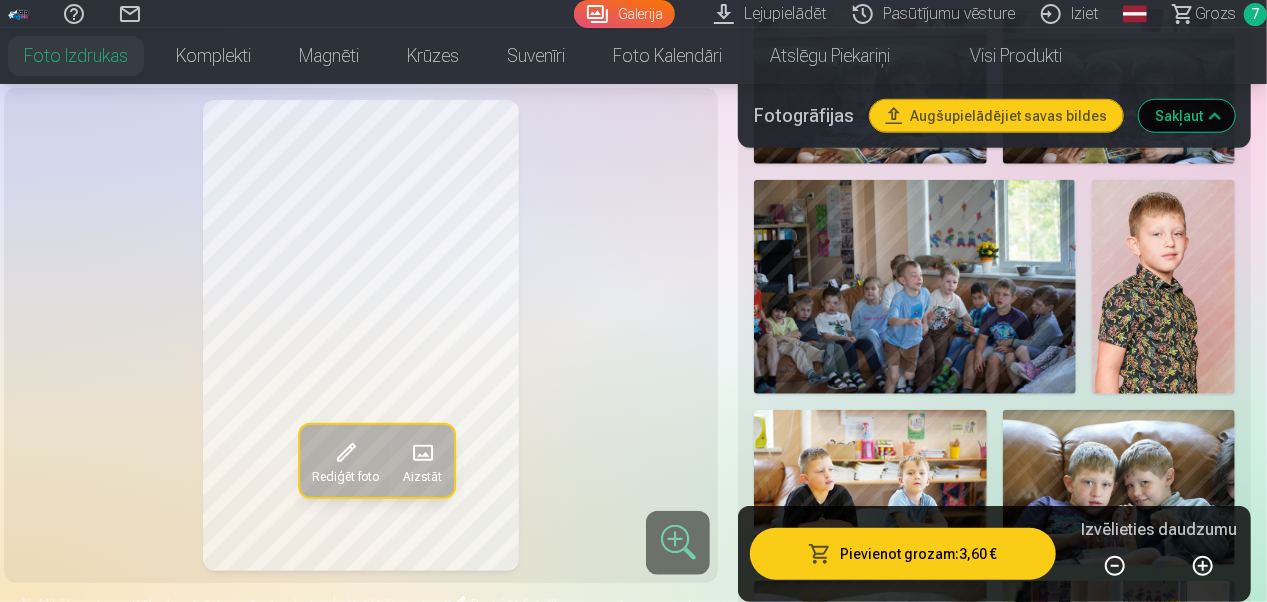 scroll, scrollTop: 4570, scrollLeft: 0, axis: vertical 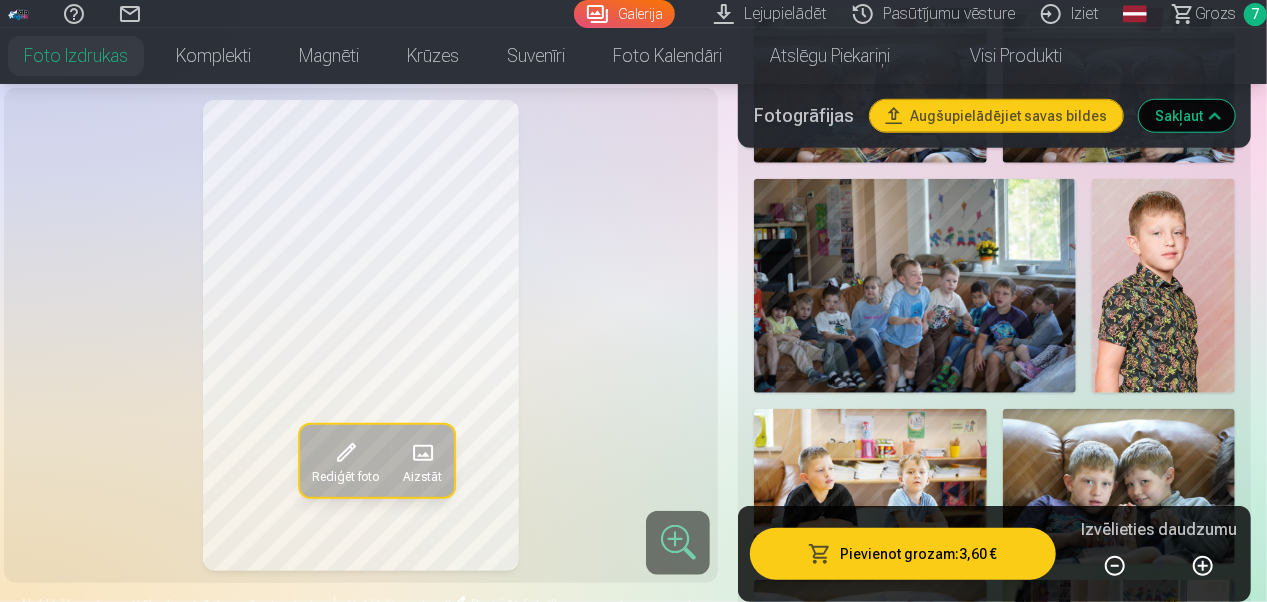 click at bounding box center [1119, 486] 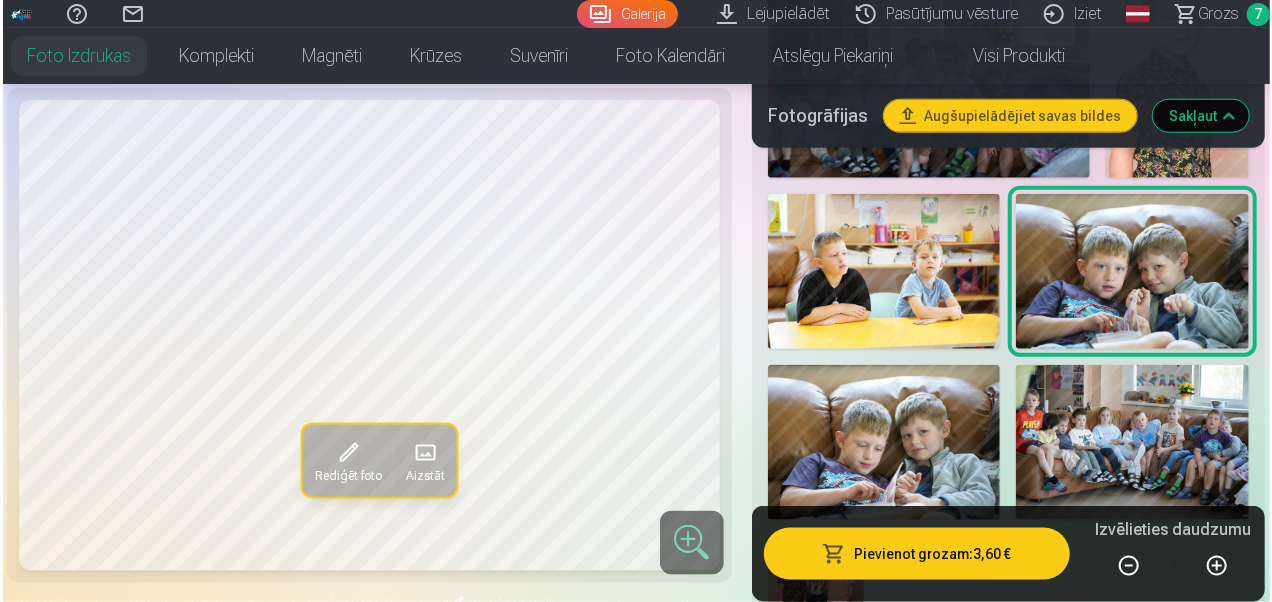 scroll, scrollTop: 4786, scrollLeft: 0, axis: vertical 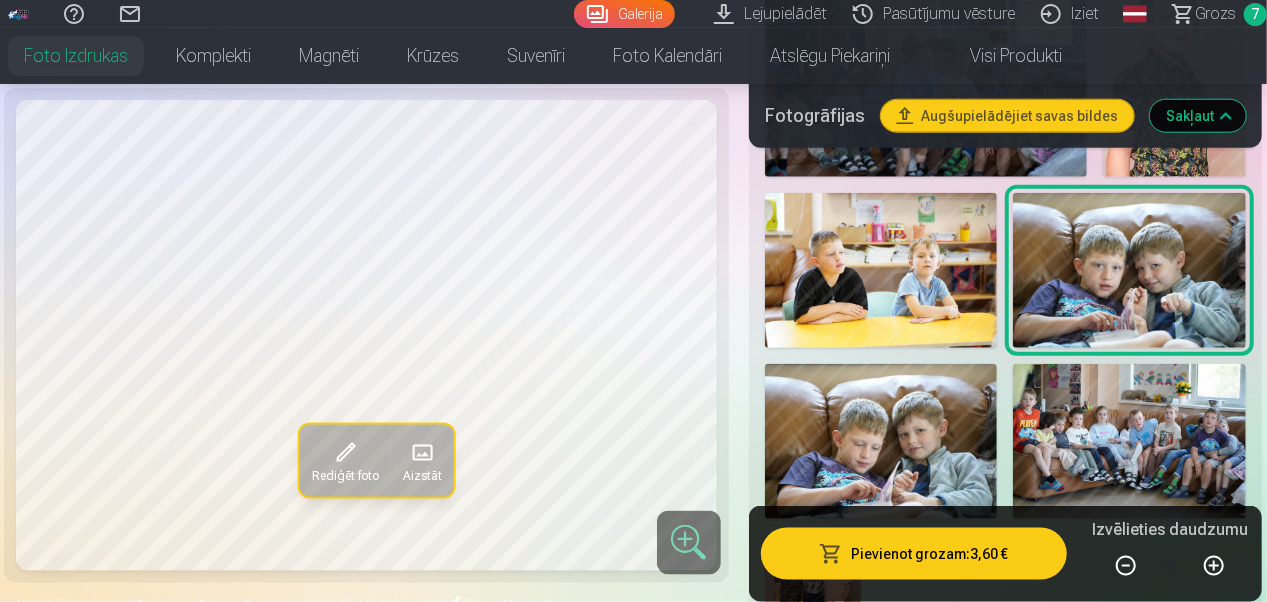 click on "Rediģēt foto" at bounding box center [345, 477] 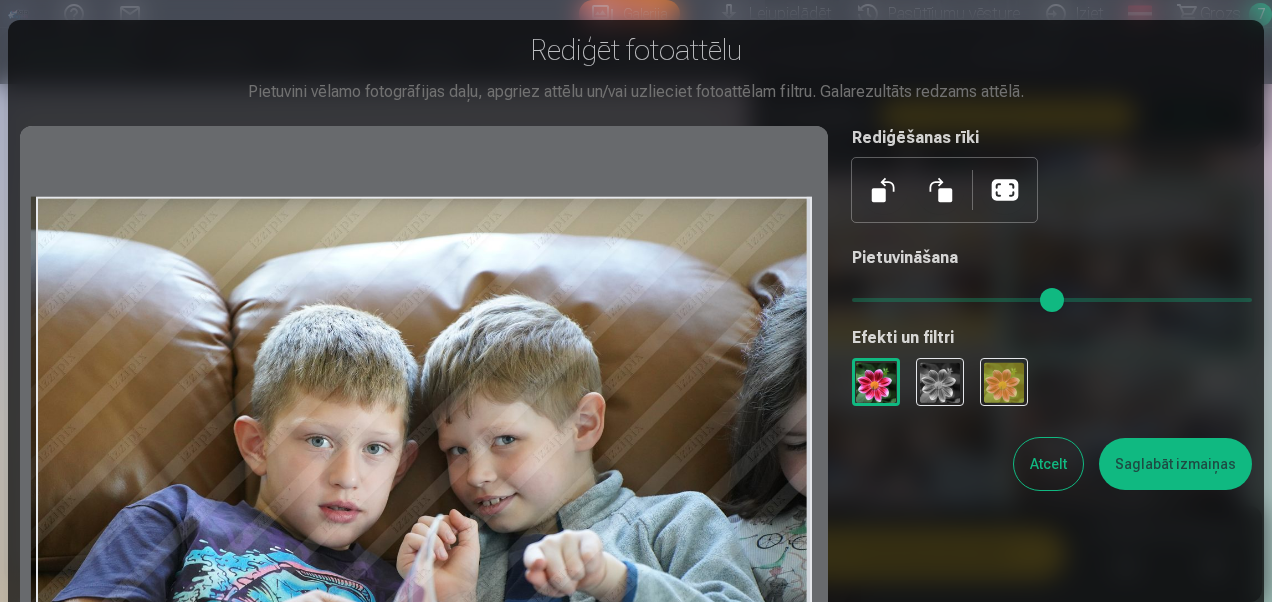 drag, startPoint x: 802, startPoint y: 210, endPoint x: 748, endPoint y: 202, distance: 54.589375 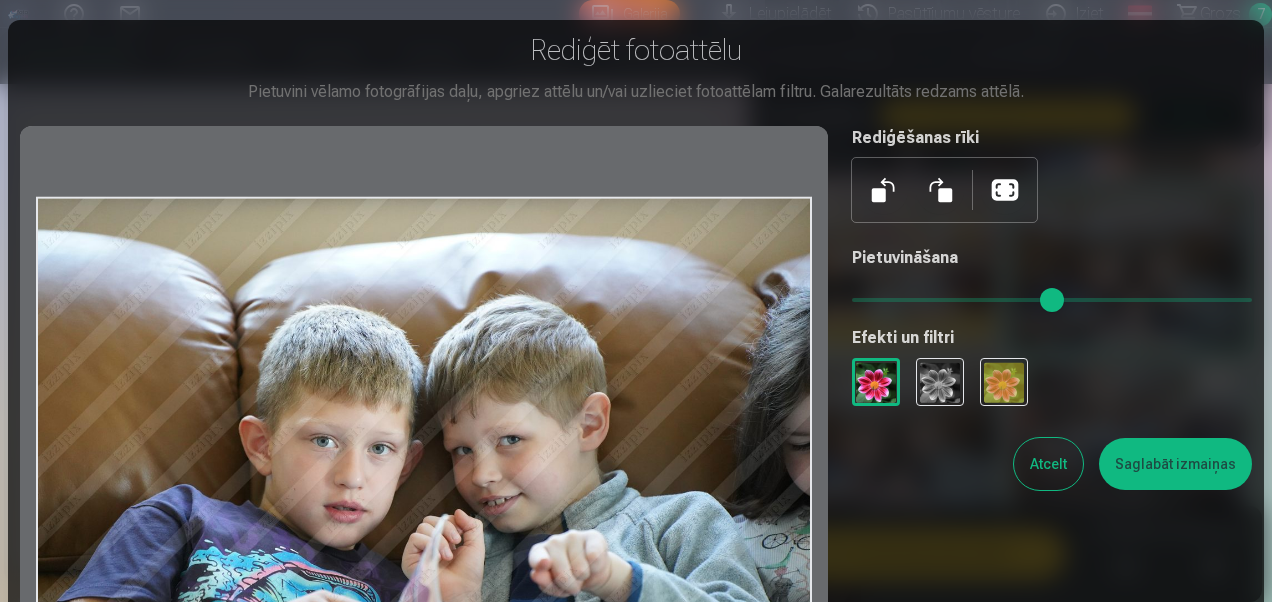 drag, startPoint x: 702, startPoint y: 313, endPoint x: 813, endPoint y: 285, distance: 114.47707 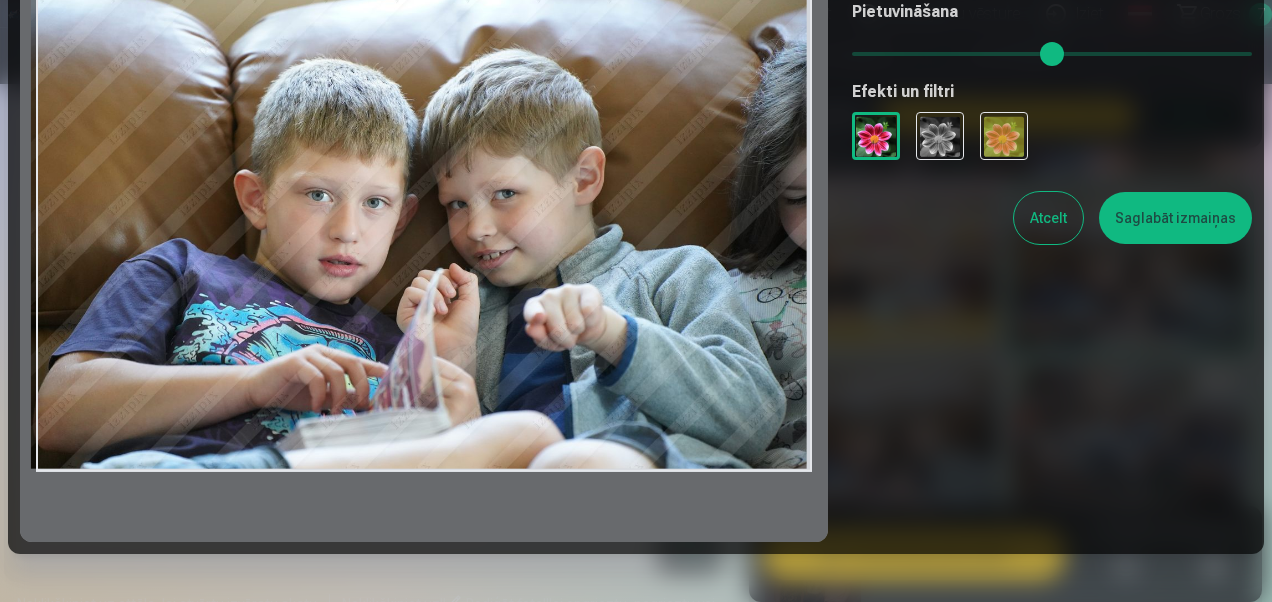 scroll, scrollTop: 250, scrollLeft: 0, axis: vertical 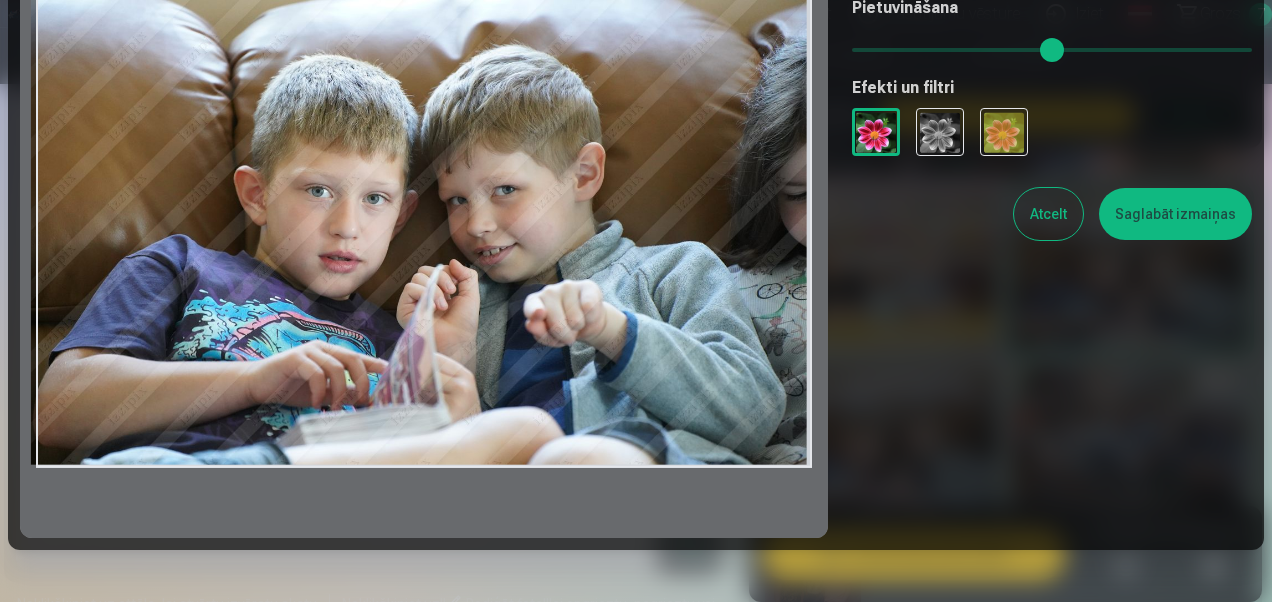 drag, startPoint x: 808, startPoint y: 474, endPoint x: 744, endPoint y: 444, distance: 70.68239 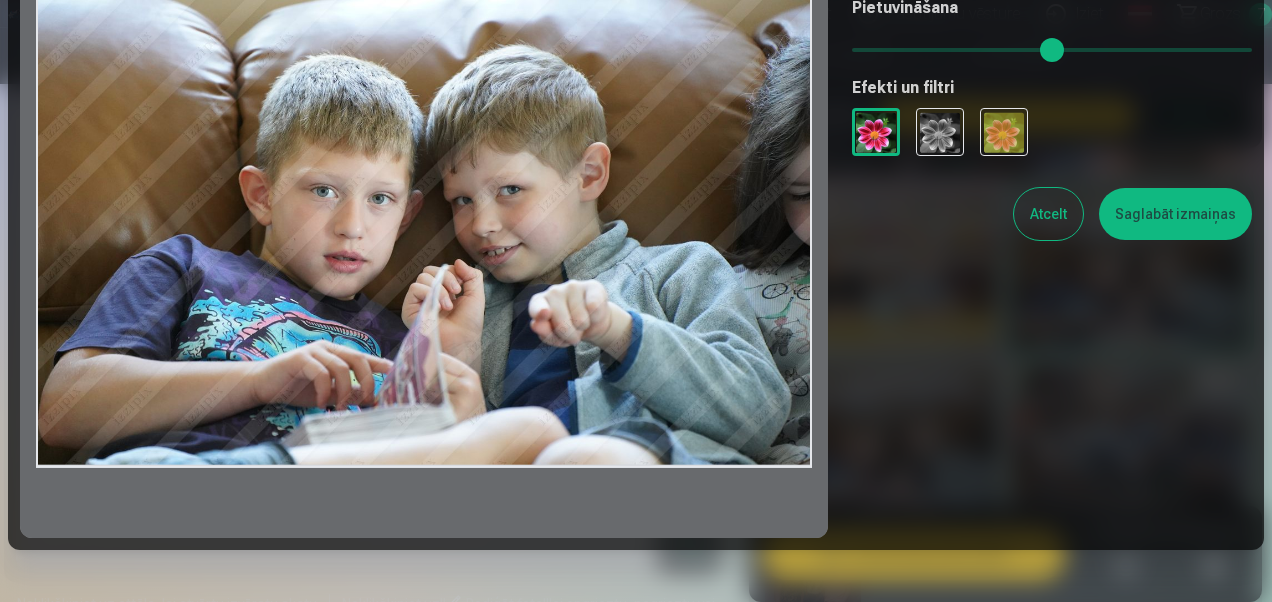 drag, startPoint x: 604, startPoint y: 312, endPoint x: 644, endPoint y: 318, distance: 40.4475 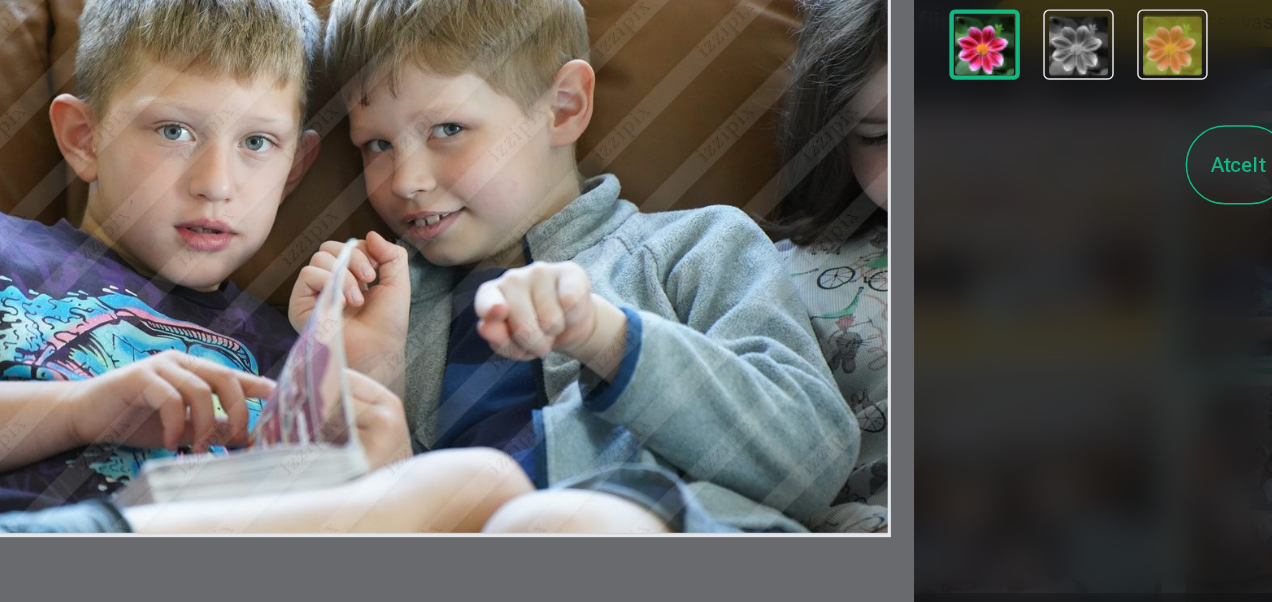scroll, scrollTop: 4786, scrollLeft: 0, axis: vertical 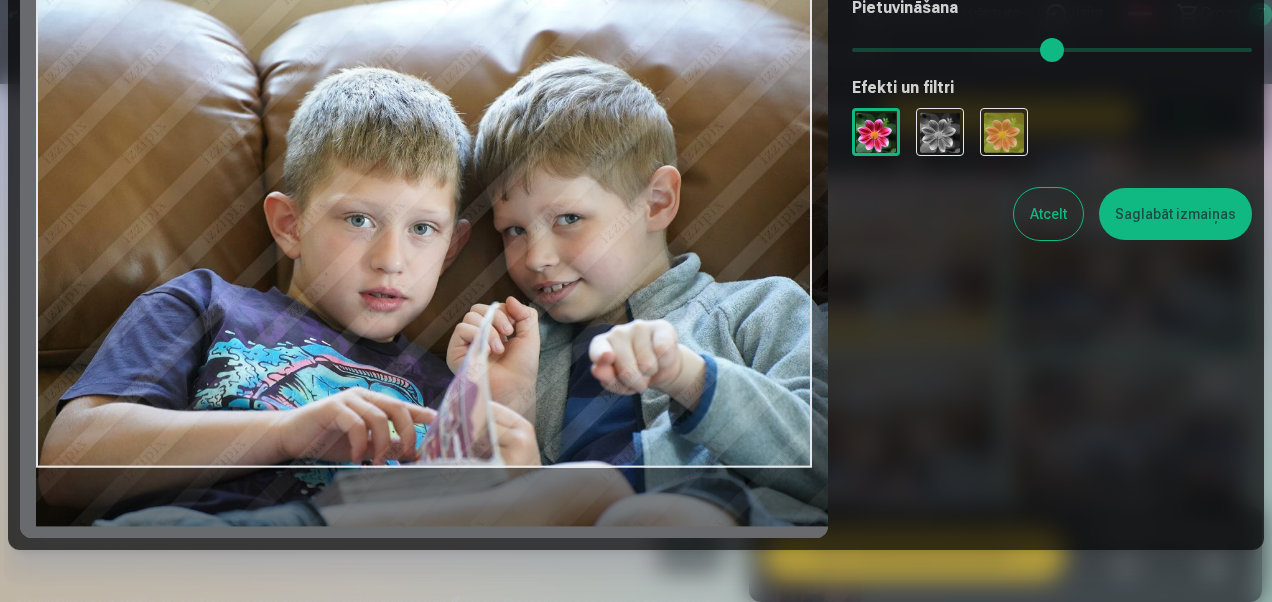 drag, startPoint x: 864, startPoint y: 51, endPoint x: 883, endPoint y: 47, distance: 19.416489 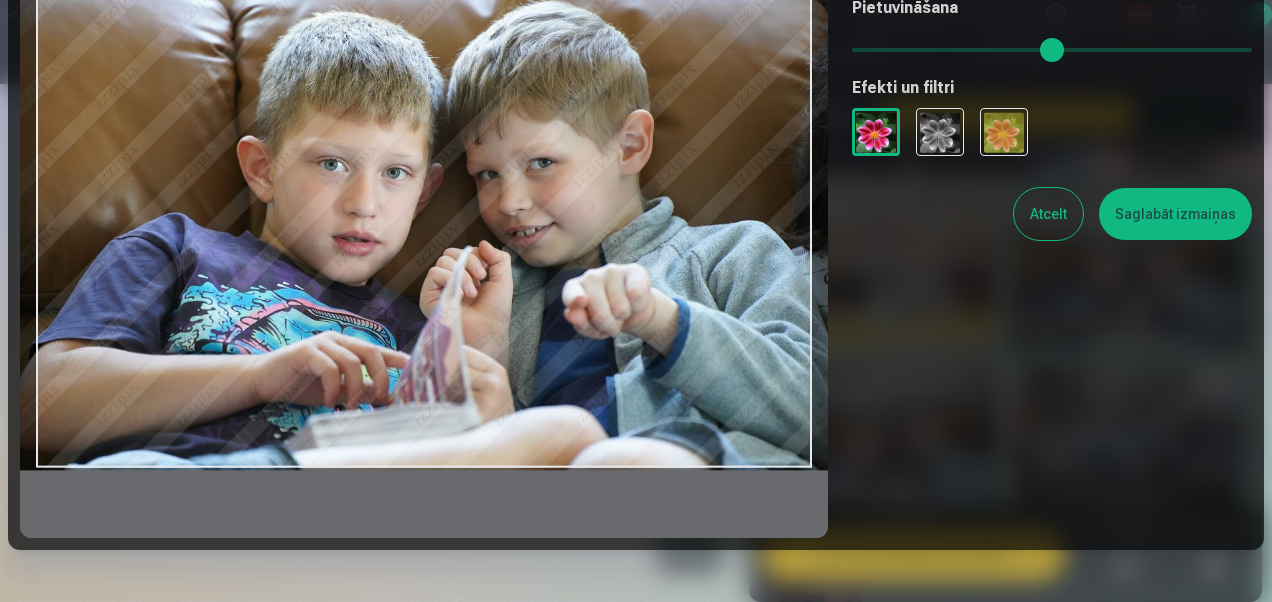 drag, startPoint x: 724, startPoint y: 167, endPoint x: 697, endPoint y: 111, distance: 62.169125 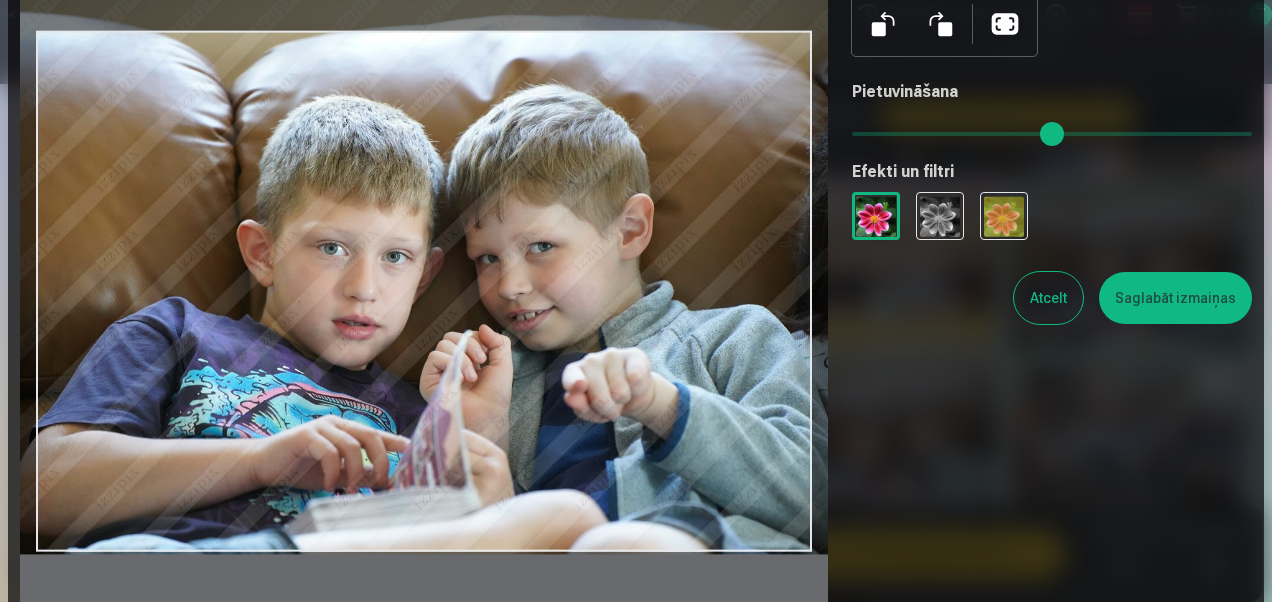 scroll, scrollTop: 166, scrollLeft: 0, axis: vertical 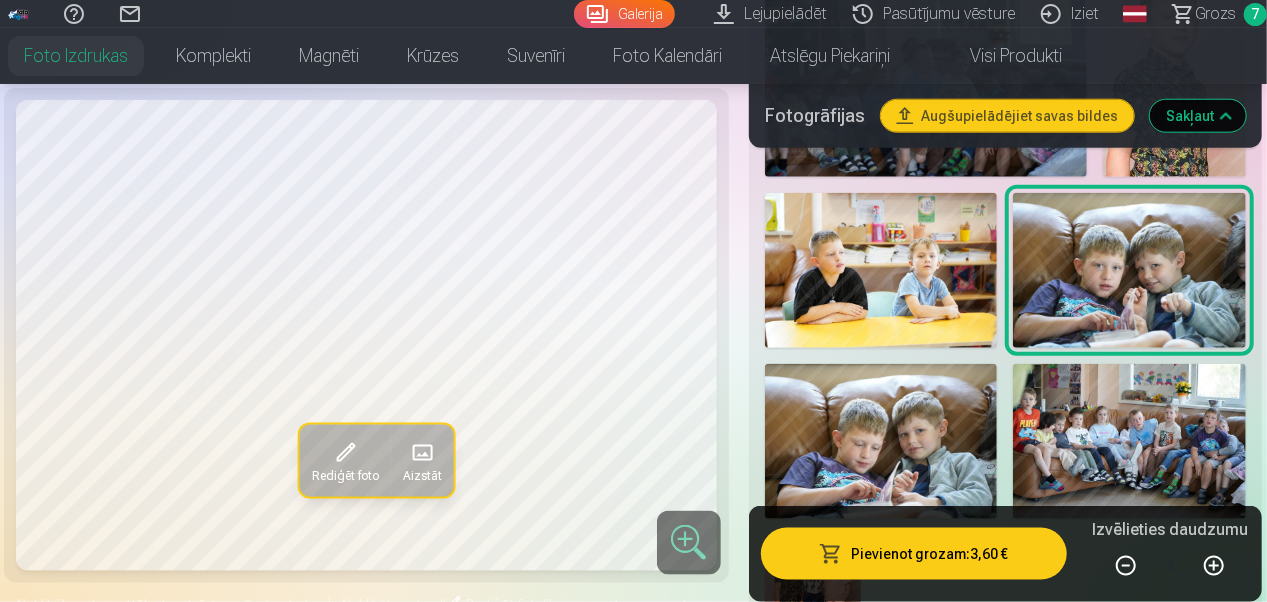 click at bounding box center (345, 453) 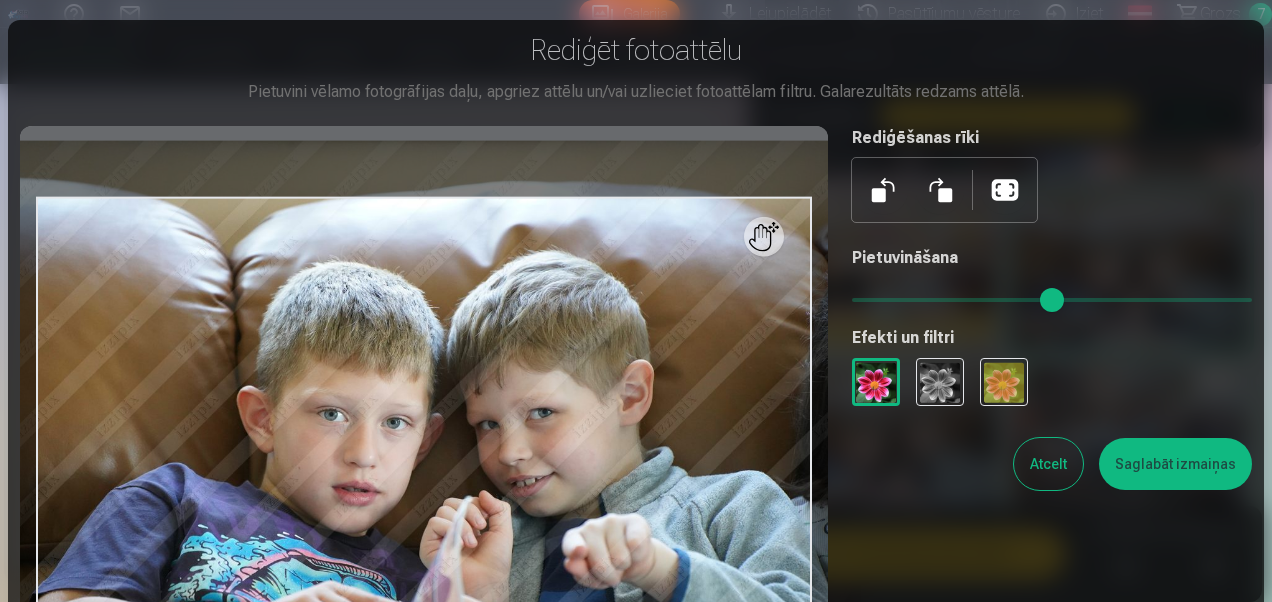 click at bounding box center (940, 382) 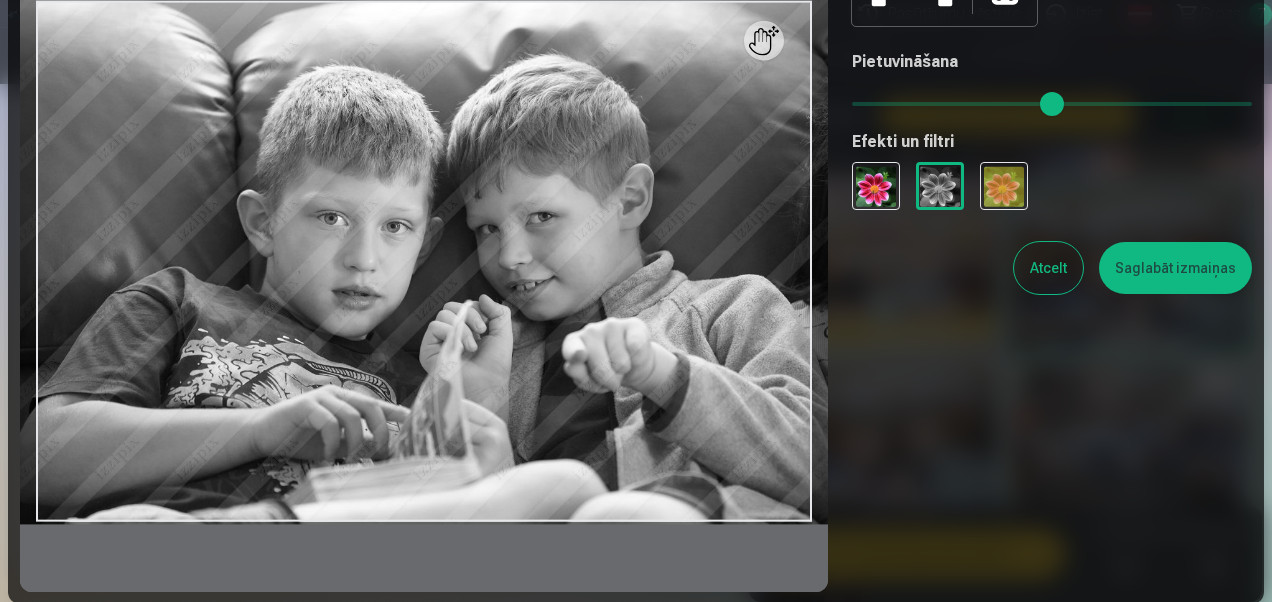 scroll, scrollTop: 176, scrollLeft: 0, axis: vertical 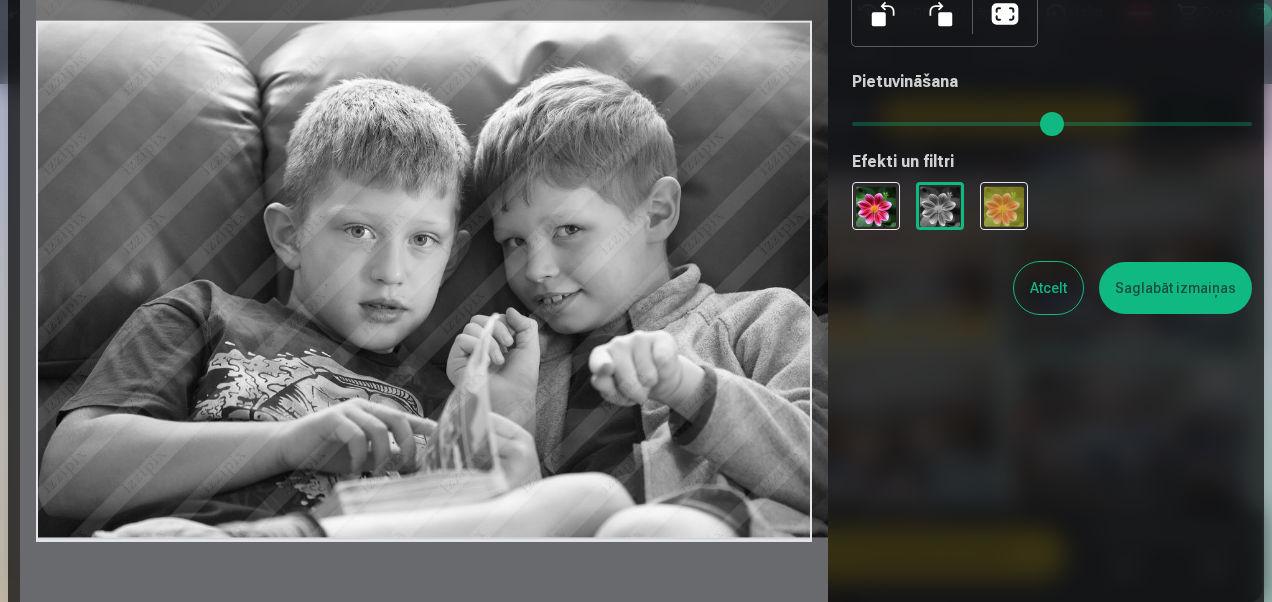 drag, startPoint x: 774, startPoint y: 64, endPoint x: 806, endPoint y: -5, distance: 76.05919 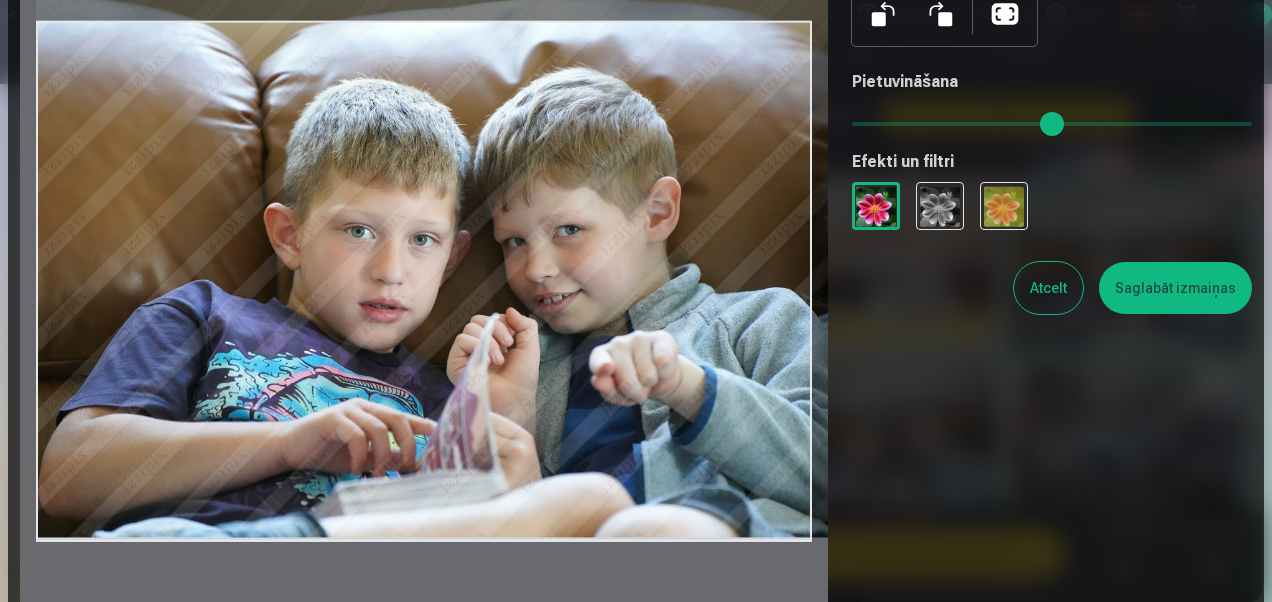 click at bounding box center [1004, 206] 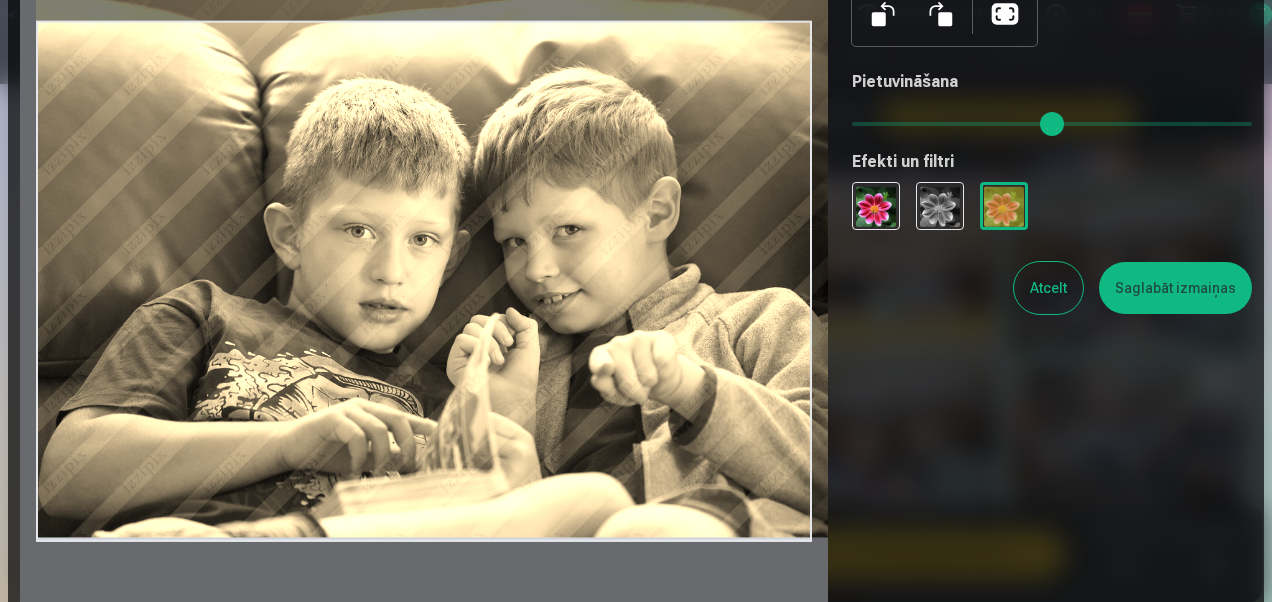 click at bounding box center [940, 206] 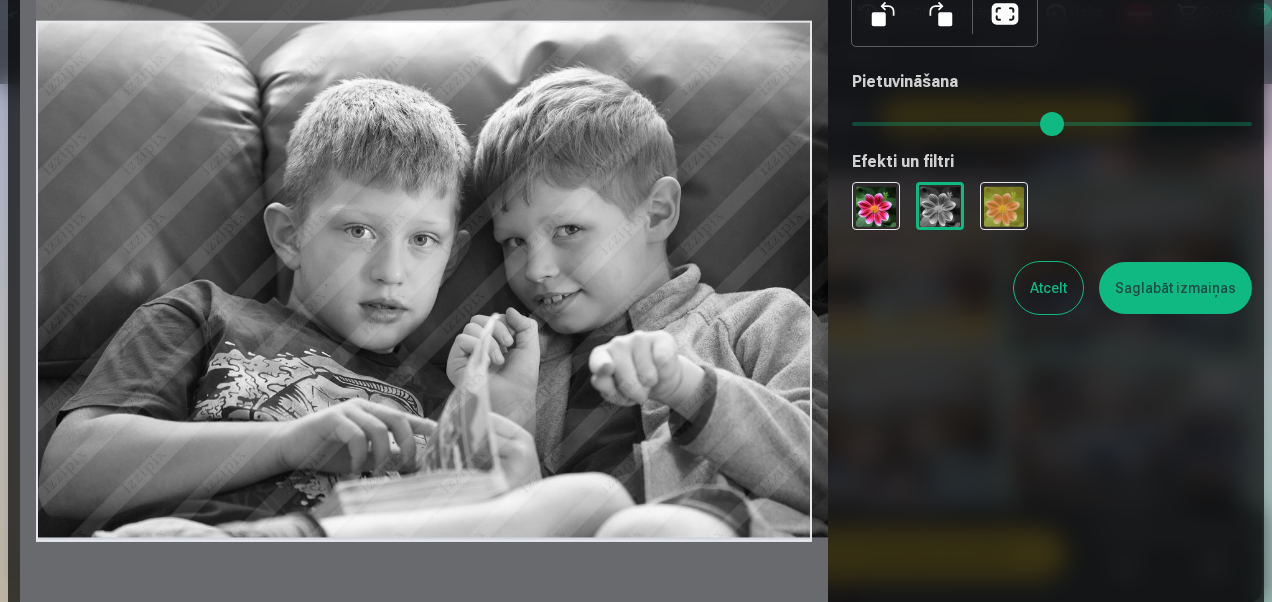 click at bounding box center [876, 206] 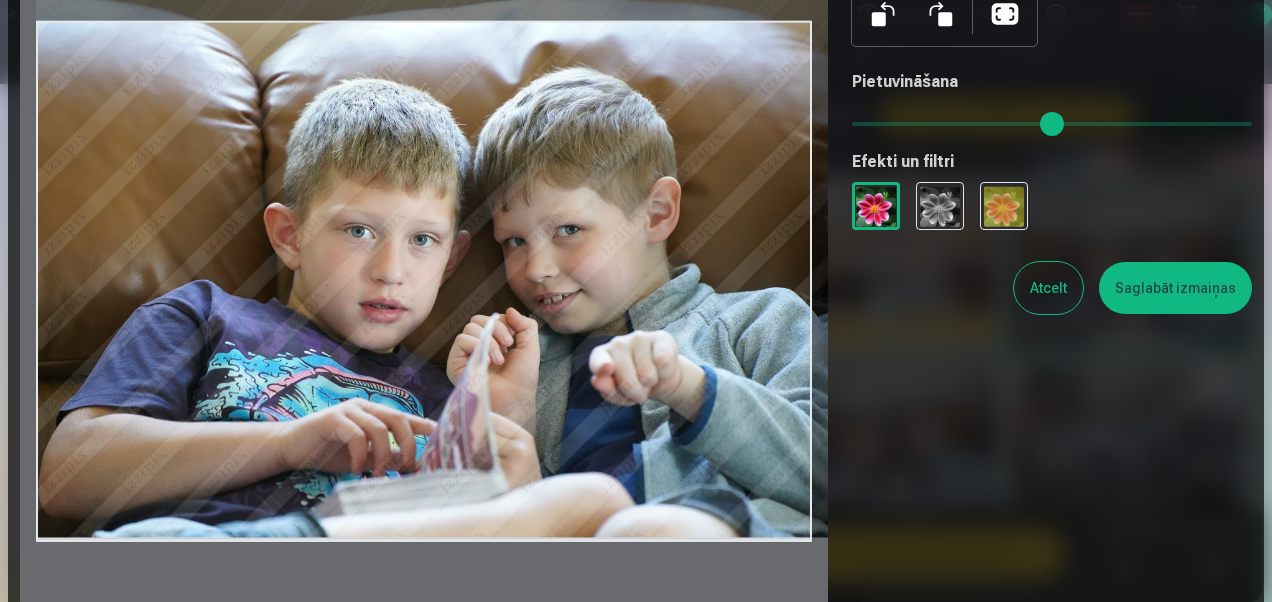 click on "Saglabāt izmaiņas" at bounding box center [1175, 288] 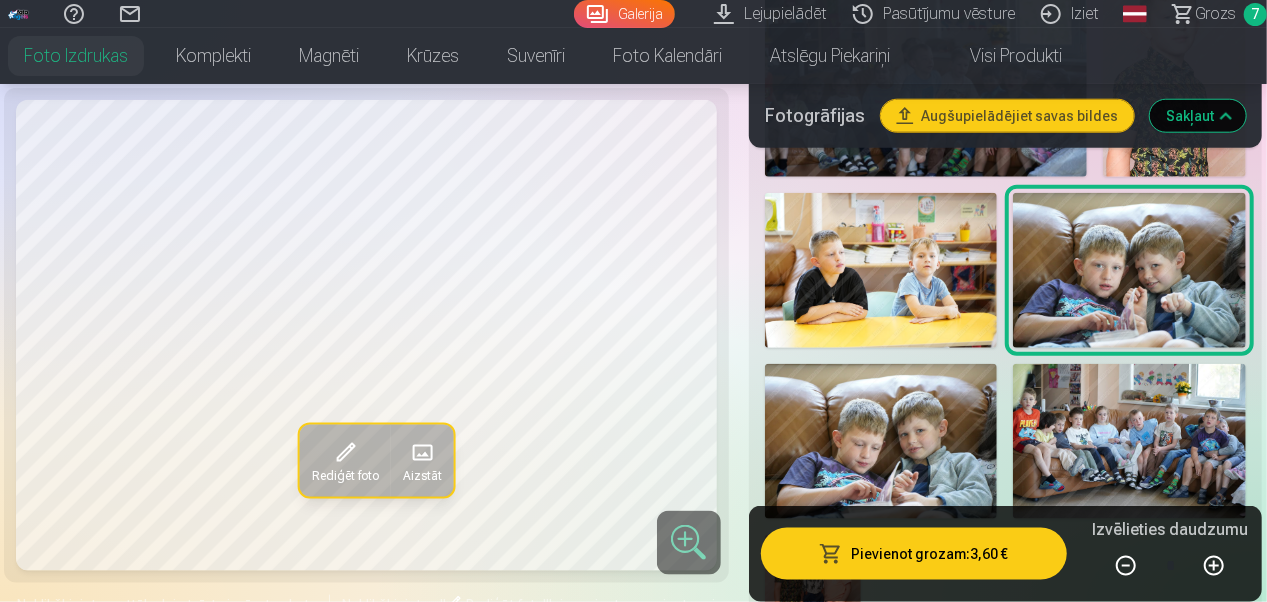 click on "Pievienot grozam :  3,60 €" at bounding box center (914, 554) 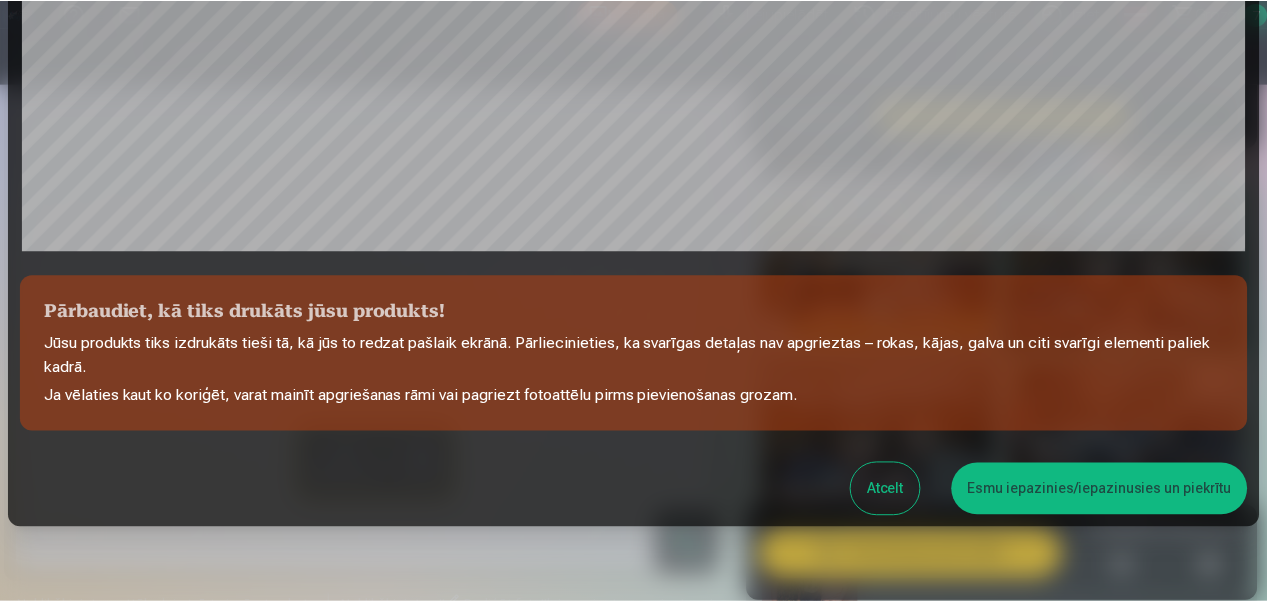 scroll, scrollTop: 766, scrollLeft: 0, axis: vertical 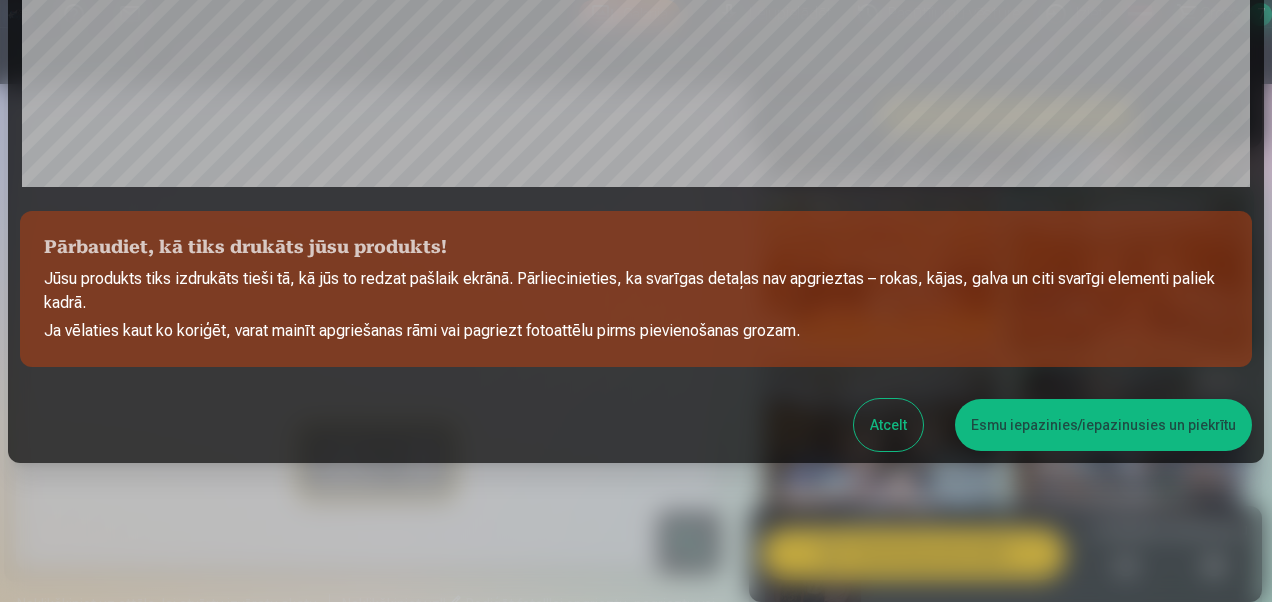click on "Esmu iepazinies/iepazinusies un piekrītu" at bounding box center (1103, 425) 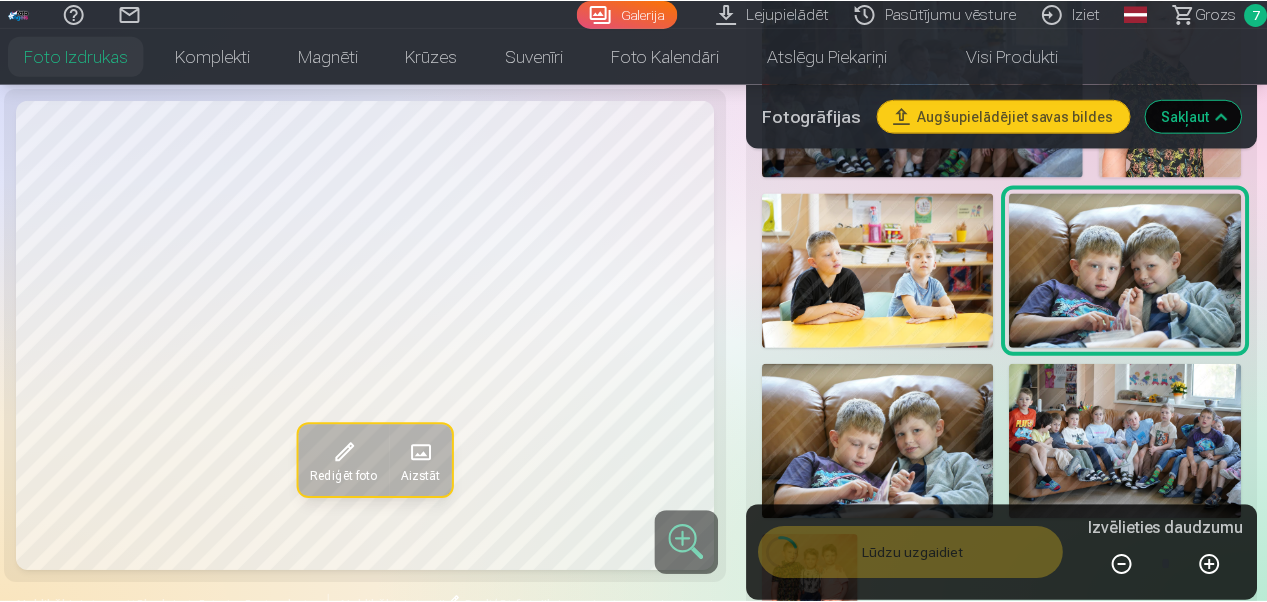 scroll, scrollTop: 763, scrollLeft: 0, axis: vertical 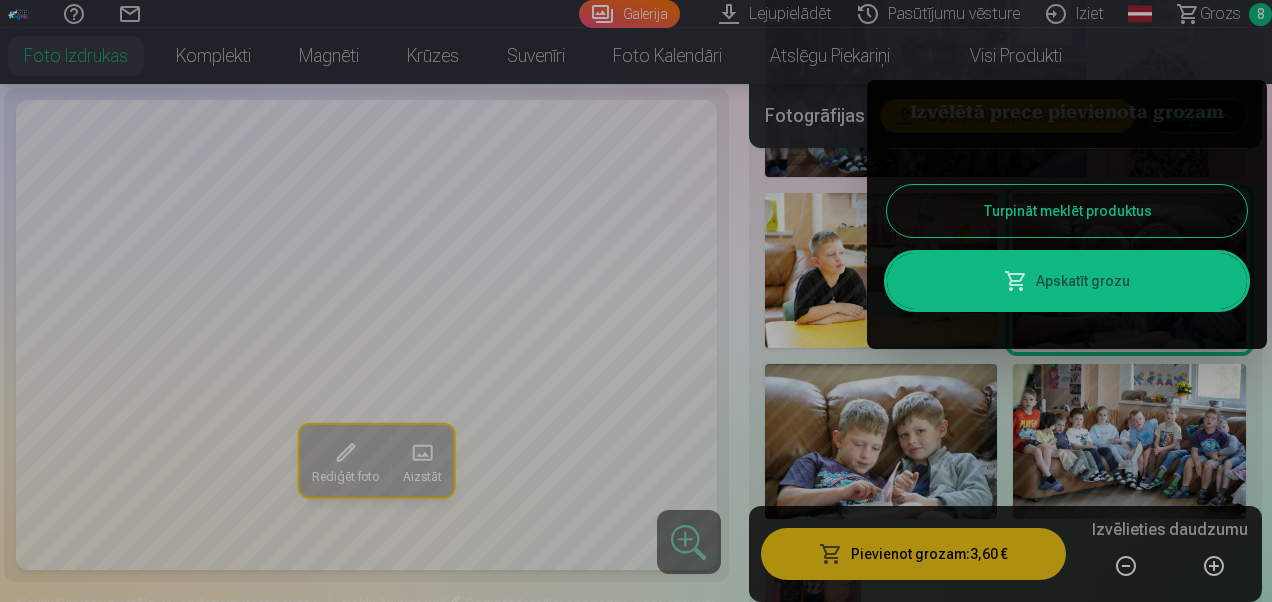 click on "Apskatīt grozu" at bounding box center [1067, 281] 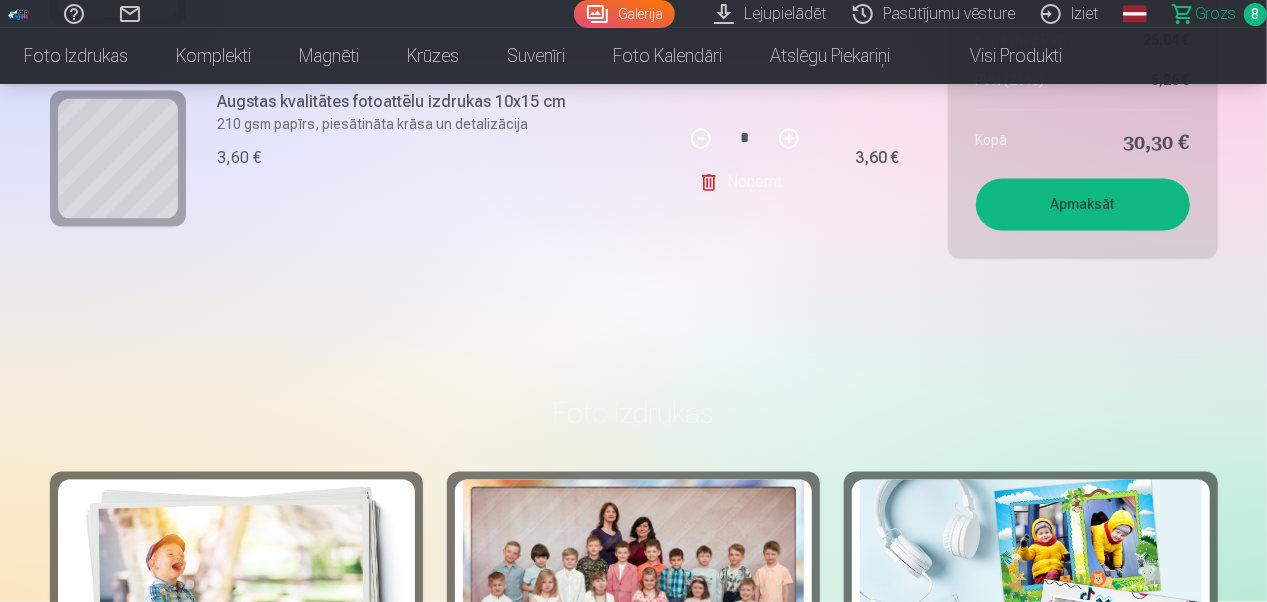 scroll, scrollTop: 1797, scrollLeft: 0, axis: vertical 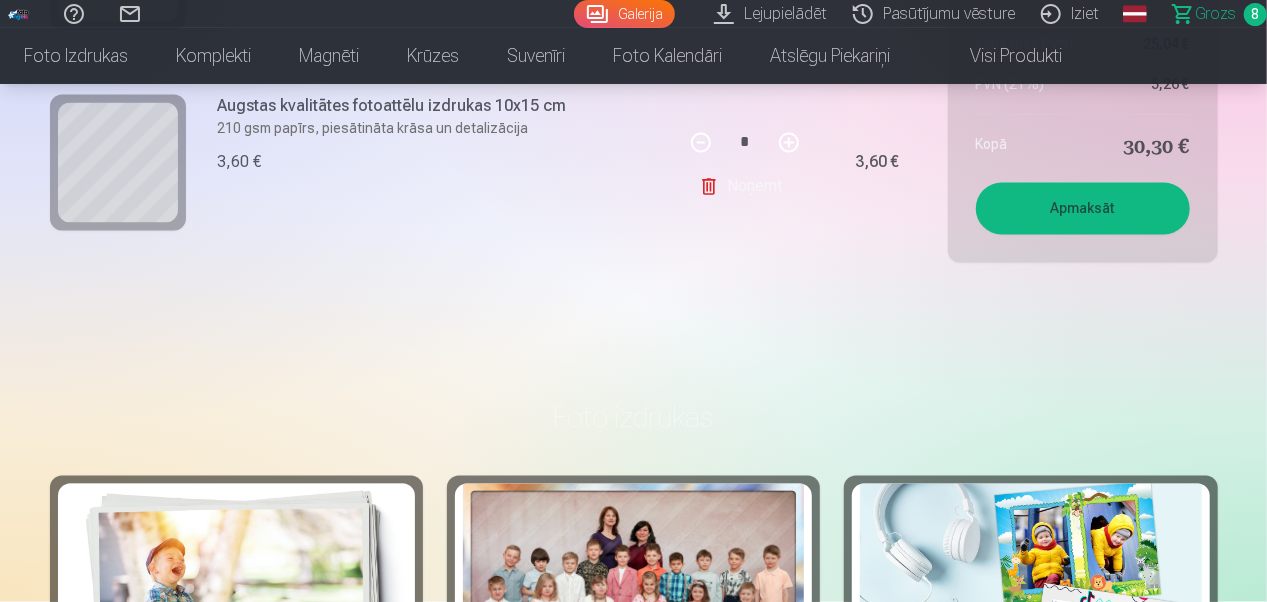click on "Apmaksāt" at bounding box center (1083, 209) 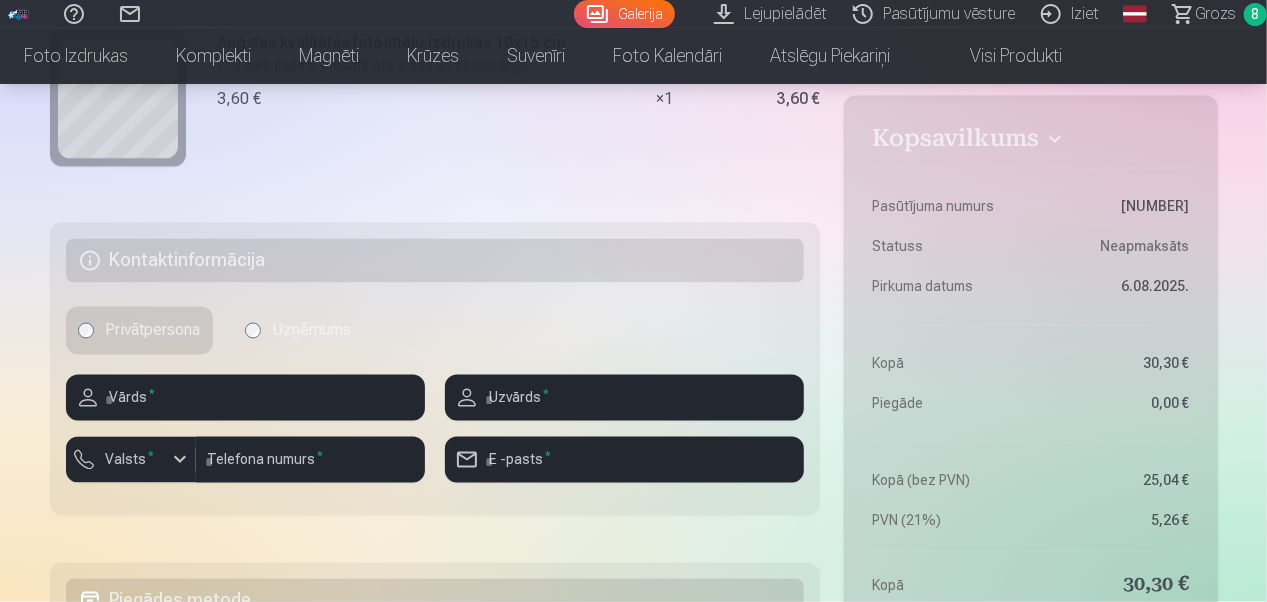scroll, scrollTop: 1731, scrollLeft: 0, axis: vertical 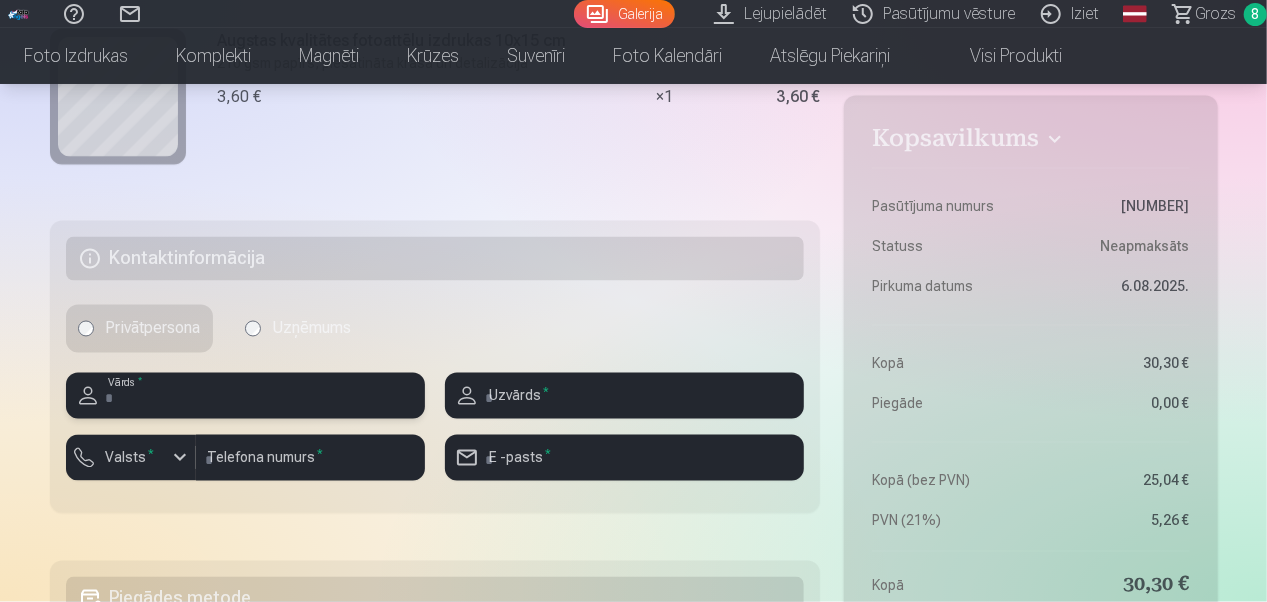 click at bounding box center [245, 396] 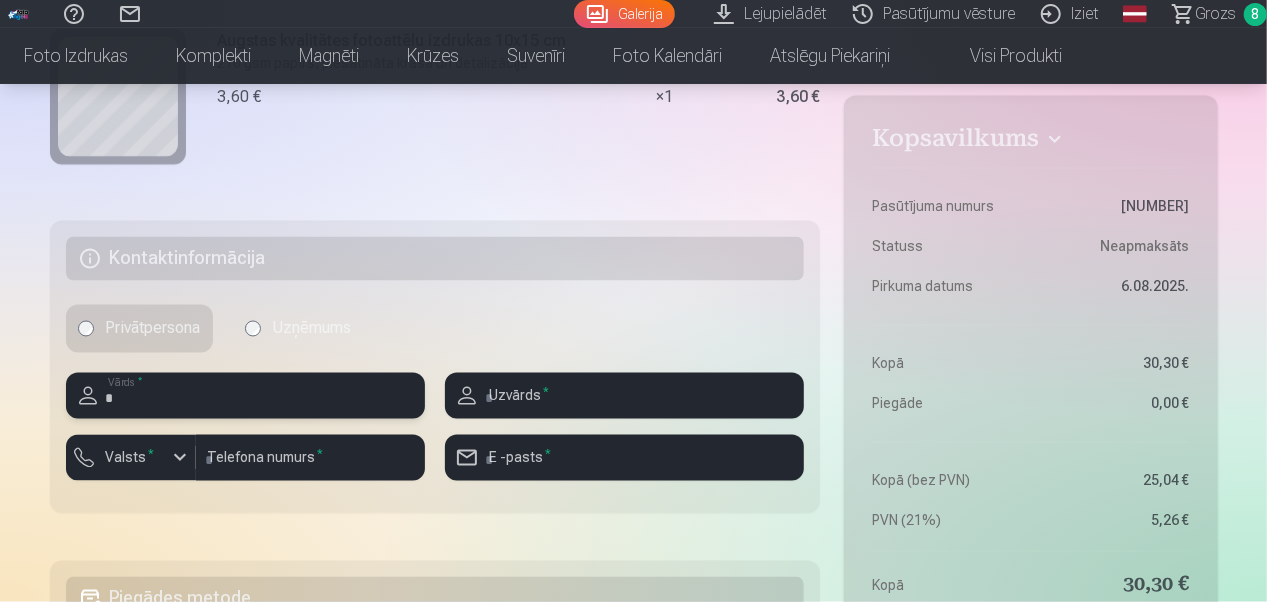 type on "*********" 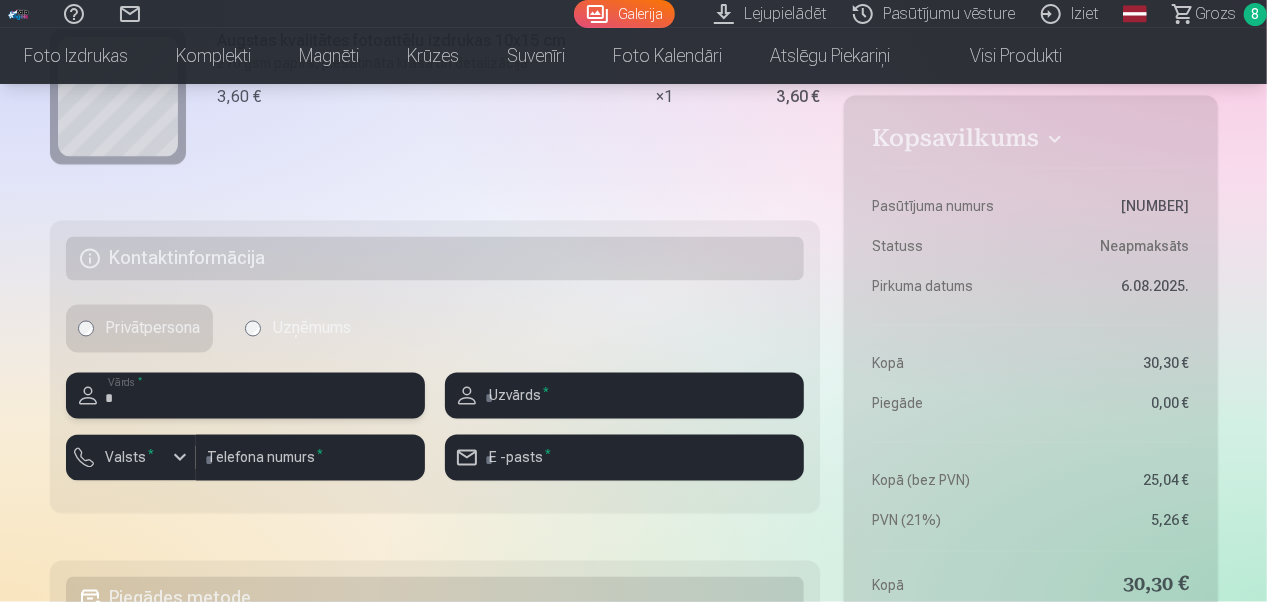 type on "**********" 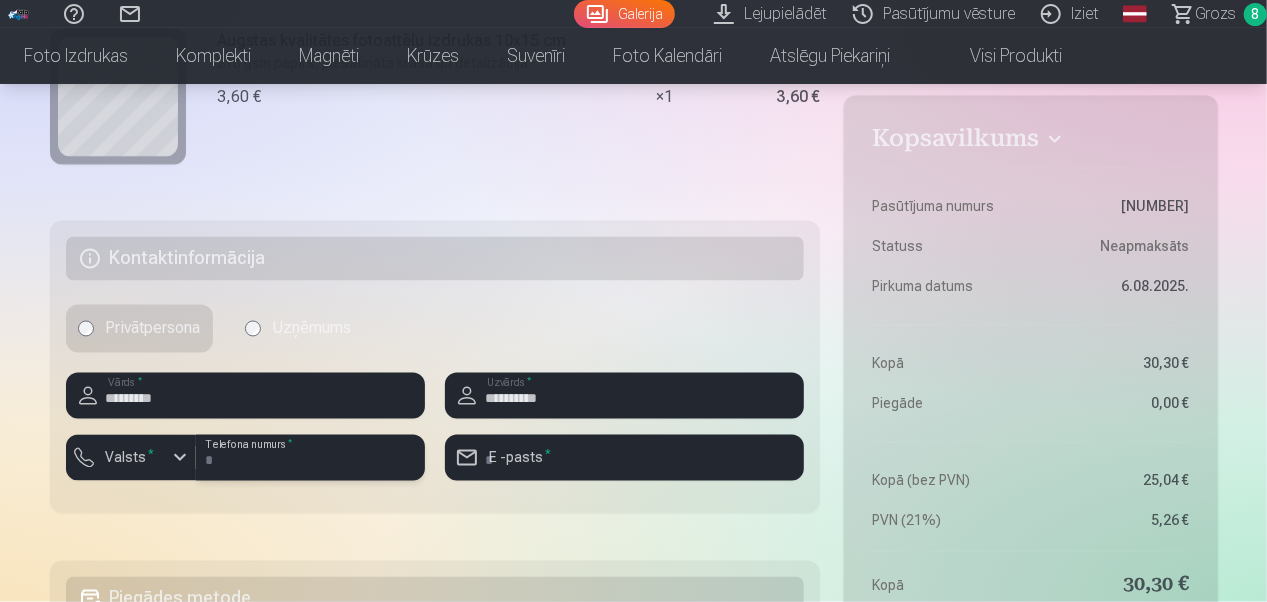type on "********" 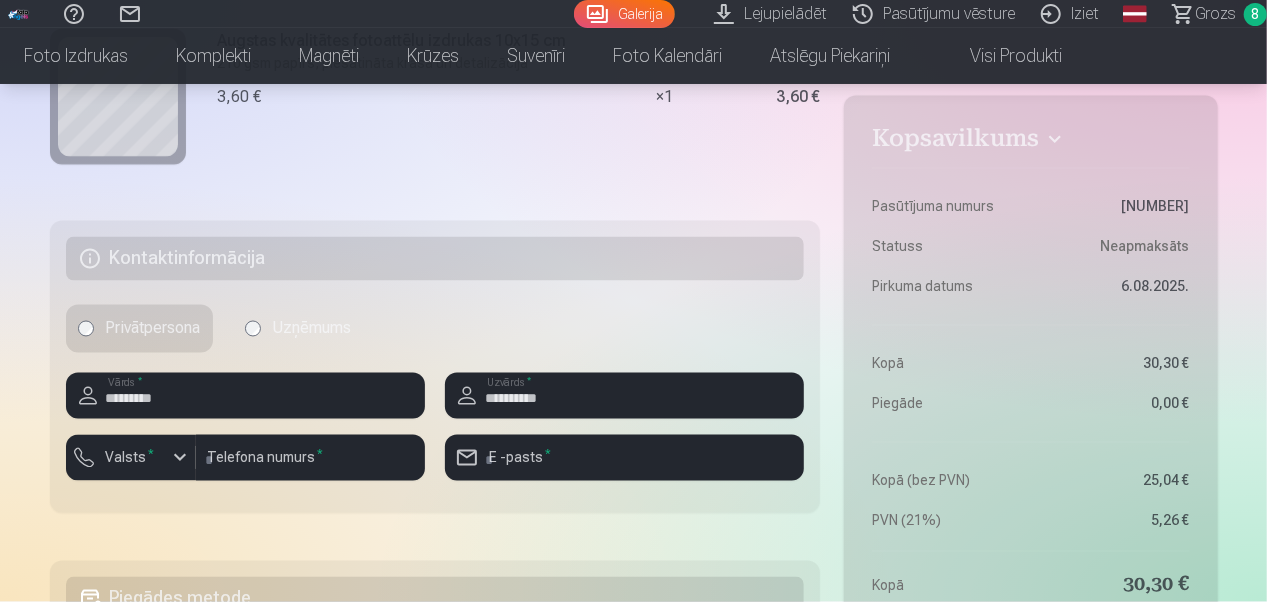 type on "**********" 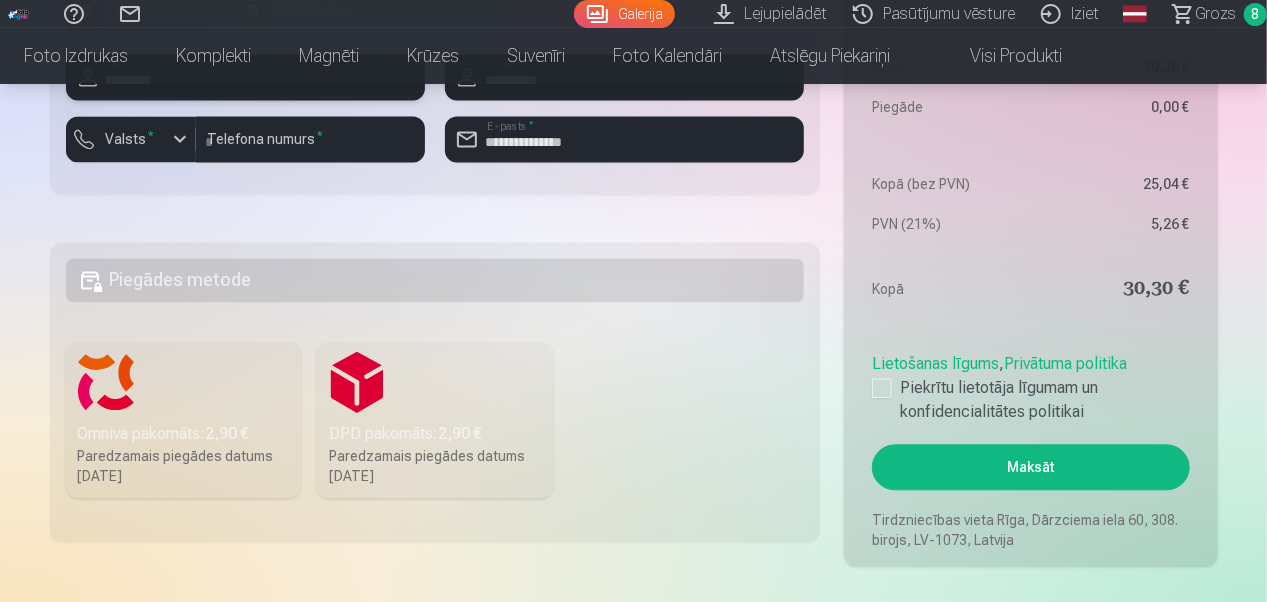 scroll, scrollTop: 2051, scrollLeft: 0, axis: vertical 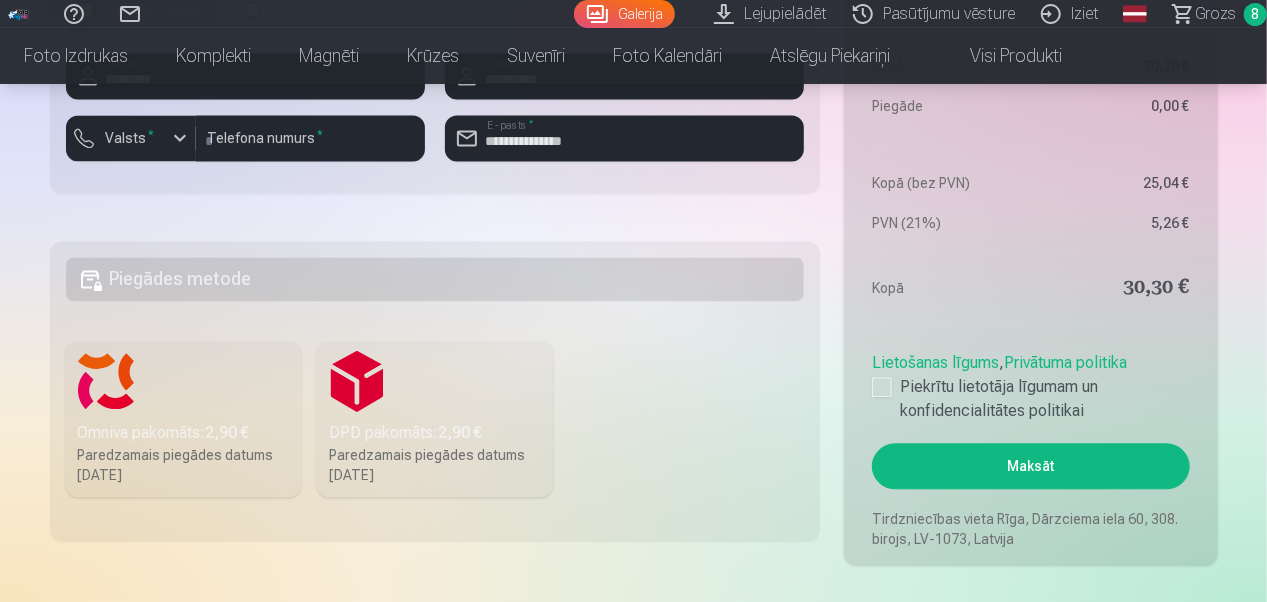 click on "Omniva pakomāts :  2,90 €" at bounding box center [184, 433] 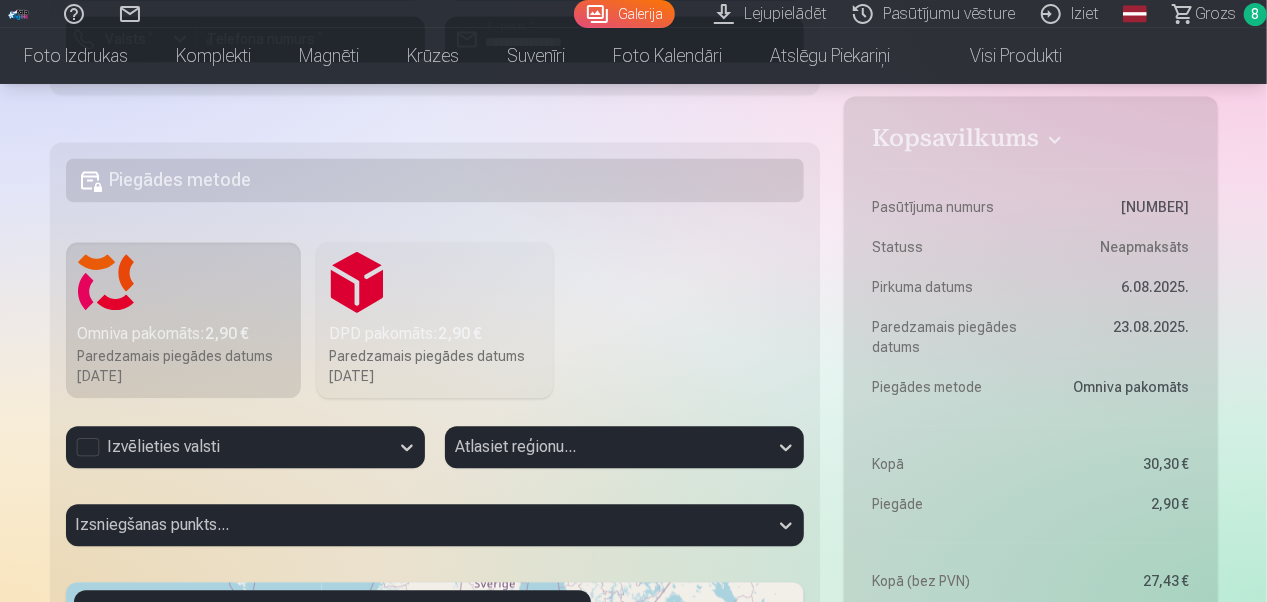 scroll, scrollTop: 2203, scrollLeft: 0, axis: vertical 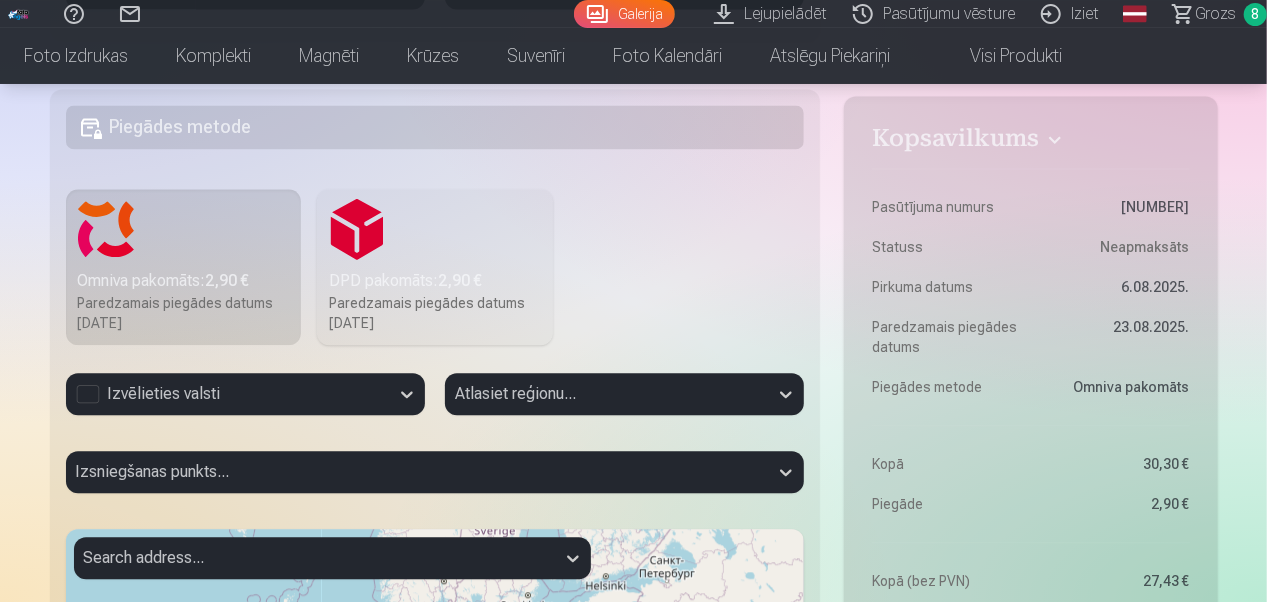 click on "Piegādes metode" at bounding box center [435, 127] 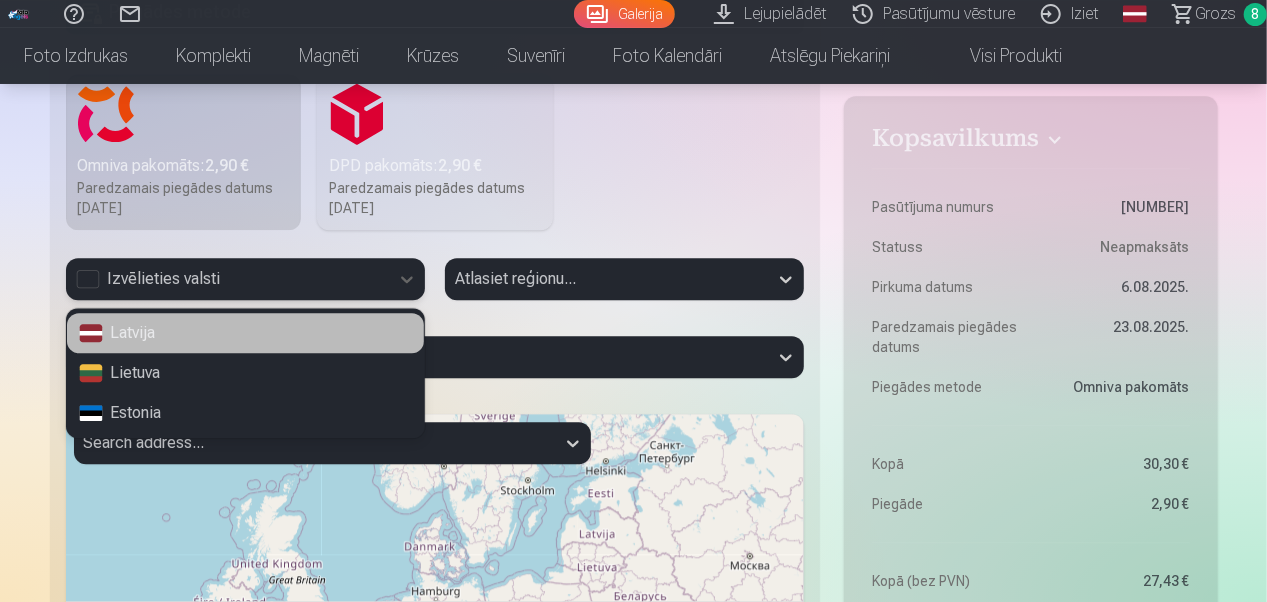 click on "Izvēlieties valsti" at bounding box center [227, 279] 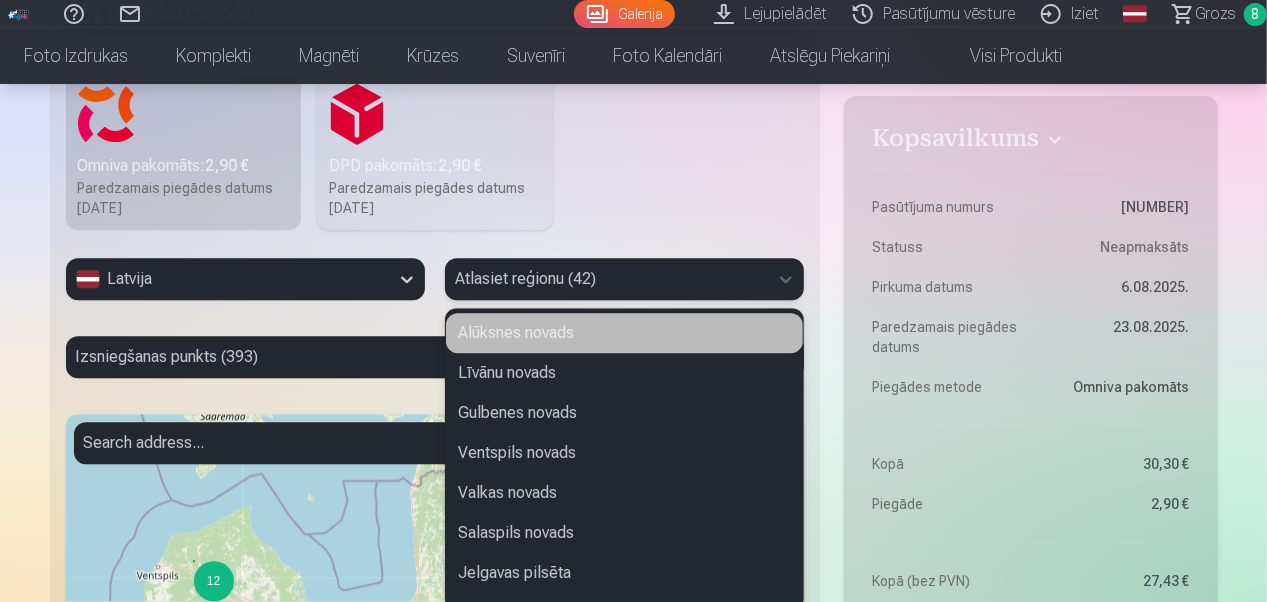 scroll, scrollTop: 2330, scrollLeft: 0, axis: vertical 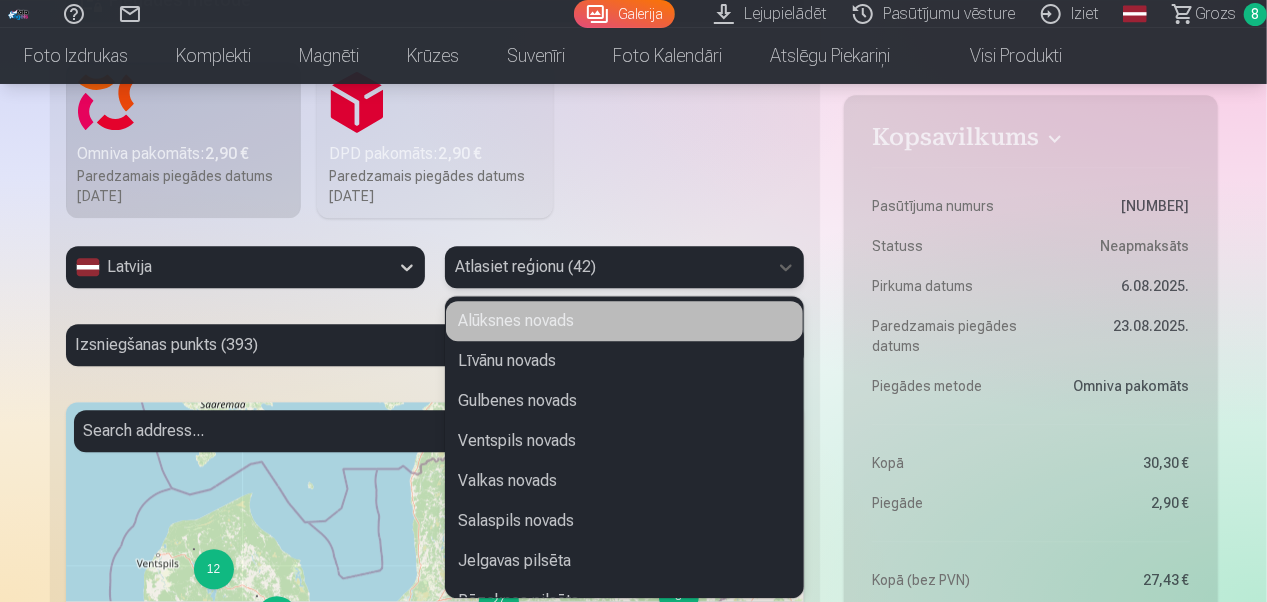 click on "42 results available. Use Up and Down to choose options, press Enter to select the currently focused option, press Escape to exit the menu, press Tab to select the option and exit the menu. Atlasiet reģionu (42) Alūksnes novads Līvānu novads Gulbenes novads Ventspils novads Valkas novads Salaspils novads Jelgavas pilsēta Rēzeknes pilsēta Jūrmalas pilsēta Ventspils pilsēta Rīgas pilsēta Liepājas pilsēta Dienvidkurzemes novads Kuldīgas novads Saldus novads Talsu novads Tukuma novads Dobeles novads Jelgavas novads Mārupes novads Bauskas novads Ogres novads Aizkraukles novads Jēkabpils novads Ludzas novads Rēzeknes novads Balvu novads Madonas novads Smiltenes novads Cēsu novads Valmieras novads Ādažu novads Ropažu novads Siguldas novads Preiļu novads Krāslavas novads Ķekavas novads Olaines novads Saulkrastu novads Limbažu novads Augšdaugavas novads Varakļānu novads" at bounding box center (624, 275) 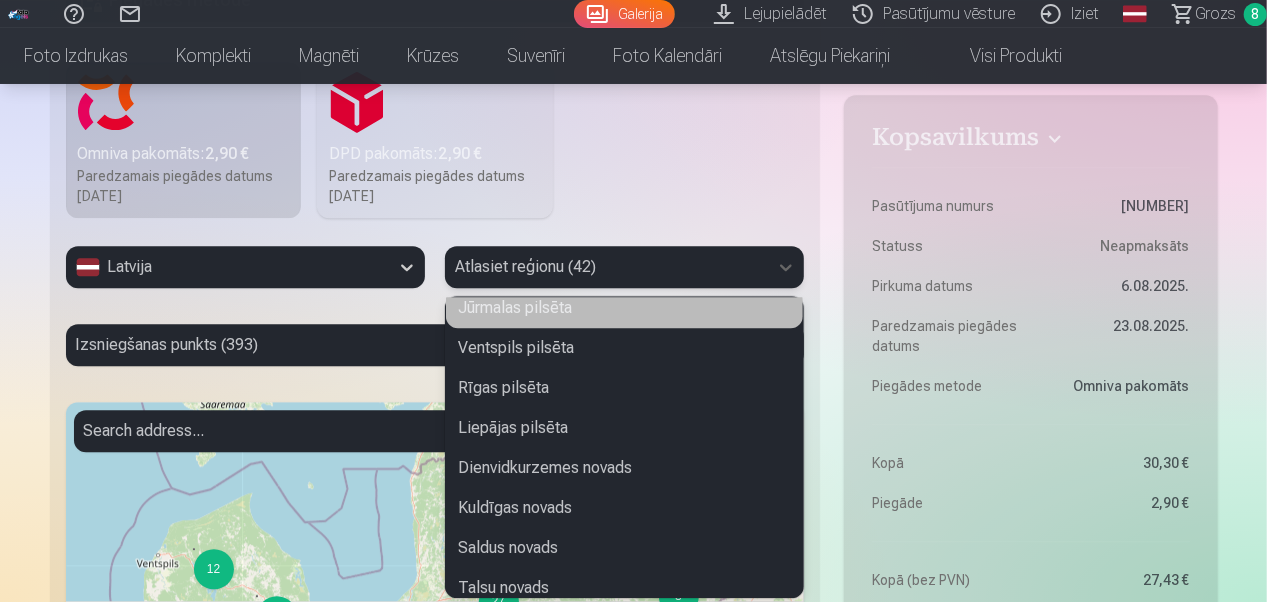scroll, scrollTop: 355, scrollLeft: 0, axis: vertical 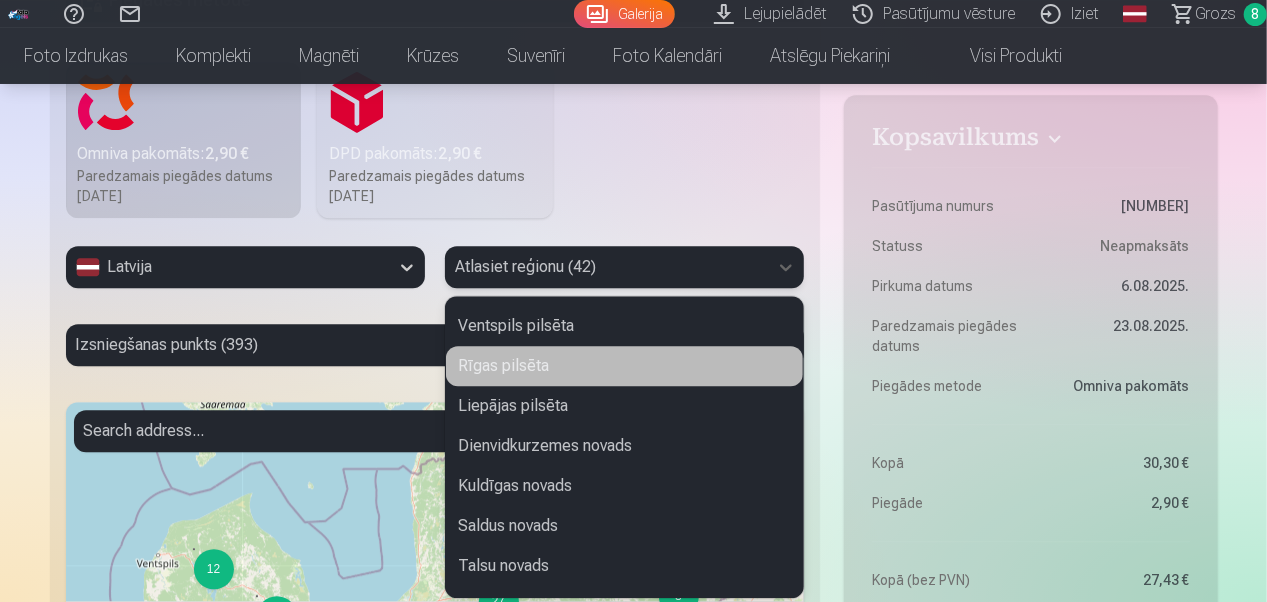 click on "Rīgas pilsēta" at bounding box center (624, 366) 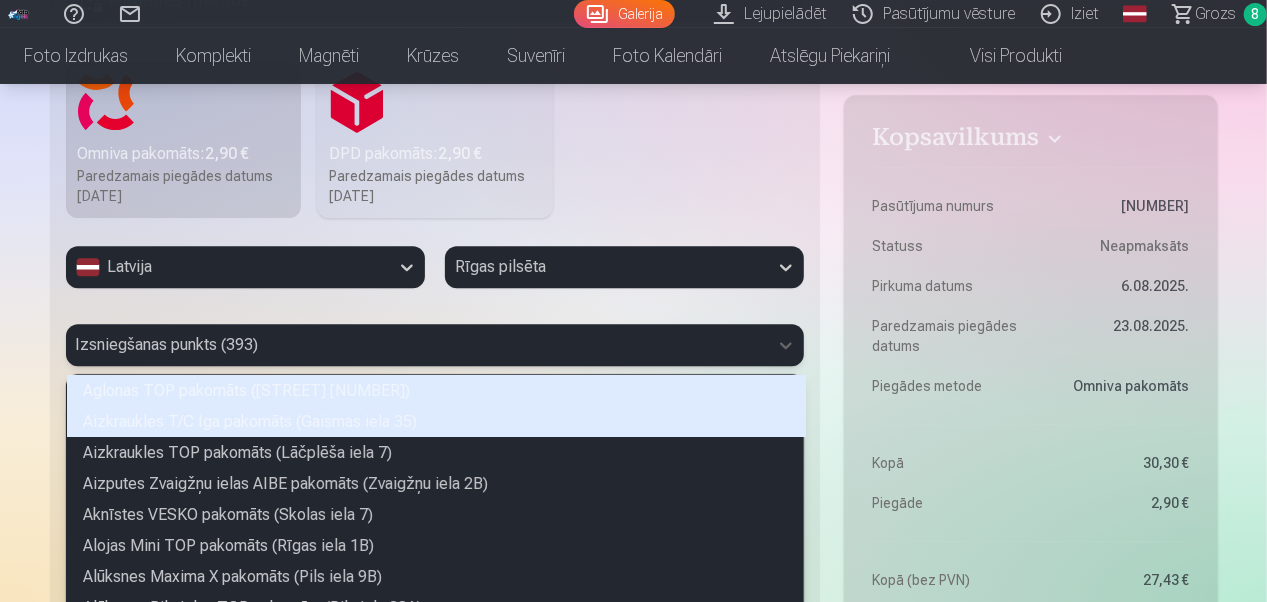 scroll, scrollTop: 2408, scrollLeft: 0, axis: vertical 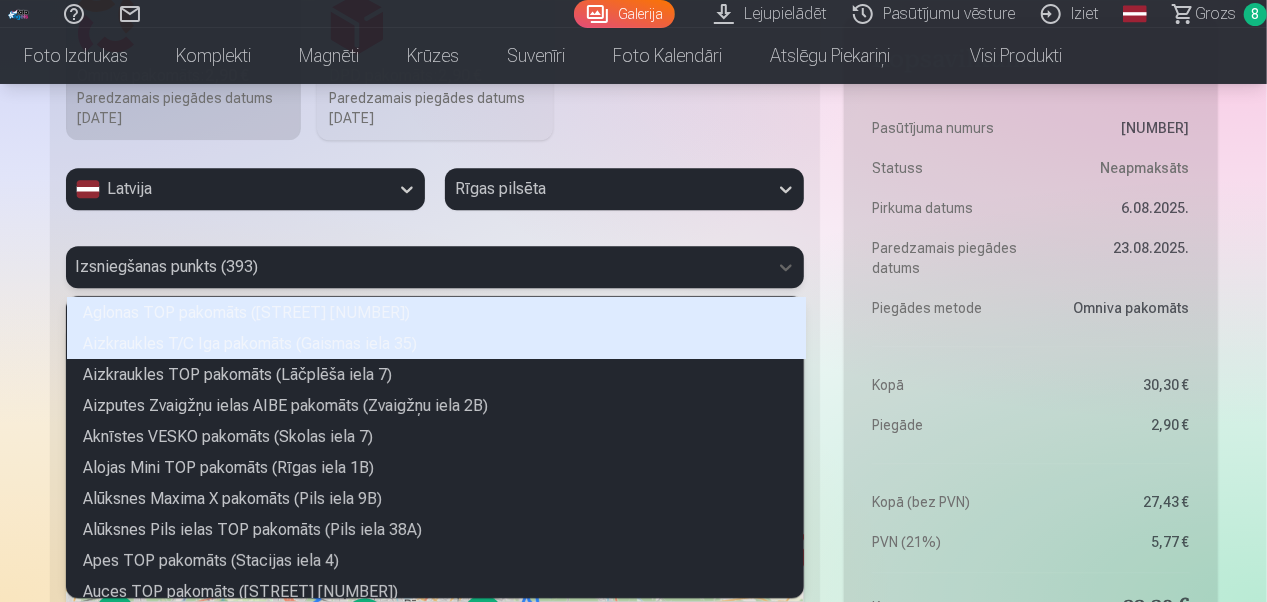 click on "393 results available. Use Up and Down to choose options, press Enter to select the currently focused option, press Escape to exit the menu, press Tab to select the option and exit the menu. Izsniegšanas punkts ([NUMBER]) Aglonas TOP pakomāts ([STREET] [NUMBER]) Aizkraukles T/C Iga pakomāts ([STREET] [NUMBER]) Aizkraukles TOP pakomāts ([STREET] [NUMBER]) Aizputes Zvaigžņu ielas AIBE pakomāts ([STREET] [NUMBER]) Aknīstes VESKO pakomāts ([STREET] [NUMBER]) Alojas Mini TOP pakomāts ([STREET] [NUMBER]) Alūksnes Maxima X pakomāts ([STREET] [NUMBER]) Alūksnes Pils ielas TOP pakomāts ([STREET] [NUMBER]) Apes TOP pakomāts ([STREET] [NUMBER]) Auces TOP pakomāts ([STREET] [NUMBER]) Augšlīgatnes ELVI pakomāts ([STREET] [NUMBER]) Babītes ELVI pakomāts ([STREET] [NUMBER]) Baldones Mego pakomāts ([STREET] [NUMBER]) Baldones TOP pakomāts ([STREET] [NUMBER]) Baložu Mego pakomāts ([STREET] [NUMBER]) Balvu TOP pakomāts ([STREET] [NUMBER]) Balvu Tautas ielas [NUMBER] pakomāts ([STREET] [NUMBER]) Bauskas Mini RIMI pakomāts ([STREET] [NUMBER])" at bounding box center (435, 267) 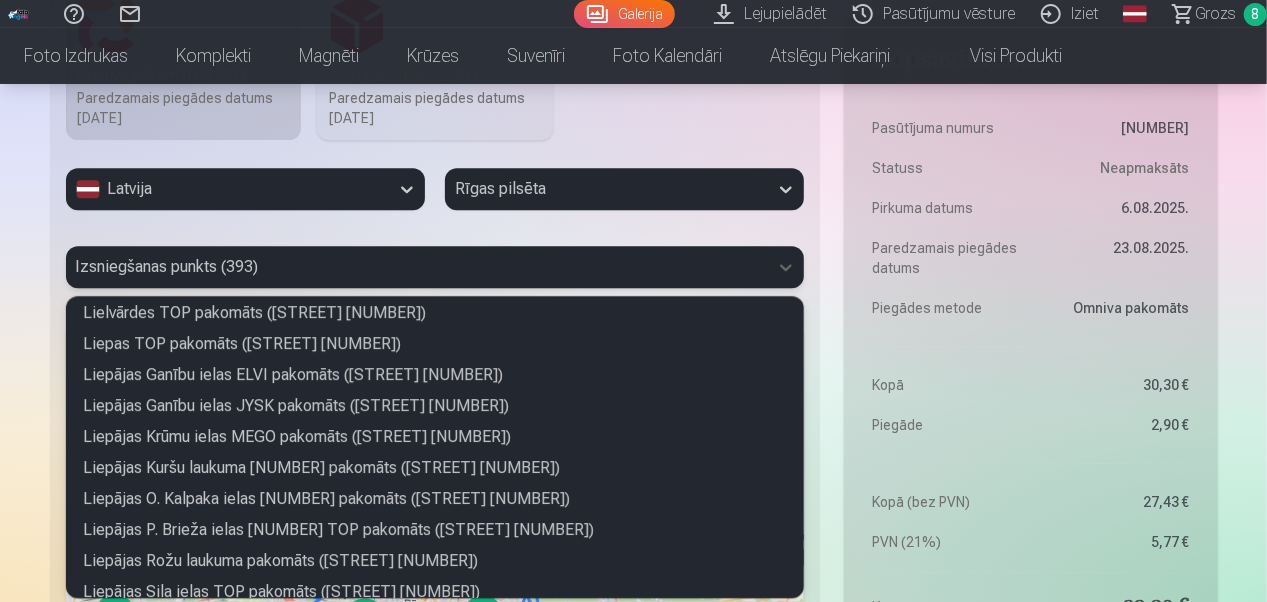 scroll, scrollTop: 3471, scrollLeft: 0, axis: vertical 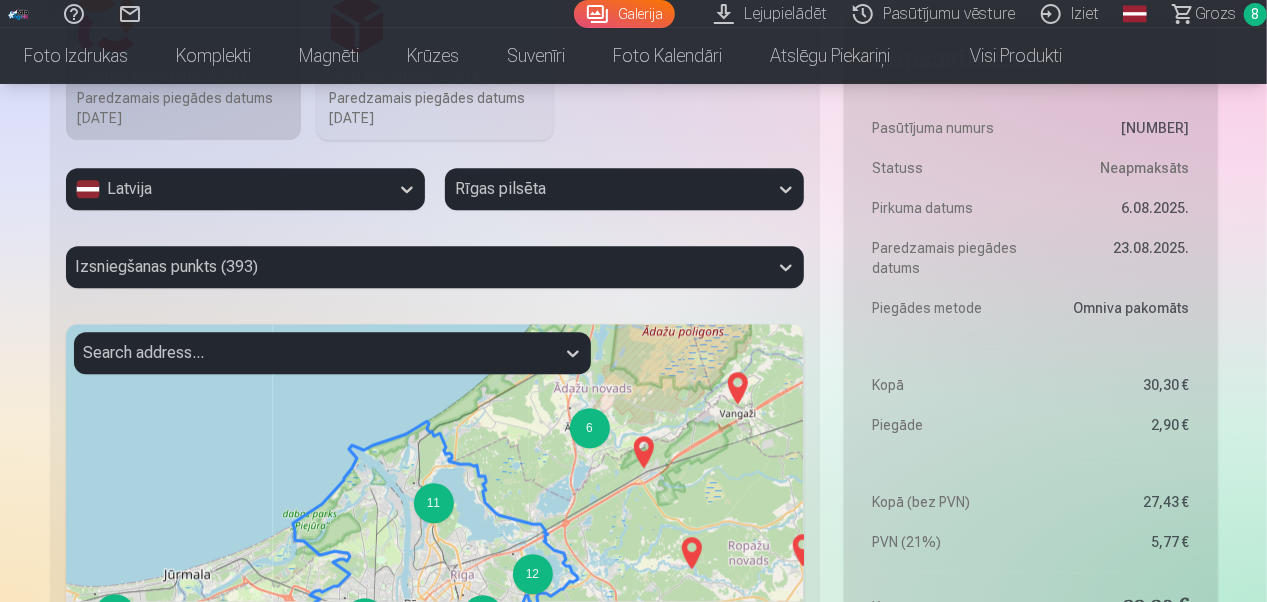 click on "Piegādes metode   Omniva pakomāts :  2,90 € Paredzamais piegādes datums [DATE] DPD pakomāts :  2,90 € Paredzamais piegādes datums [DATE] Latvija   Rīgas pilsēta   Izsniegšanas punkts ([NUMBER])   Search address... 7 4 2 5 2 6 15 6 3 11 6 3 12 2 7 29 8 3 64 3 33 2 9 2 2 2 2 + −  Leaflet   |  ©  OpenStreetMap  contributors" at bounding box center (435, 372) 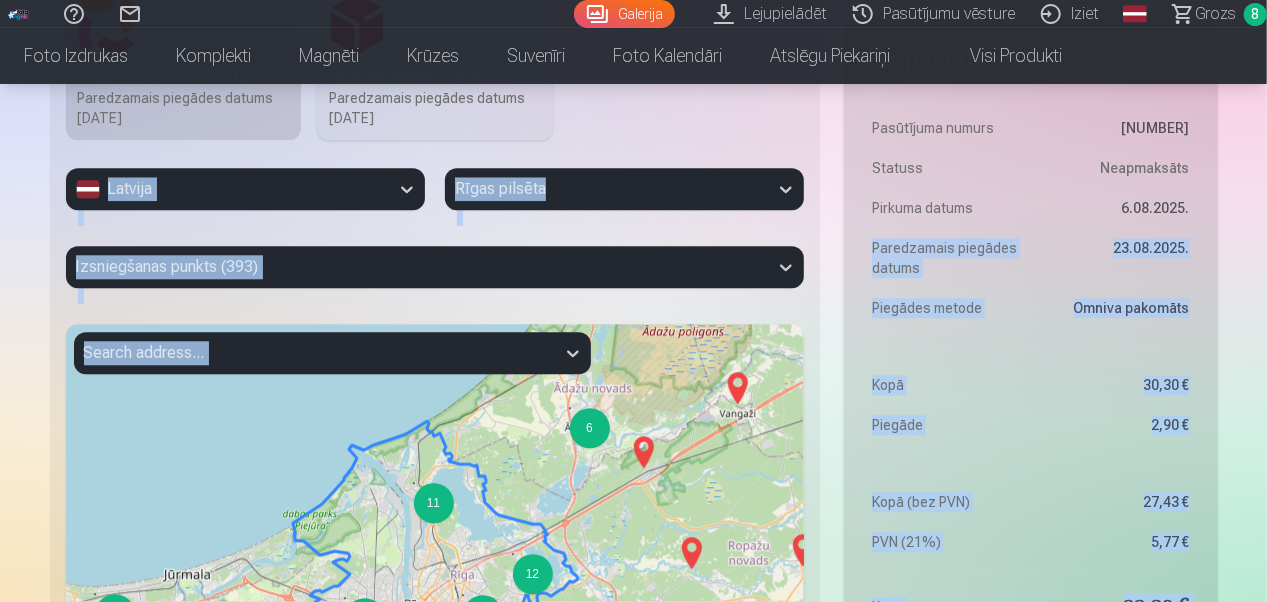 drag, startPoint x: 830, startPoint y: 346, endPoint x: 848, endPoint y: 251, distance: 96.69022 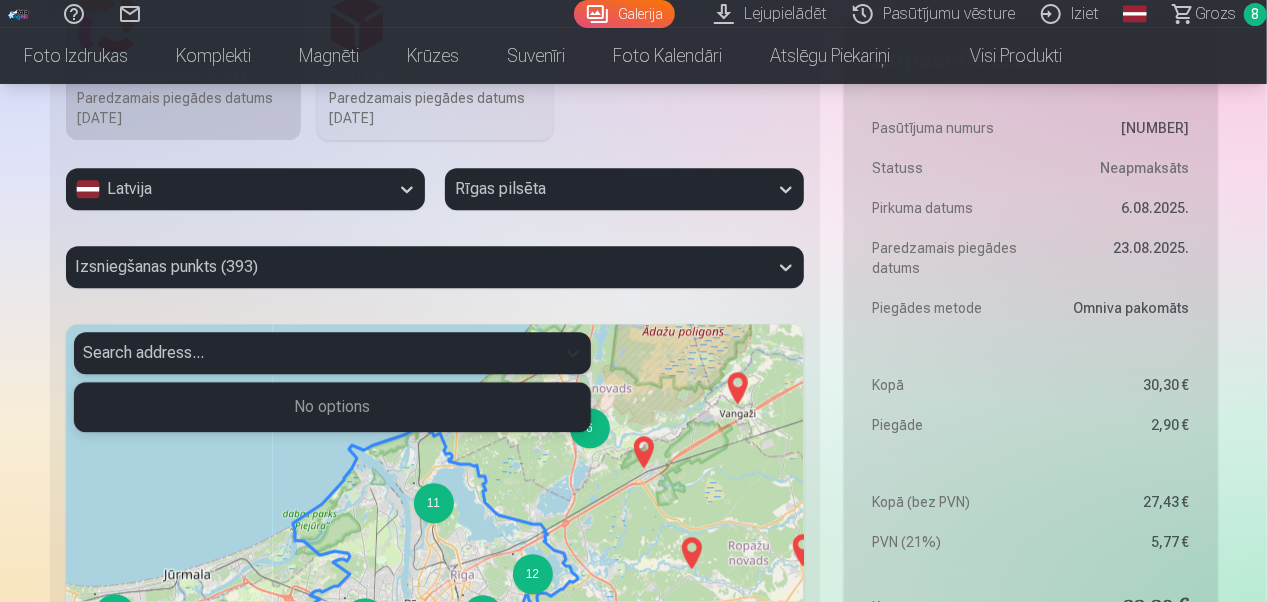 click 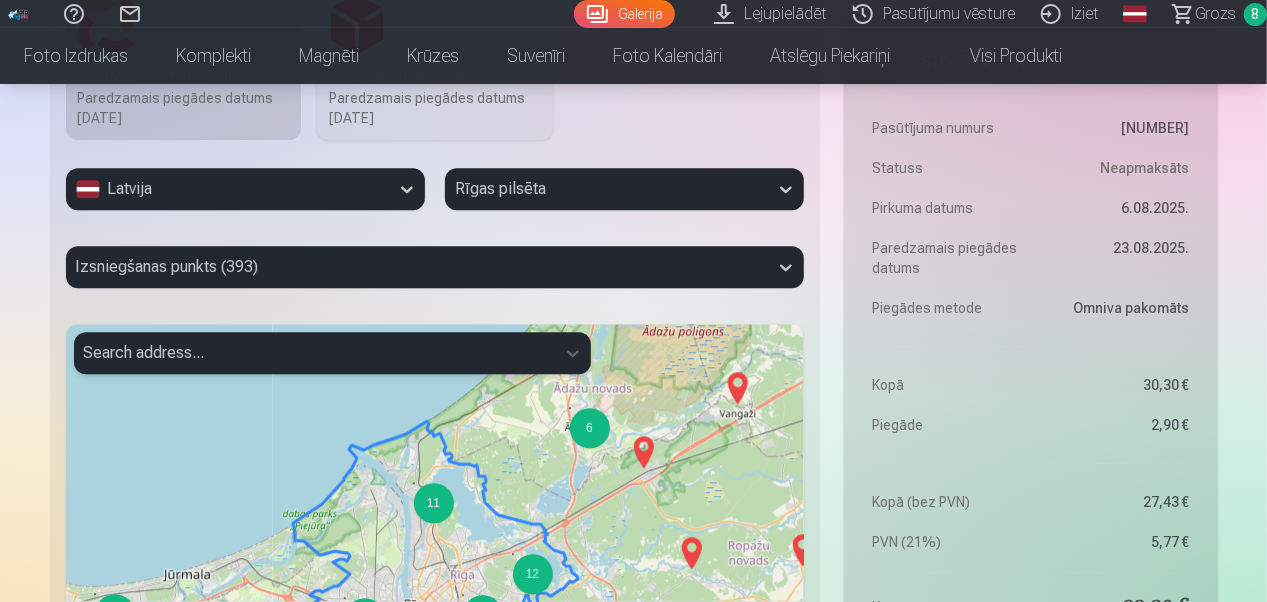 click at bounding box center (314, 353) 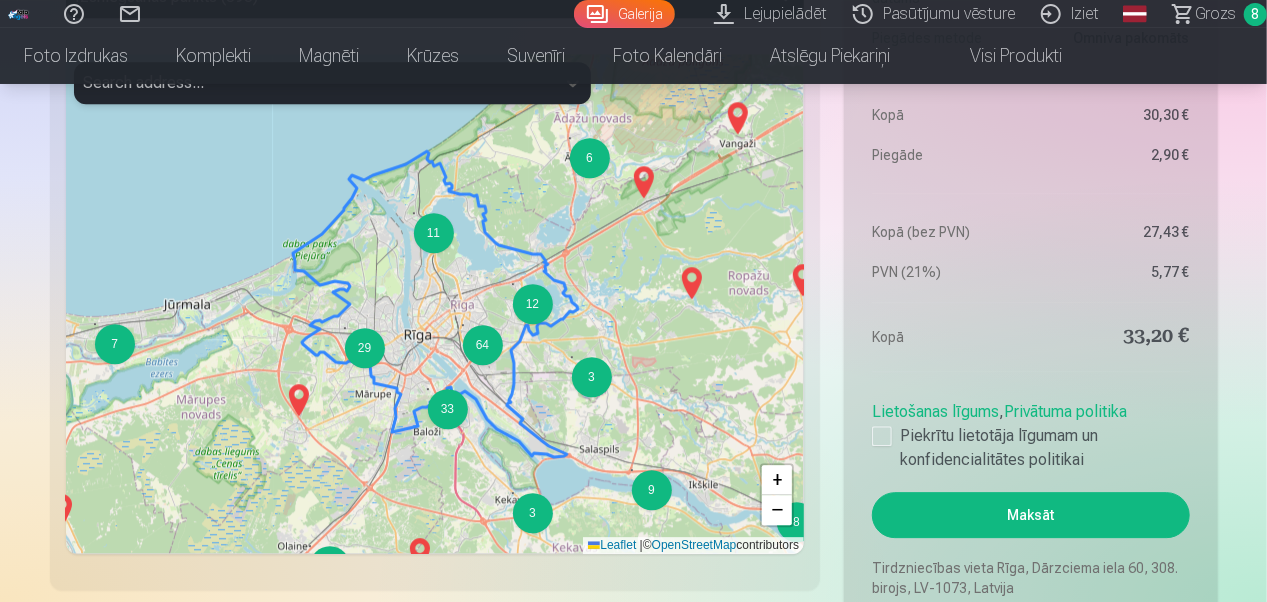 scroll, scrollTop: 2678, scrollLeft: 0, axis: vertical 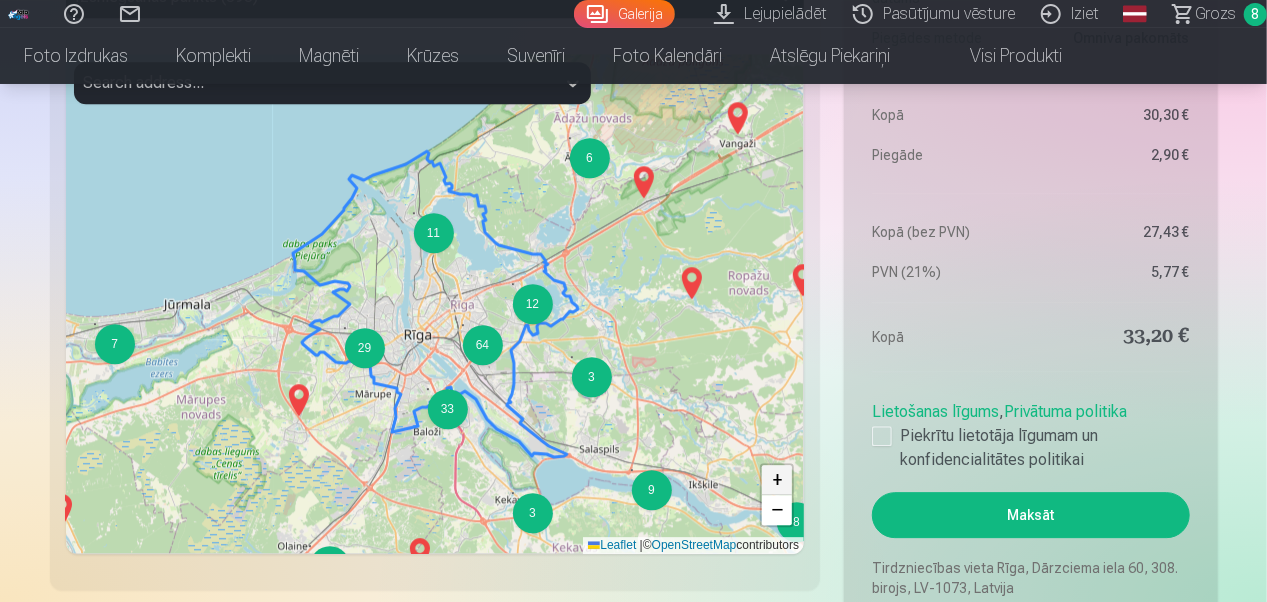 click on "+" at bounding box center (777, 480) 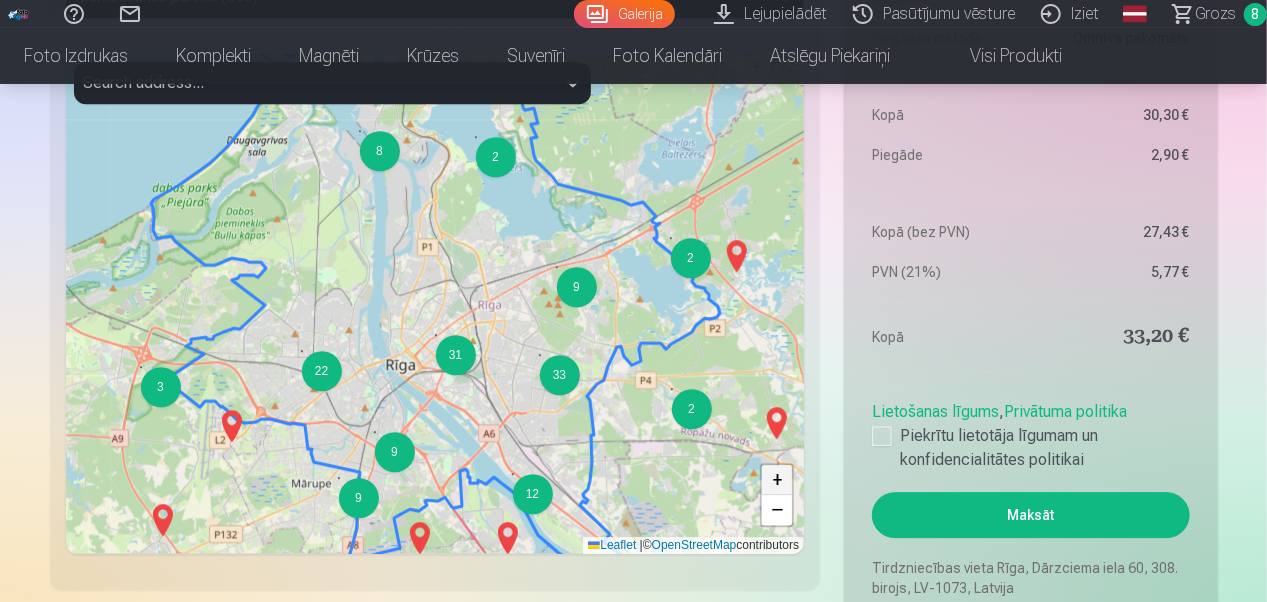 click on "+" at bounding box center [777, 480] 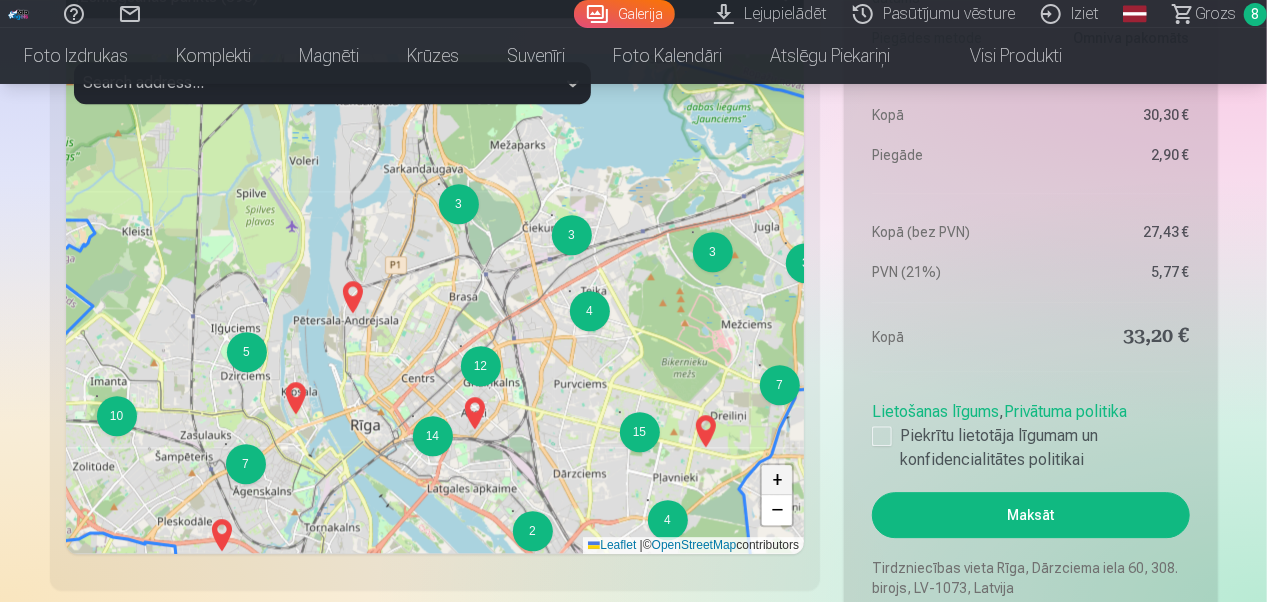 click on "+" at bounding box center [777, 480] 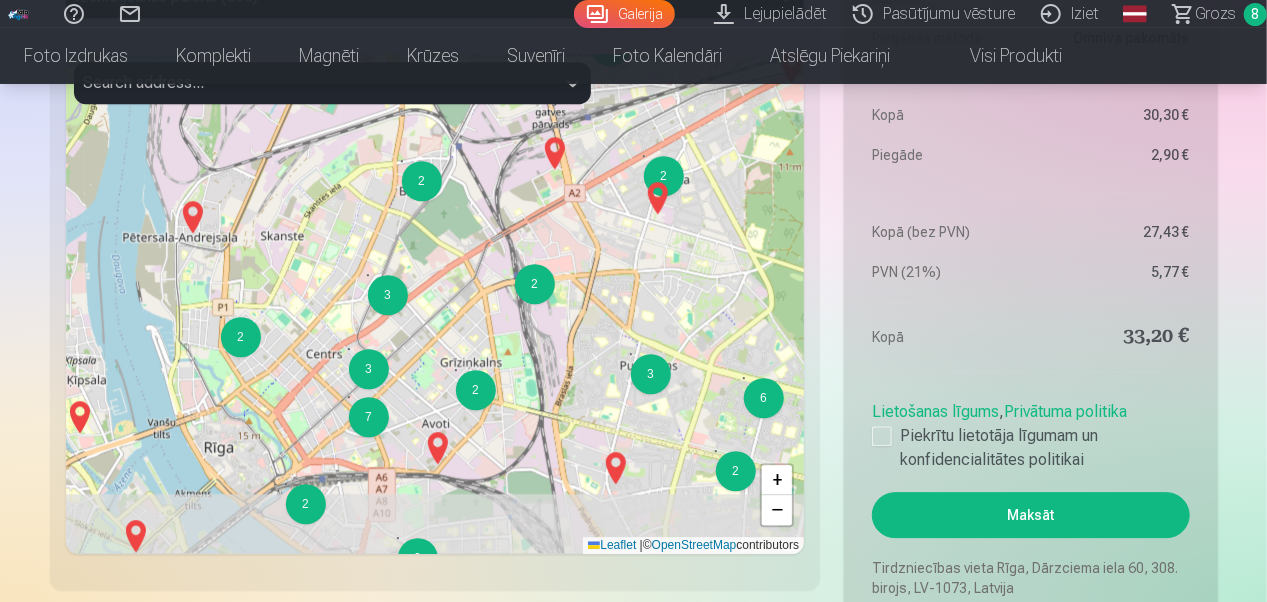 drag, startPoint x: 531, startPoint y: 496, endPoint x: 451, endPoint y: 394, distance: 129.63025 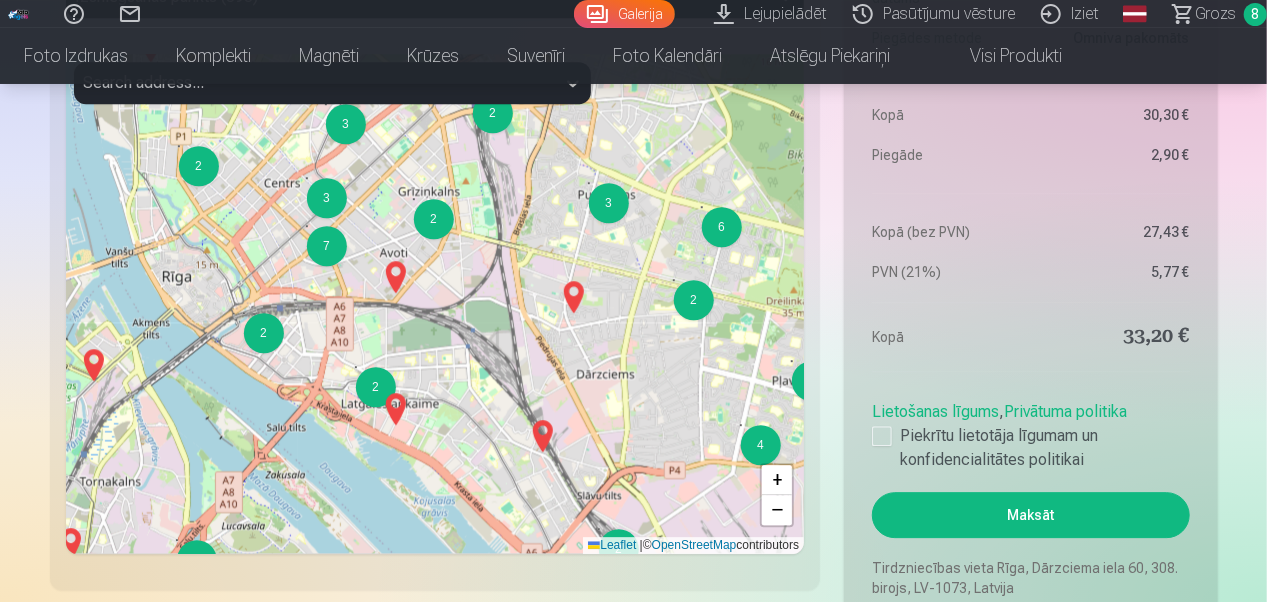 drag, startPoint x: 539, startPoint y: 456, endPoint x: 493, endPoint y: 286, distance: 176.1136 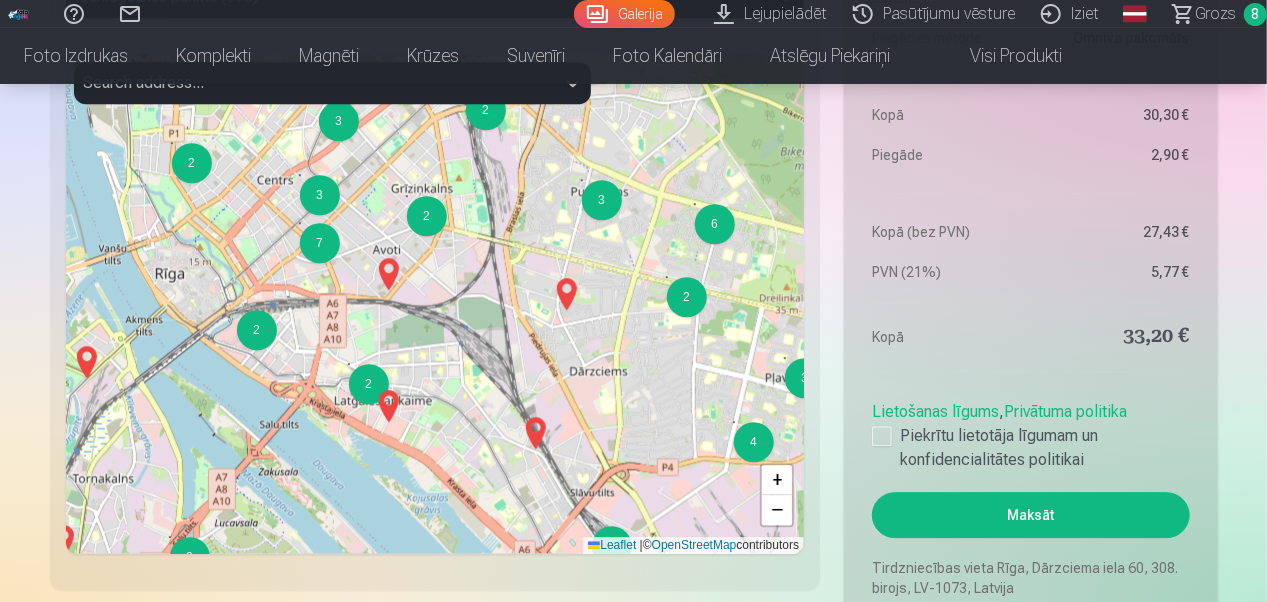 click on "2 3 3 2 3 3 4 5 2 2 2 2 7 2 2 3 2 3 4 3 3 6 2 2 2 2 3 2 4 2 2 3 3 2 + −  Leaflet   |  ©  OpenStreetMap  contributors" at bounding box center [435, 304] 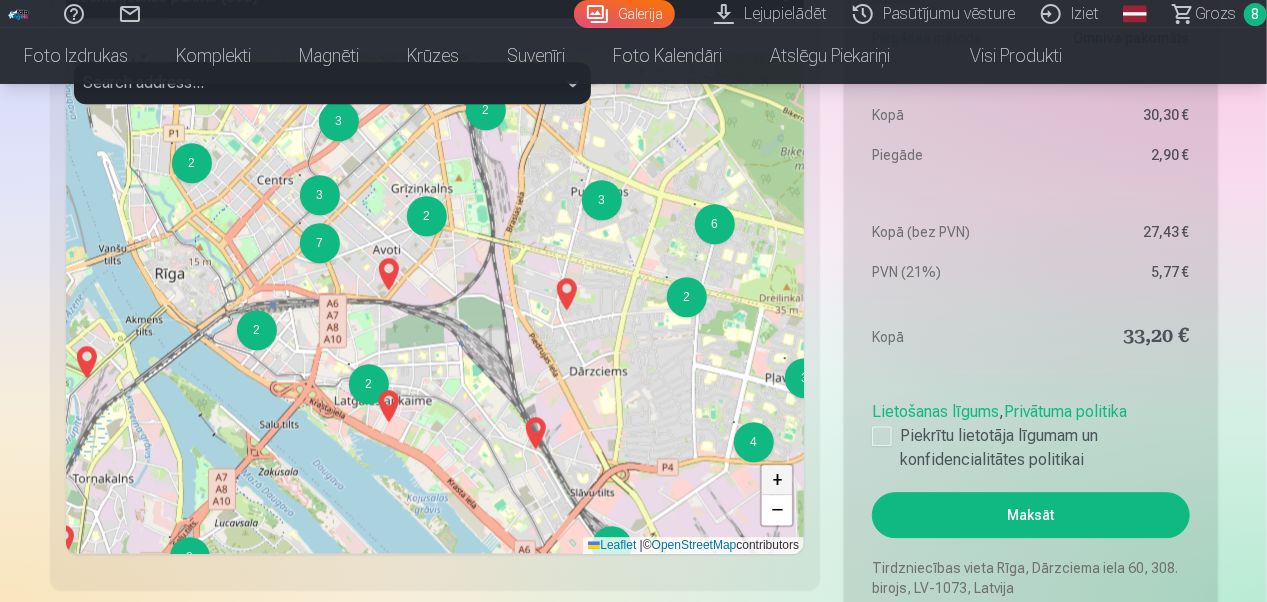 click on "+" at bounding box center (777, 480) 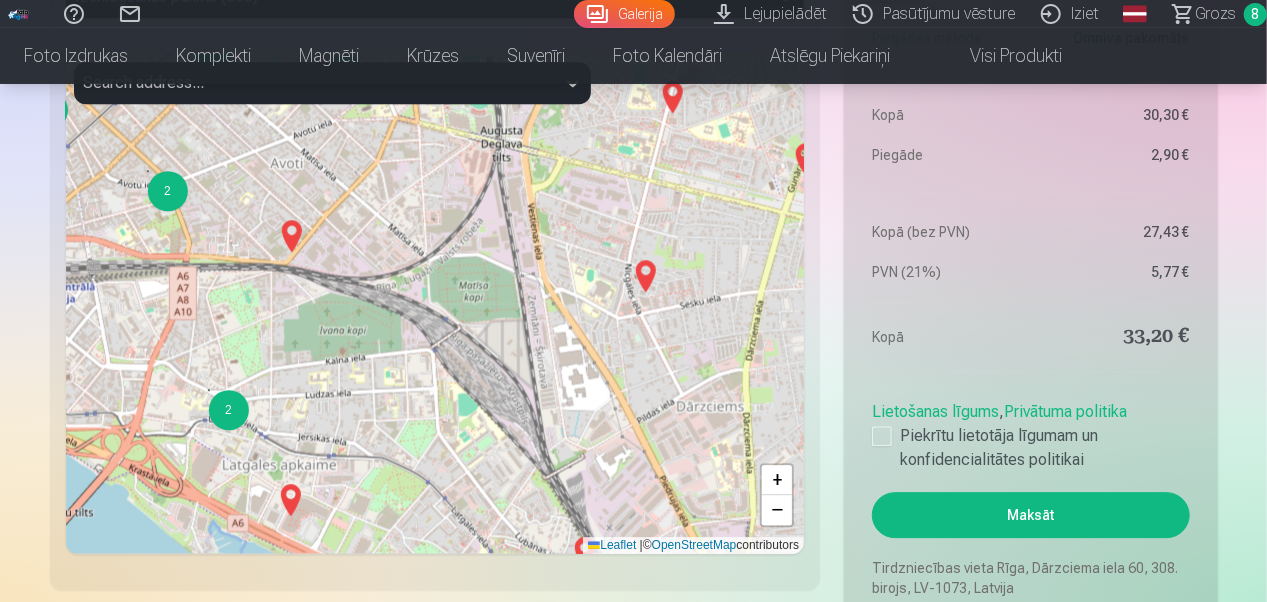 drag, startPoint x: 641, startPoint y: 424, endPoint x: 536, endPoint y: 373, distance: 116.73046 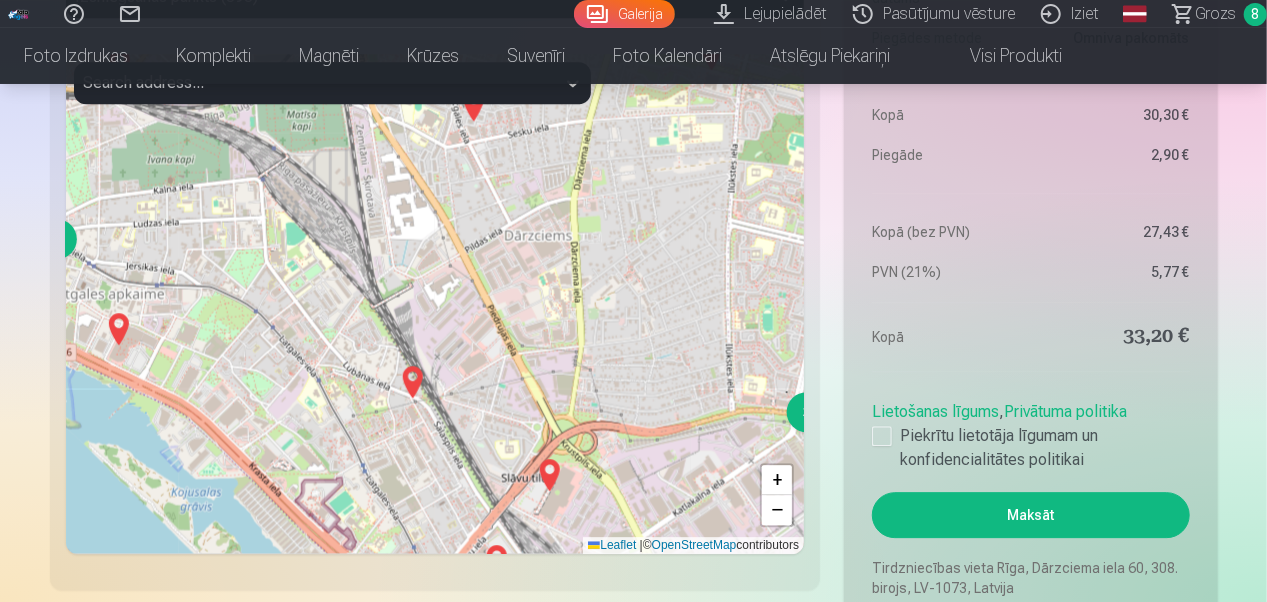 drag, startPoint x: 618, startPoint y: 430, endPoint x: 487, endPoint y: 276, distance: 202.18062 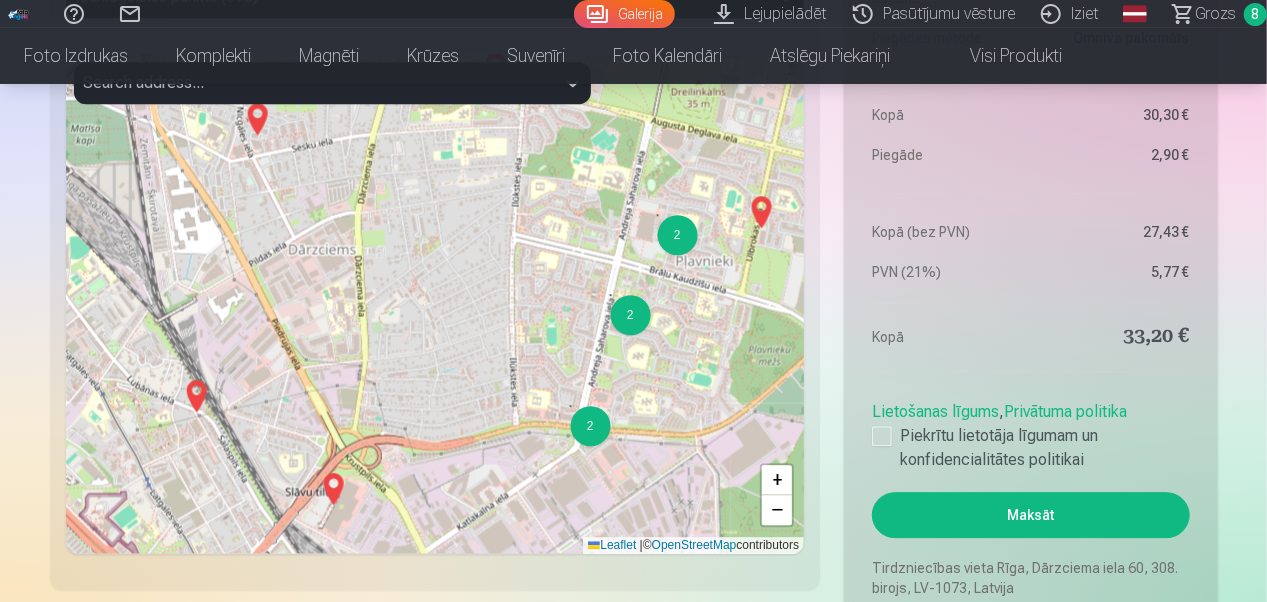 drag, startPoint x: 574, startPoint y: 356, endPoint x: 371, endPoint y: 372, distance: 203.62956 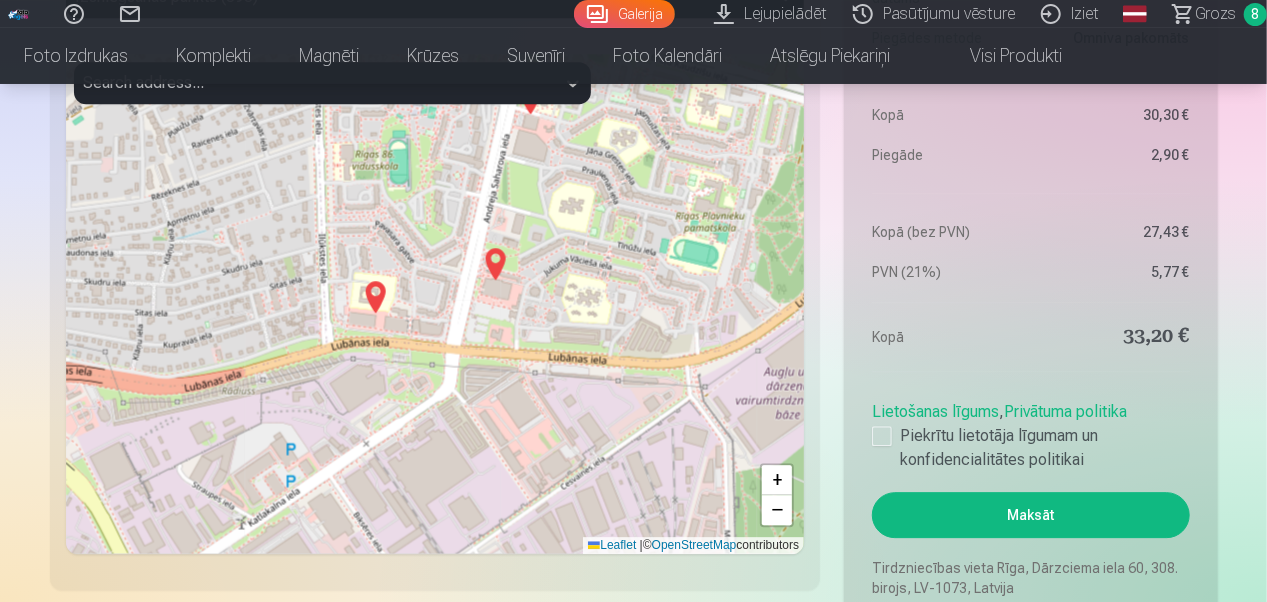 click at bounding box center (495, 264) 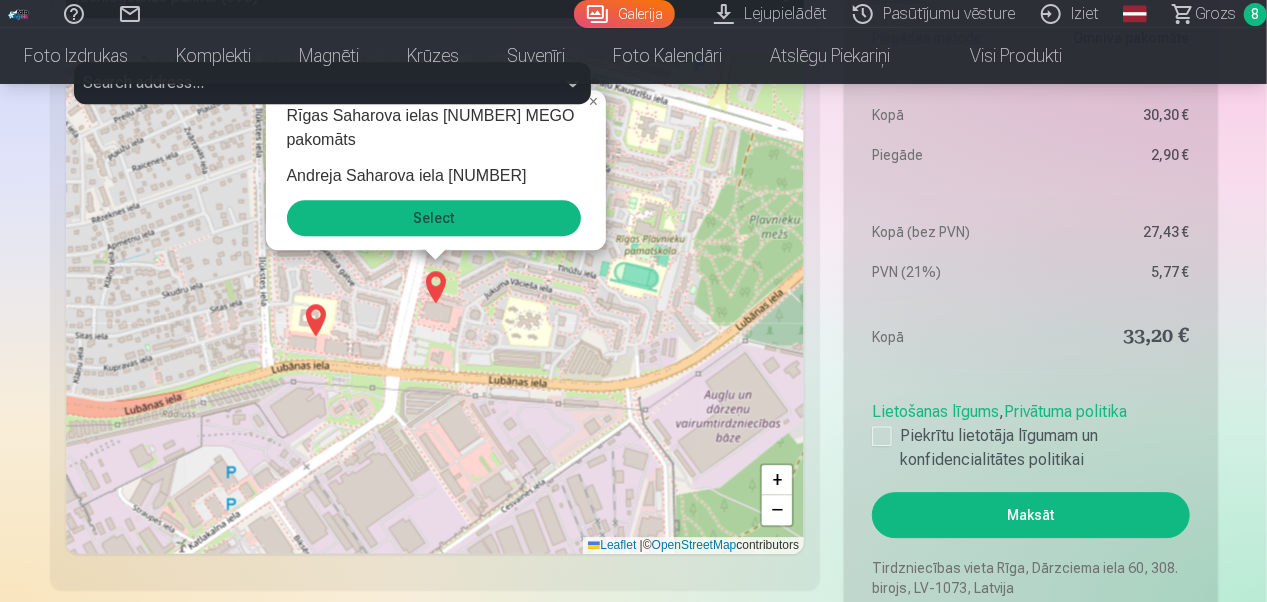 click on "Select" at bounding box center [434, 218] 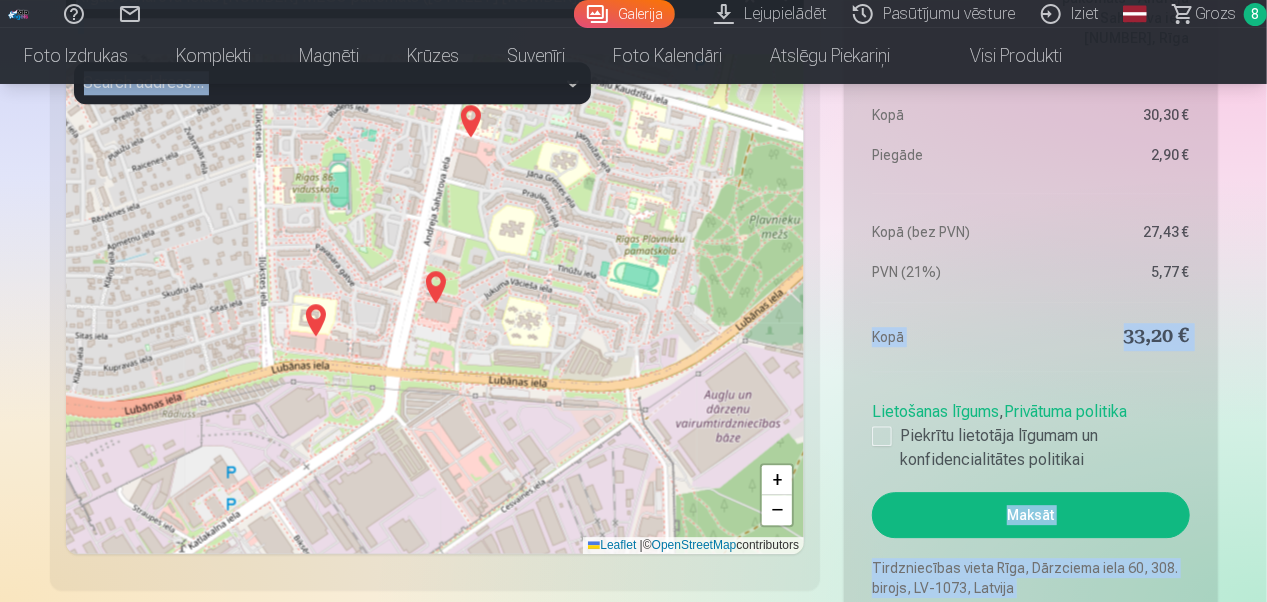 drag, startPoint x: 830, startPoint y: 208, endPoint x: 844, endPoint y: 363, distance: 155.63097 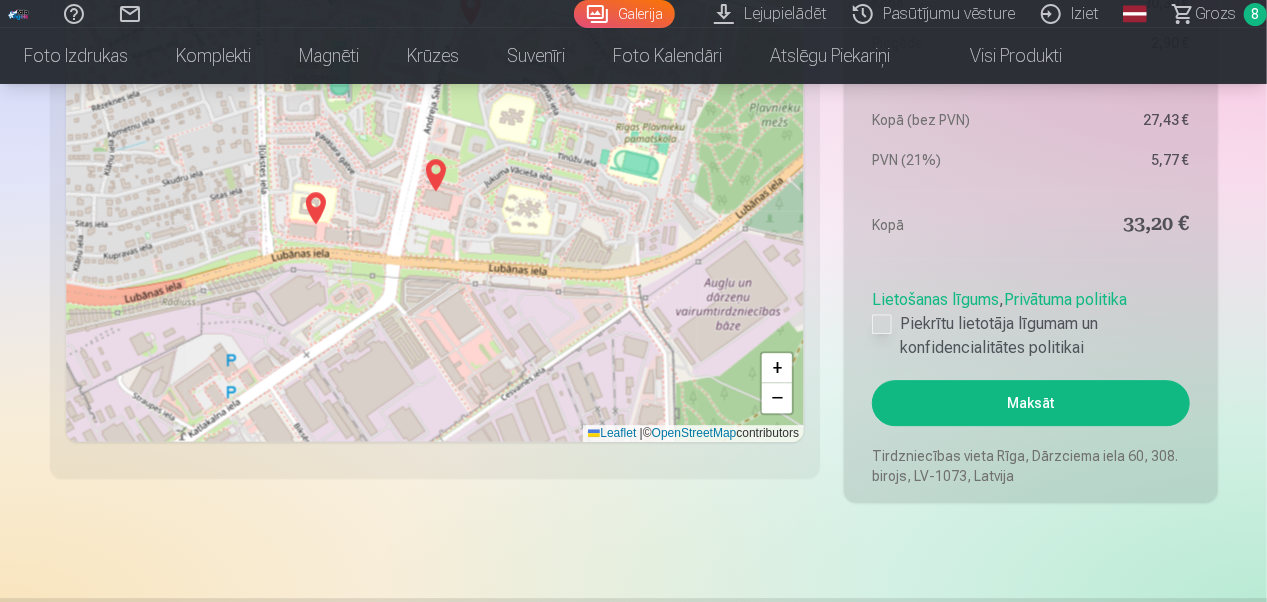 scroll, scrollTop: 2784, scrollLeft: 0, axis: vertical 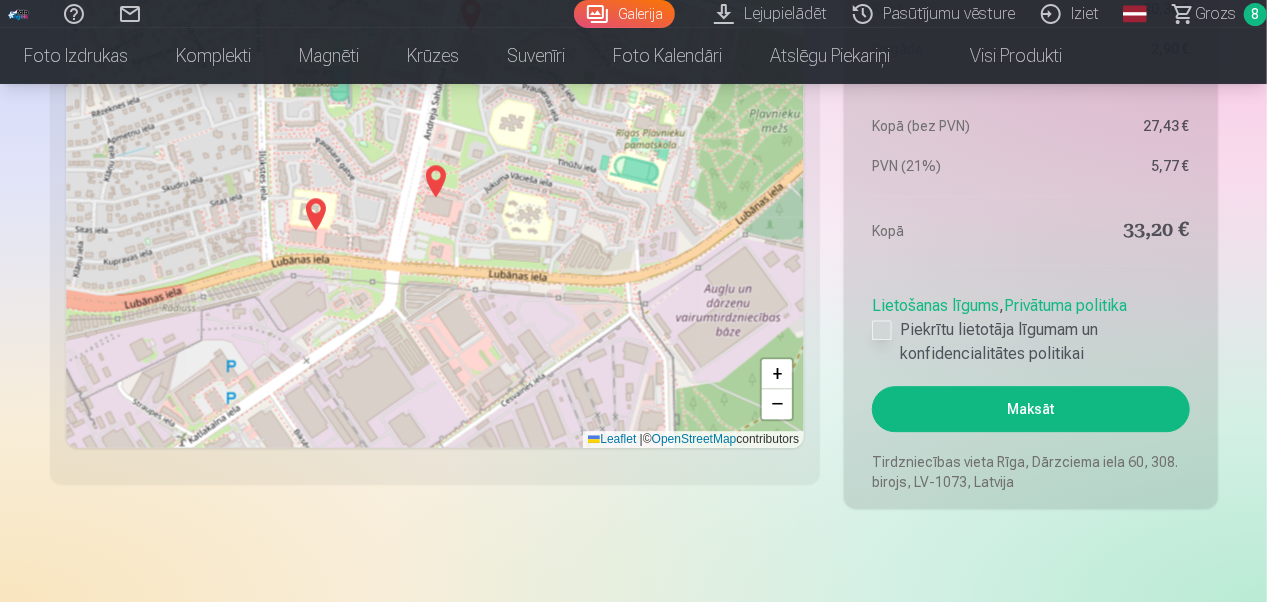 click at bounding box center [882, 330] 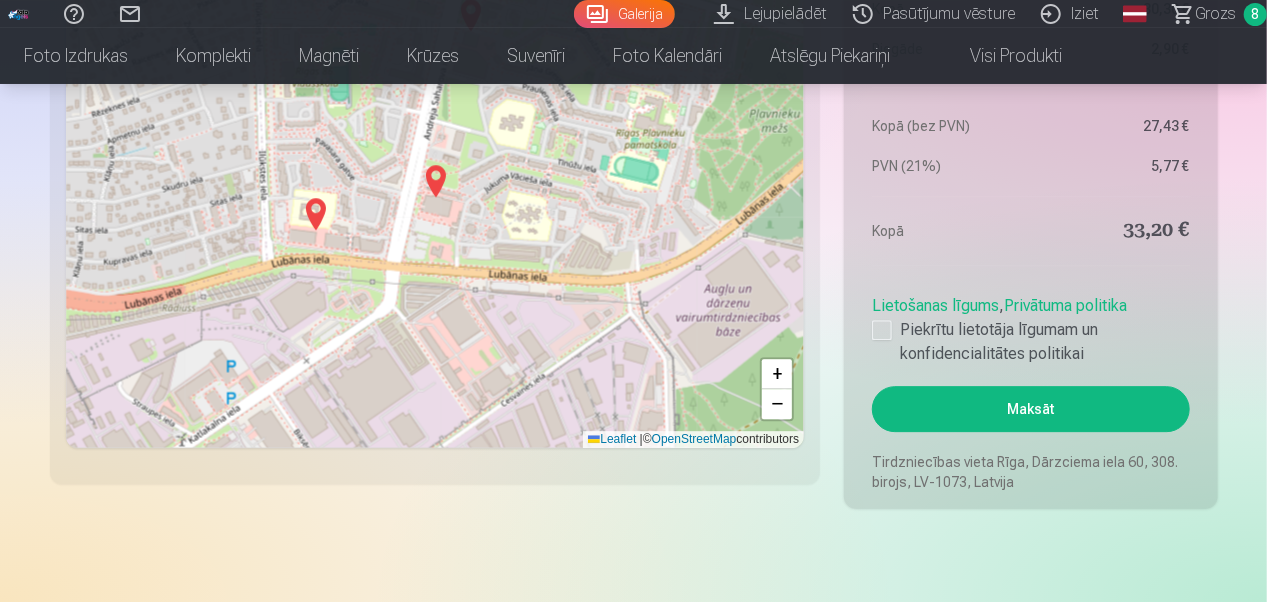 click on "Maksāt" at bounding box center [1030, 409] 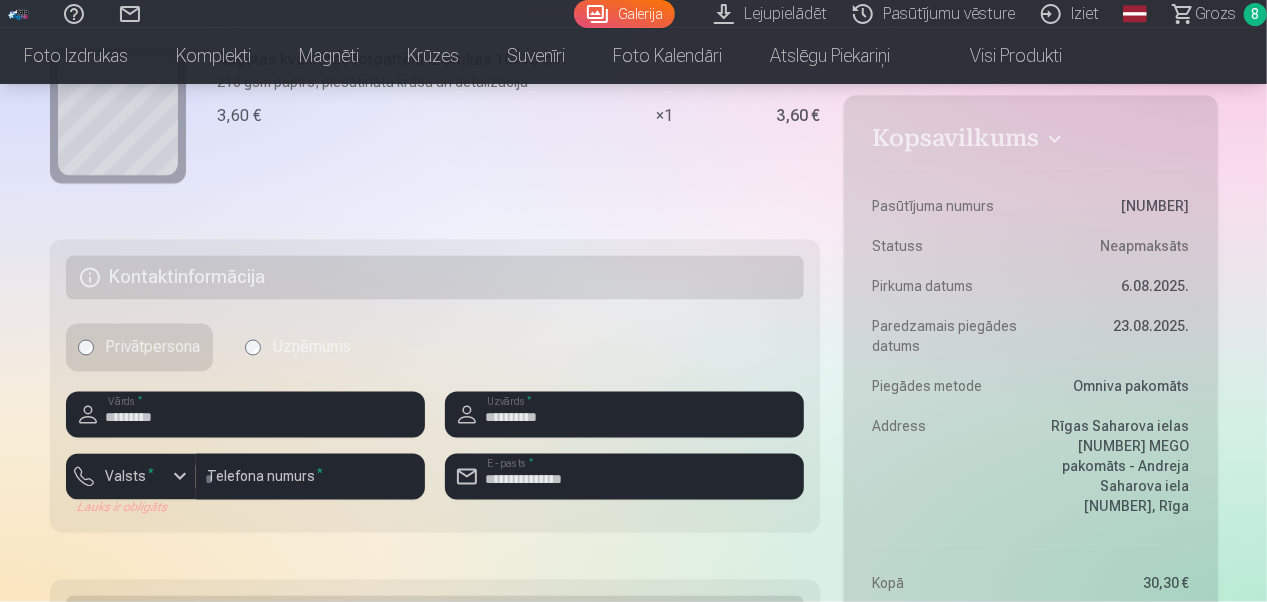 scroll, scrollTop: 1710, scrollLeft: 0, axis: vertical 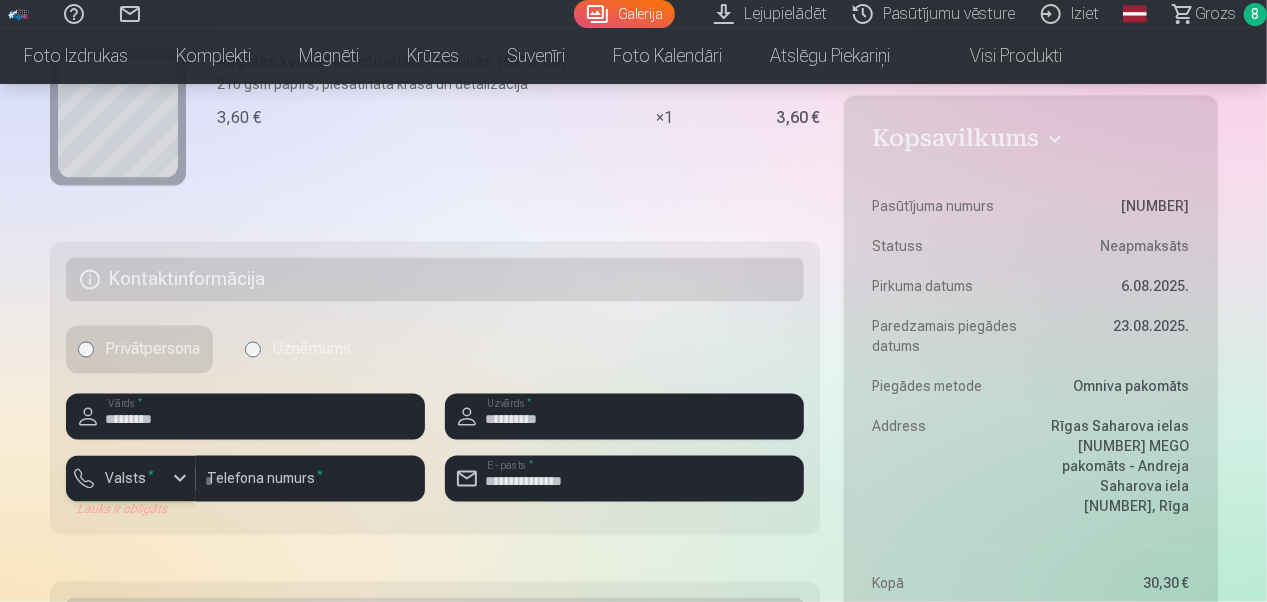 click at bounding box center [180, 479] 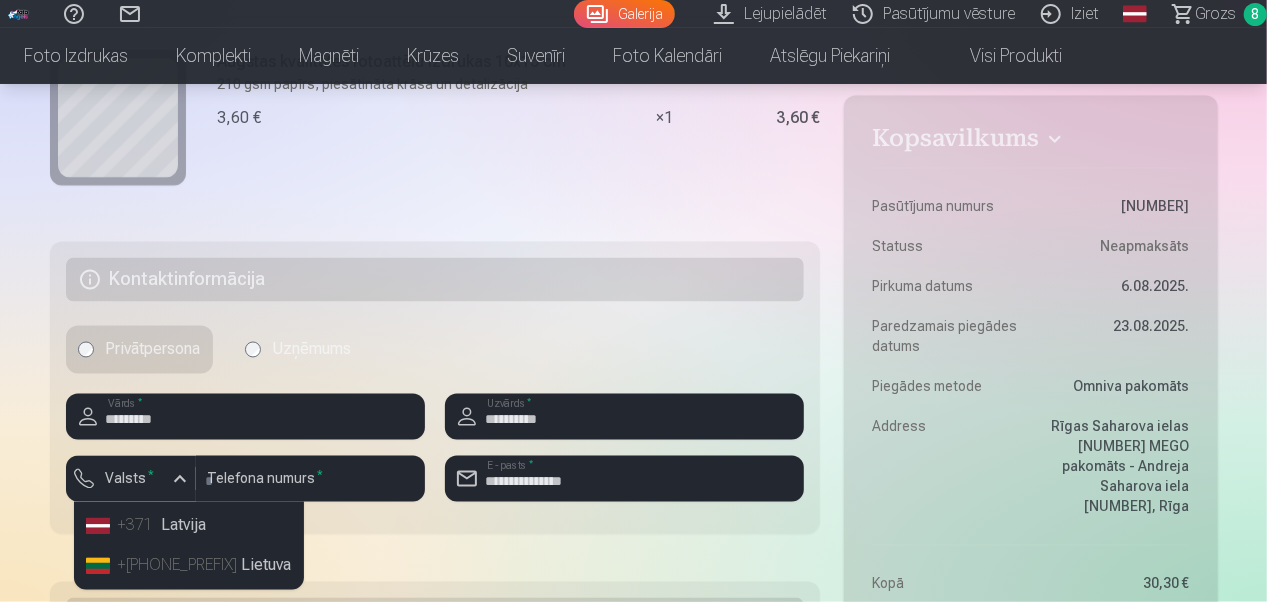 click on "+371 Latvija" at bounding box center [189, 526] 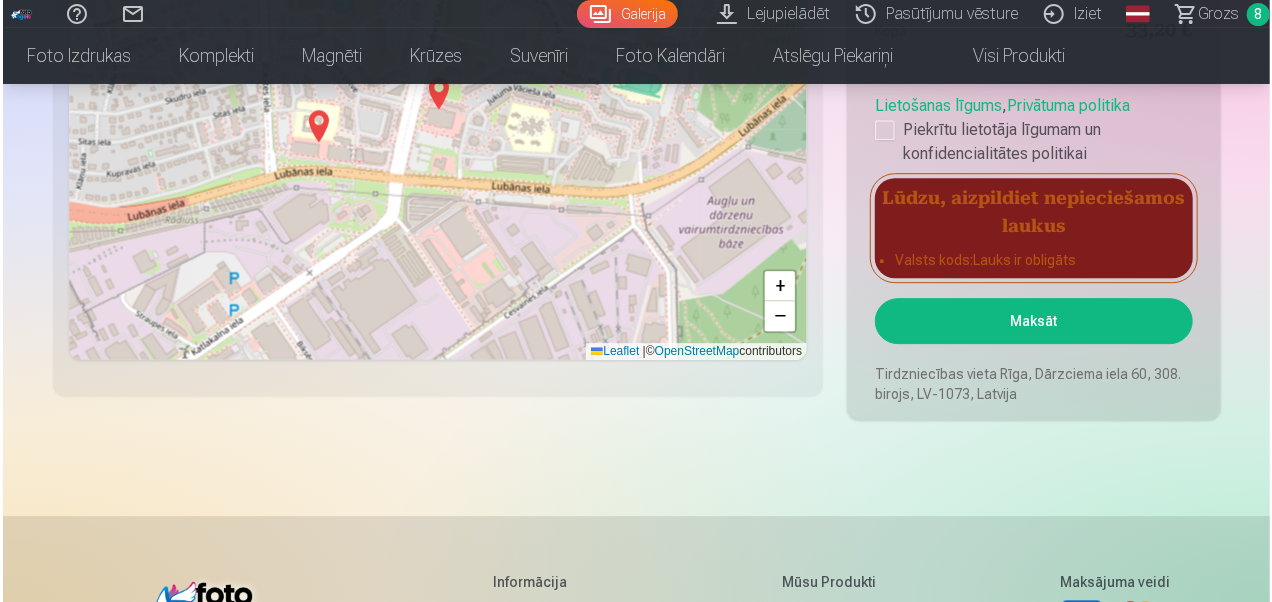 scroll, scrollTop: 2878, scrollLeft: 0, axis: vertical 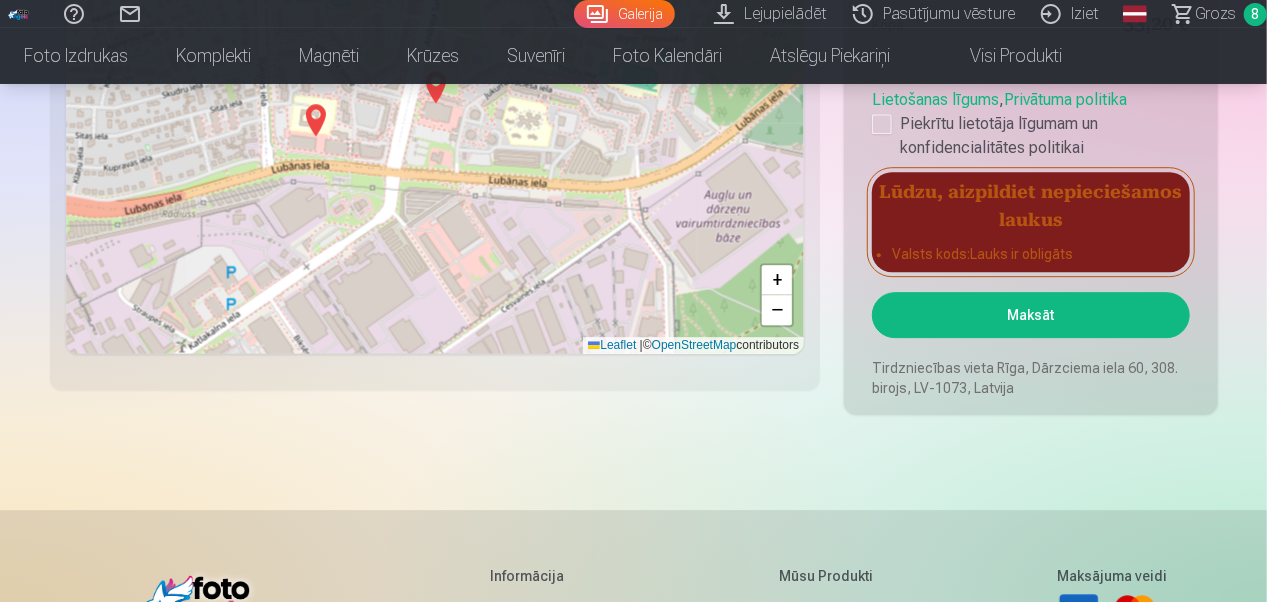click on "Maksāt" at bounding box center [1030, 315] 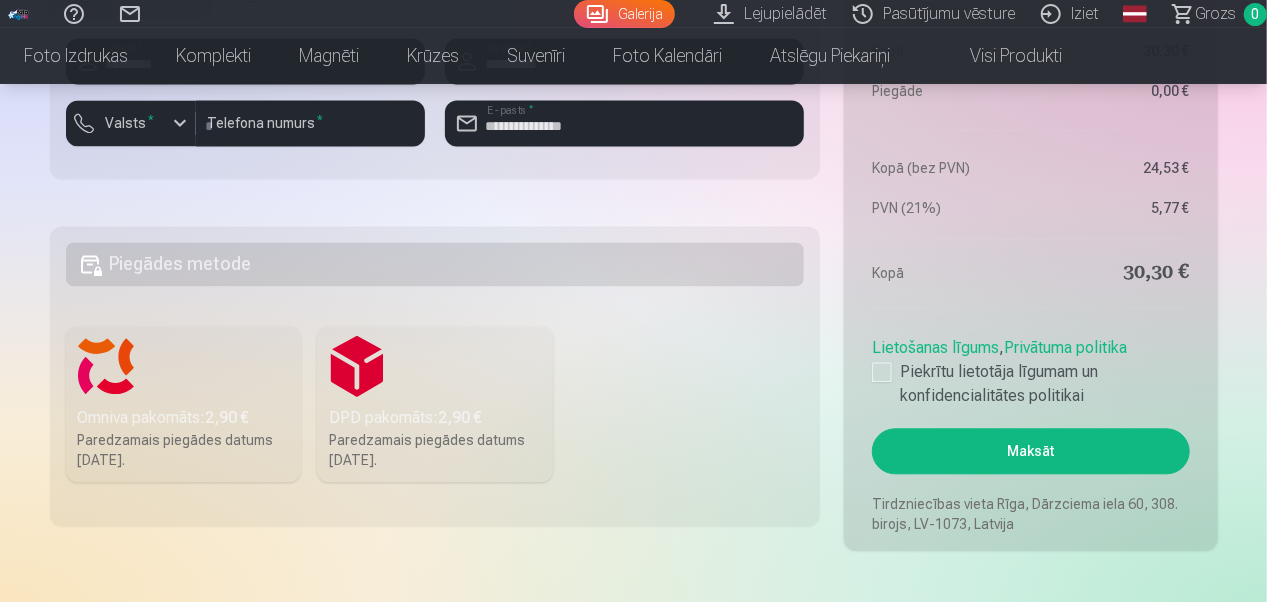 scroll, scrollTop: 2087, scrollLeft: 0, axis: vertical 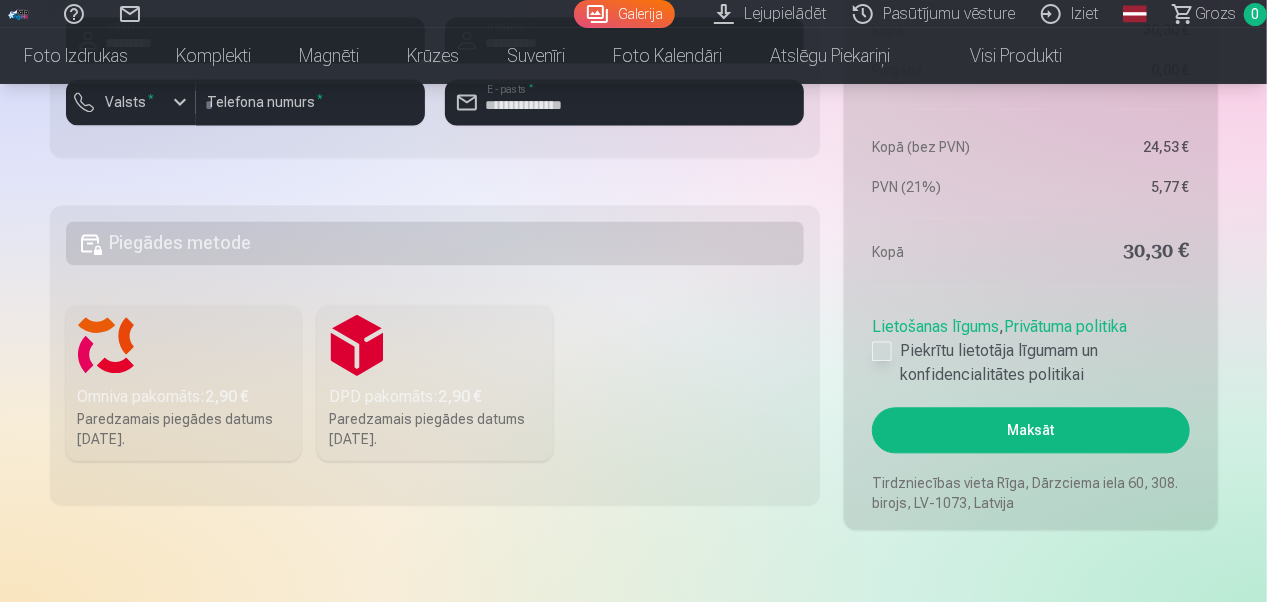 click at bounding box center (882, 351) 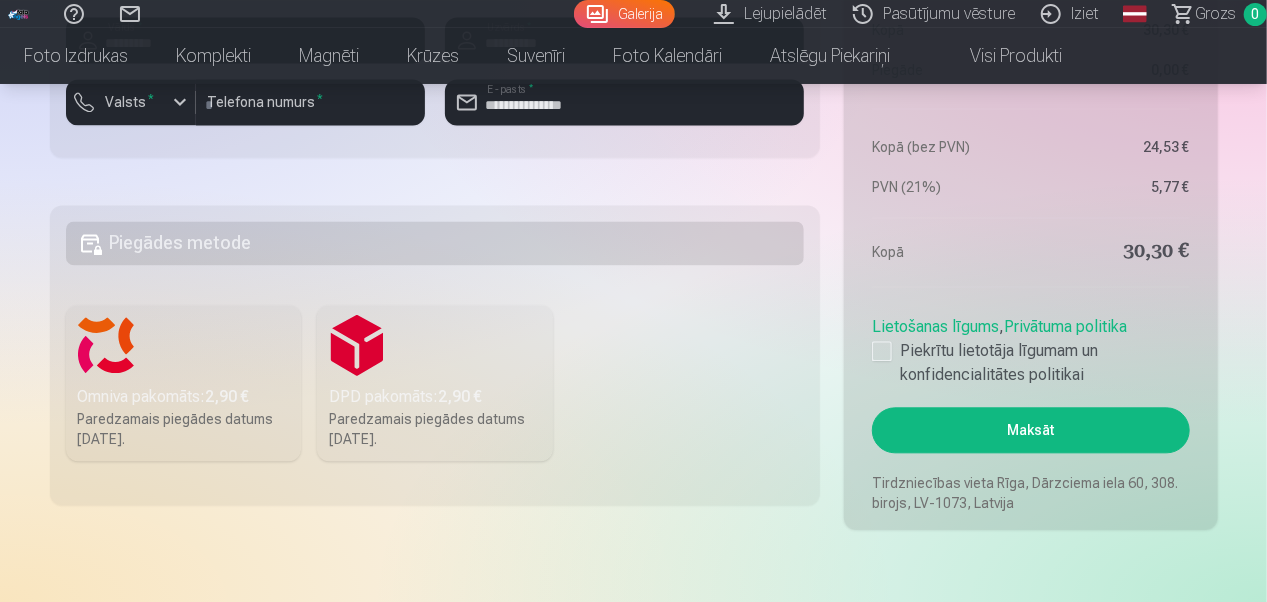click on "Maksāt" at bounding box center [1030, 430] 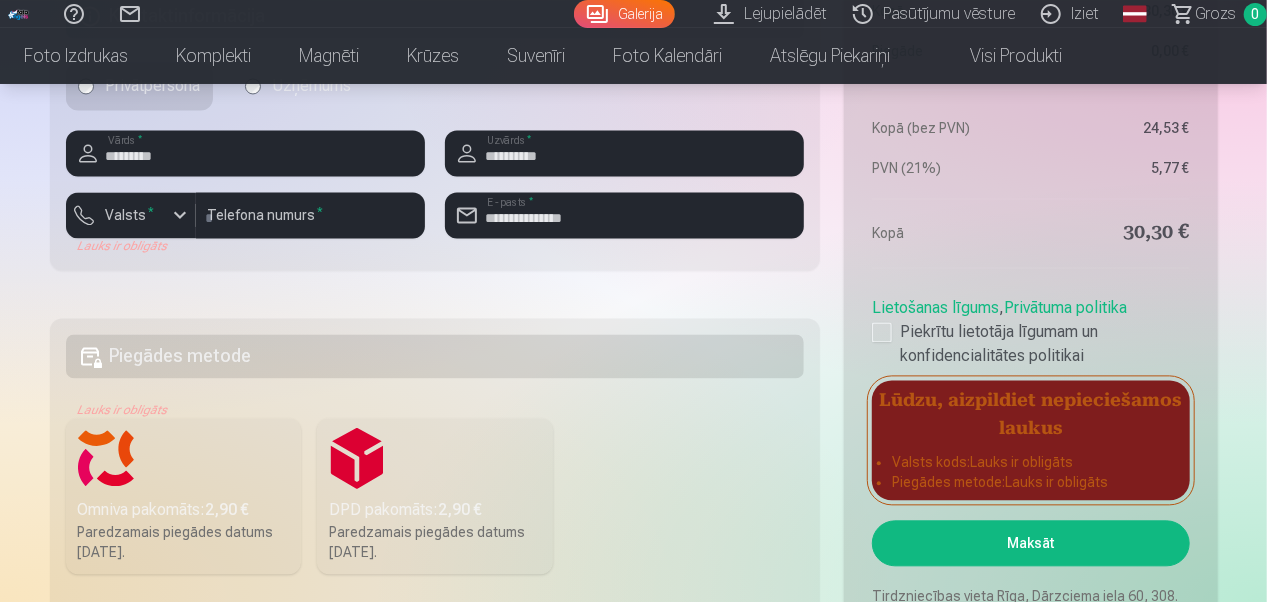 scroll, scrollTop: 1973, scrollLeft: 0, axis: vertical 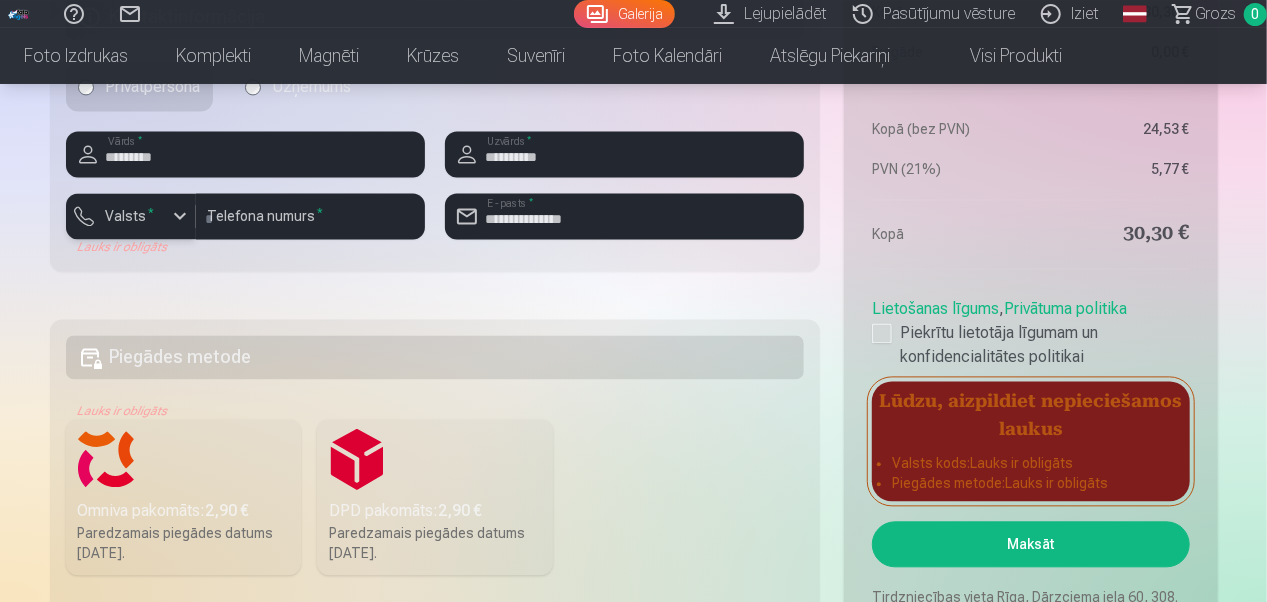 click on "*" at bounding box center (152, 212) 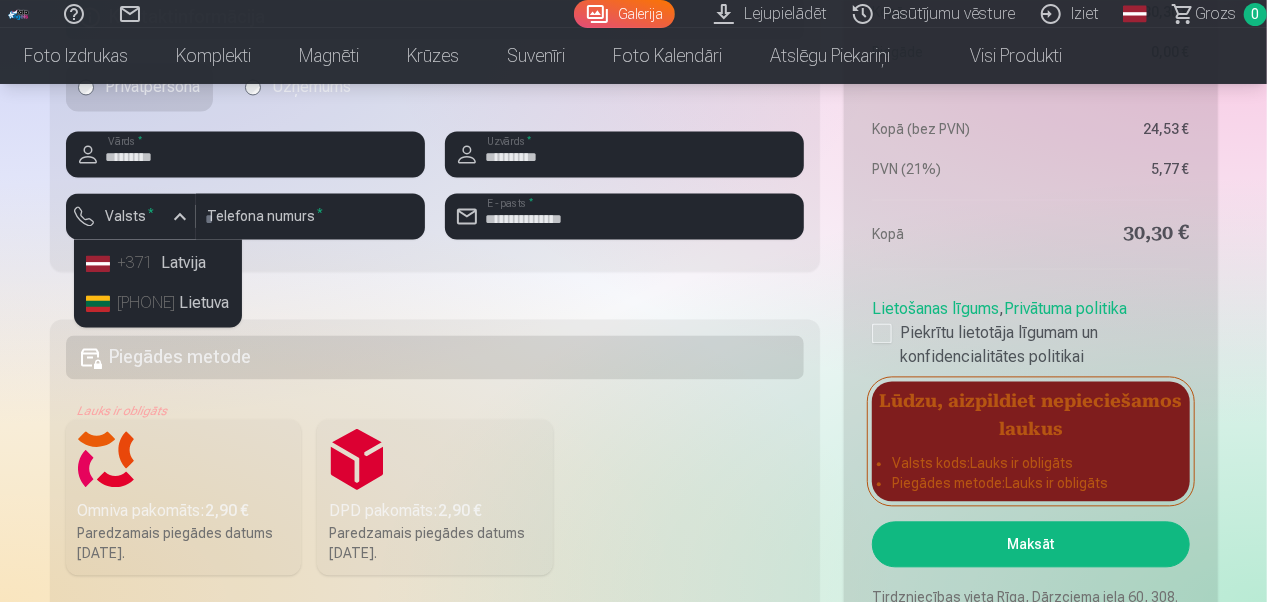 click on "+371 Latvija" at bounding box center (158, 263) 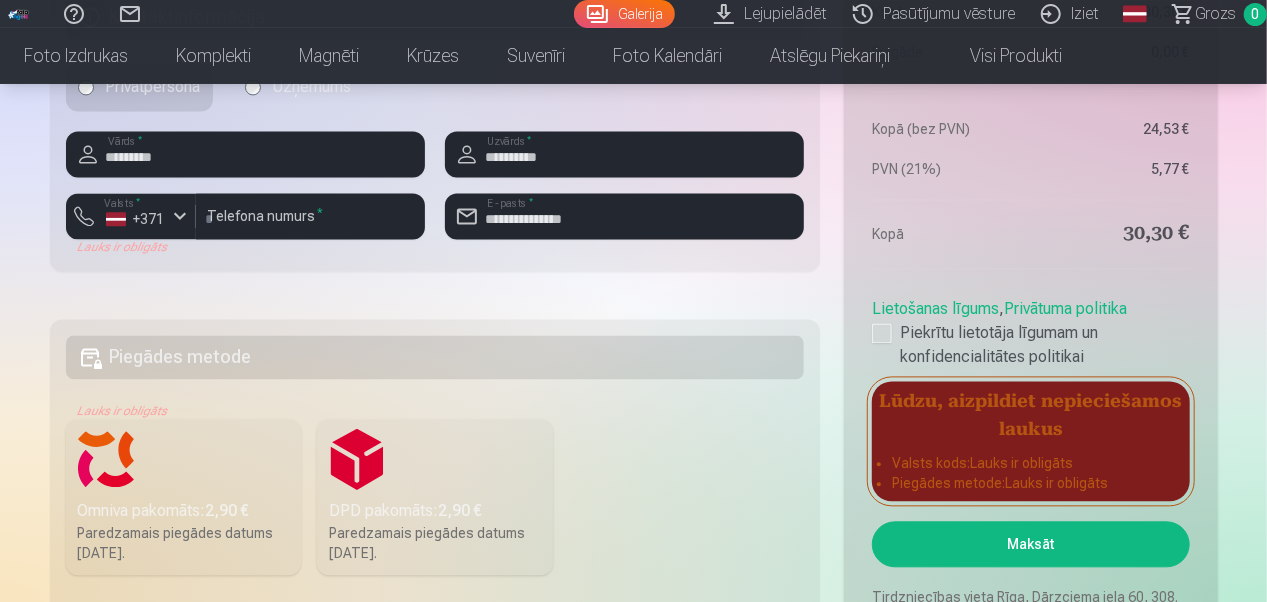 click on "Omniva pakomāts :  2,90 € Paredzamais piegādes datums 23.08.2025." at bounding box center (184, 497) 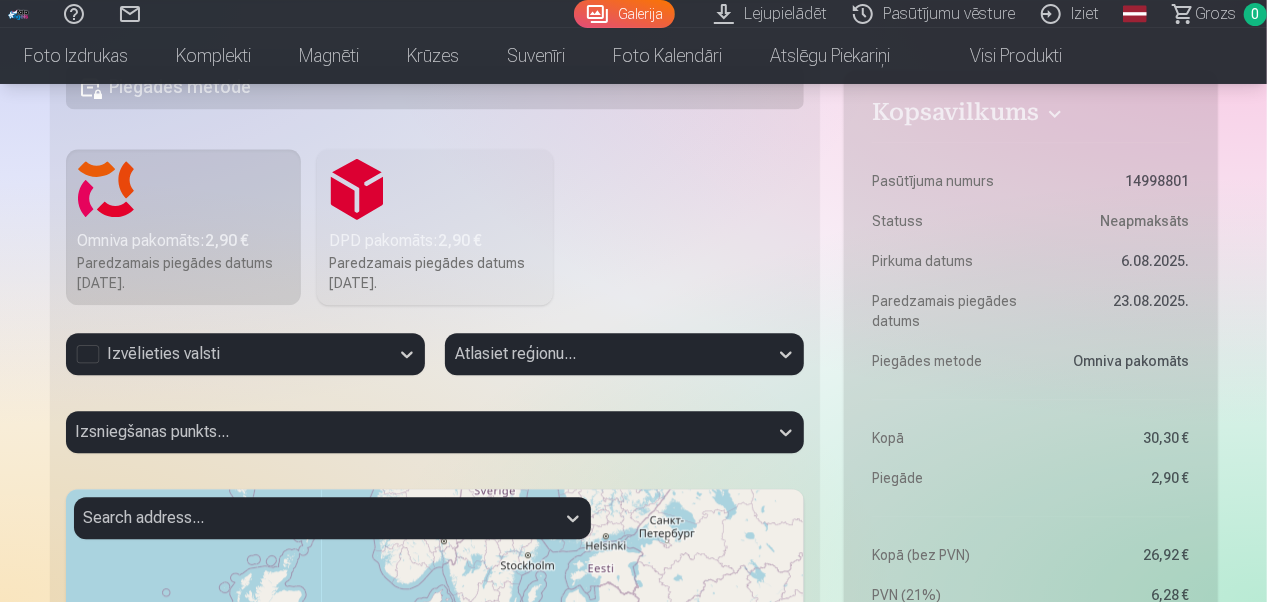 scroll, scrollTop: 2244, scrollLeft: 0, axis: vertical 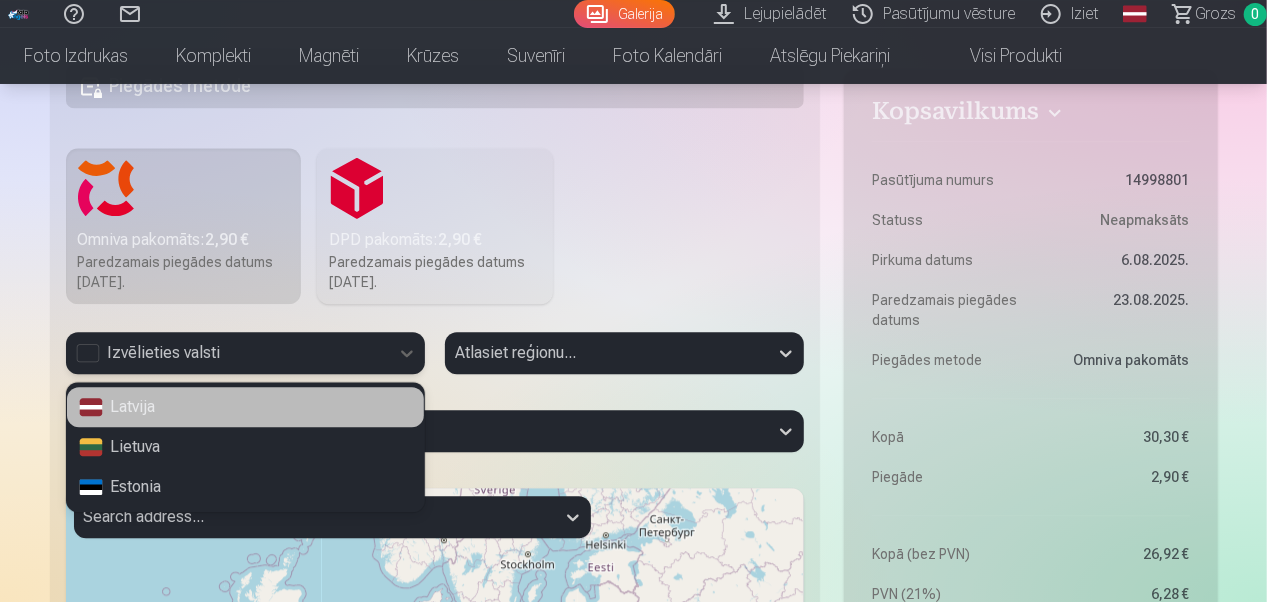 click on "Izvēlieties valsti" at bounding box center [227, 353] 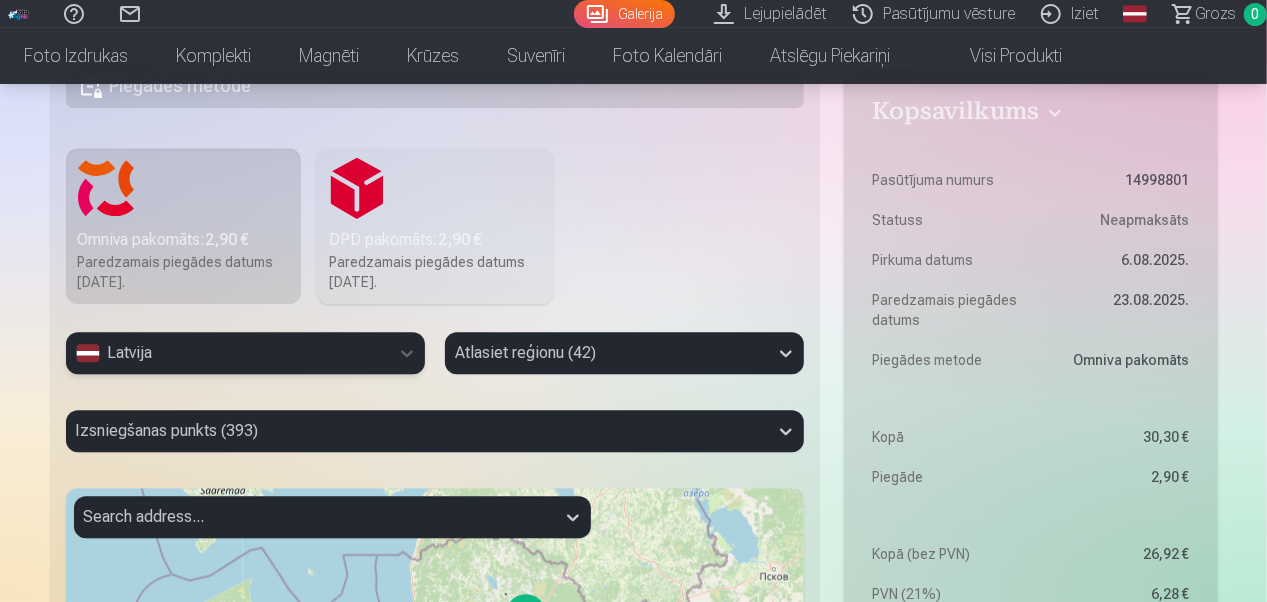 scroll, scrollTop: 2330, scrollLeft: 0, axis: vertical 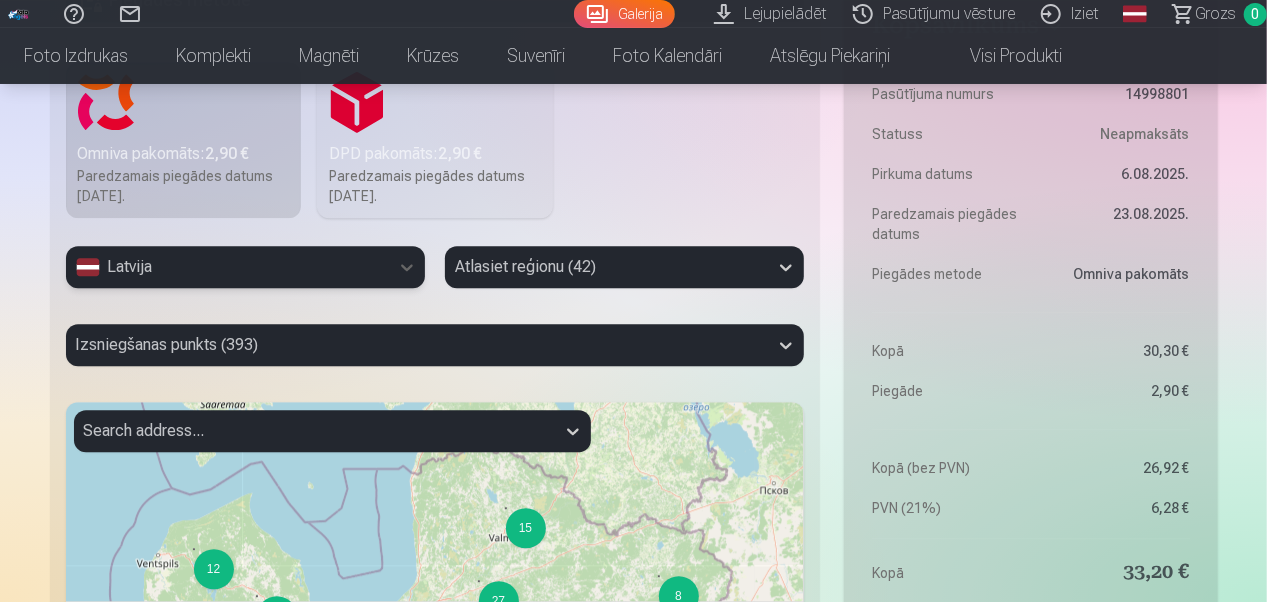 click on "Atlasiet reģionu (42)" at bounding box center (624, 267) 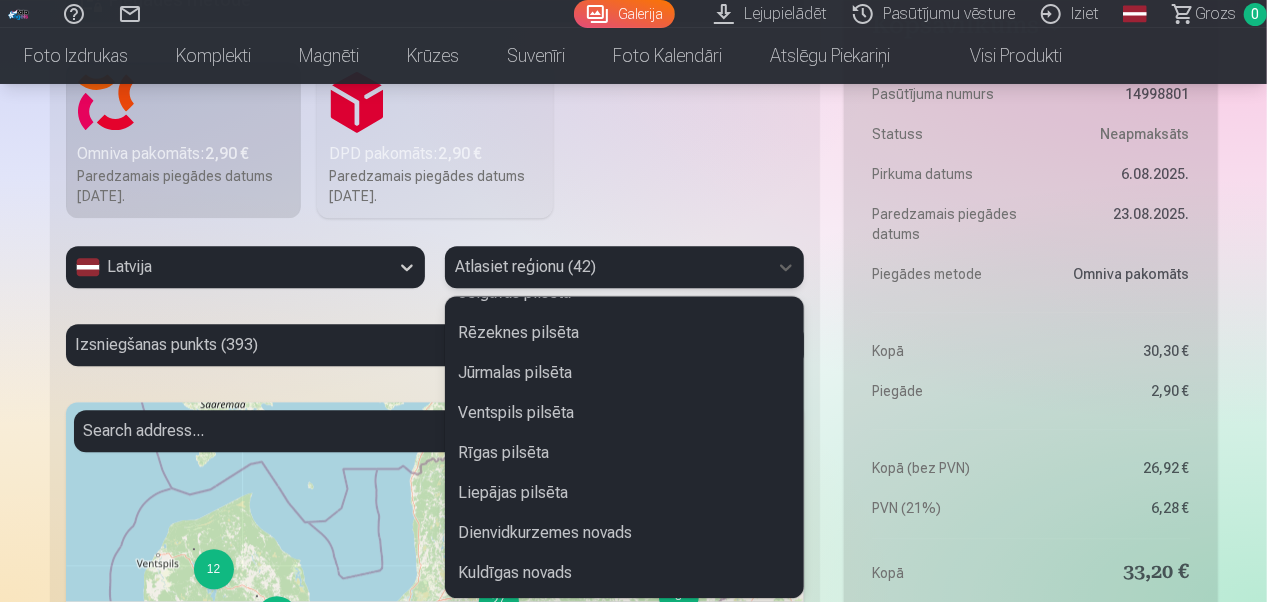 scroll, scrollTop: 269, scrollLeft: 0, axis: vertical 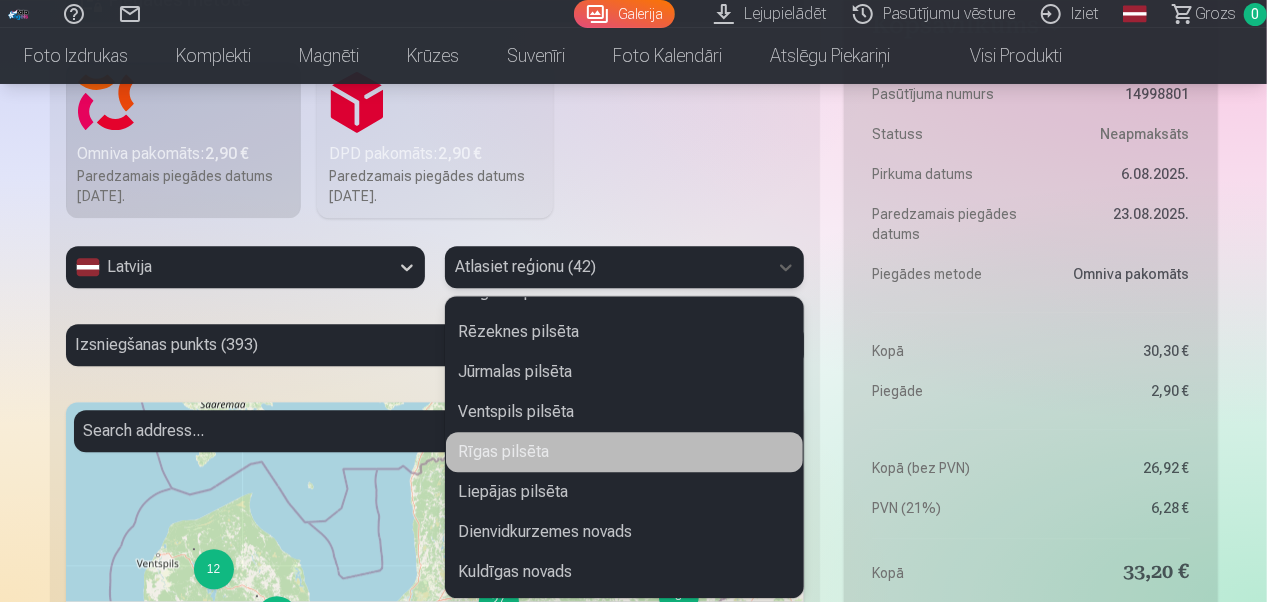 click on "Rīgas pilsēta" at bounding box center [624, 452] 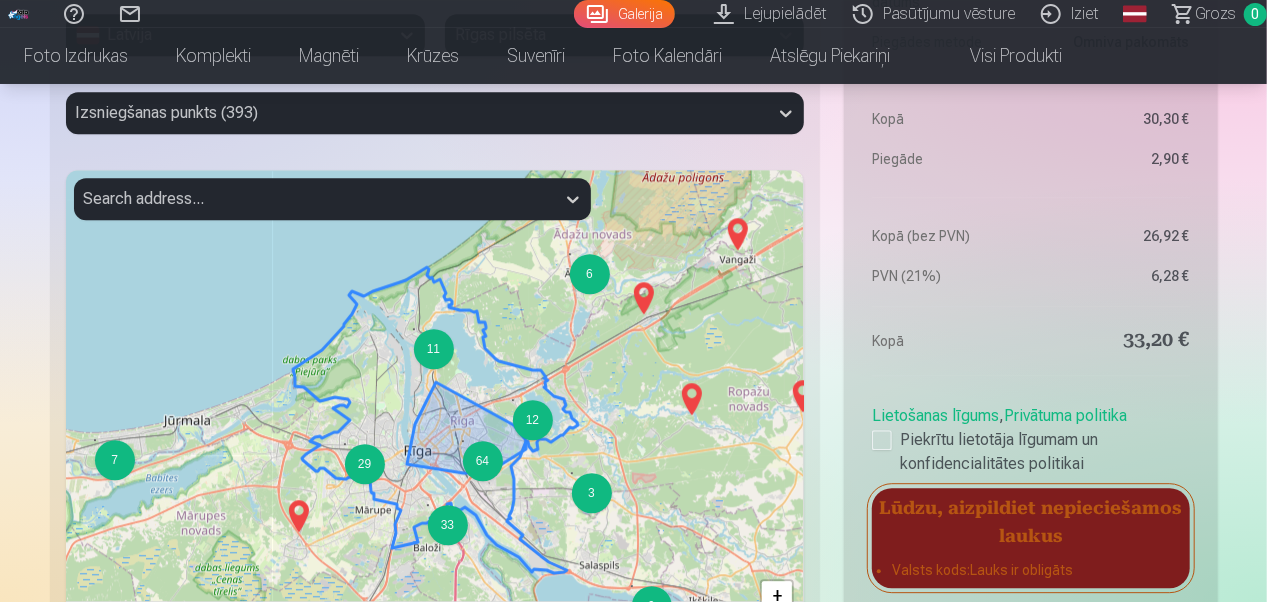 scroll, scrollTop: 2566, scrollLeft: 0, axis: vertical 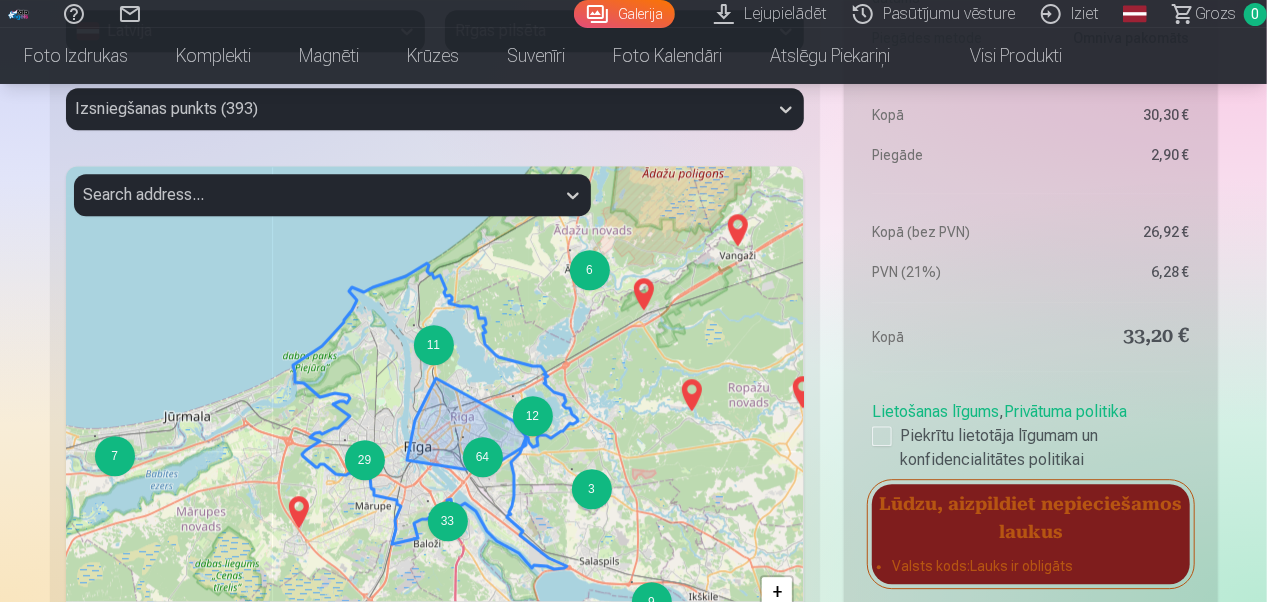 click on "64" at bounding box center (463, 437) 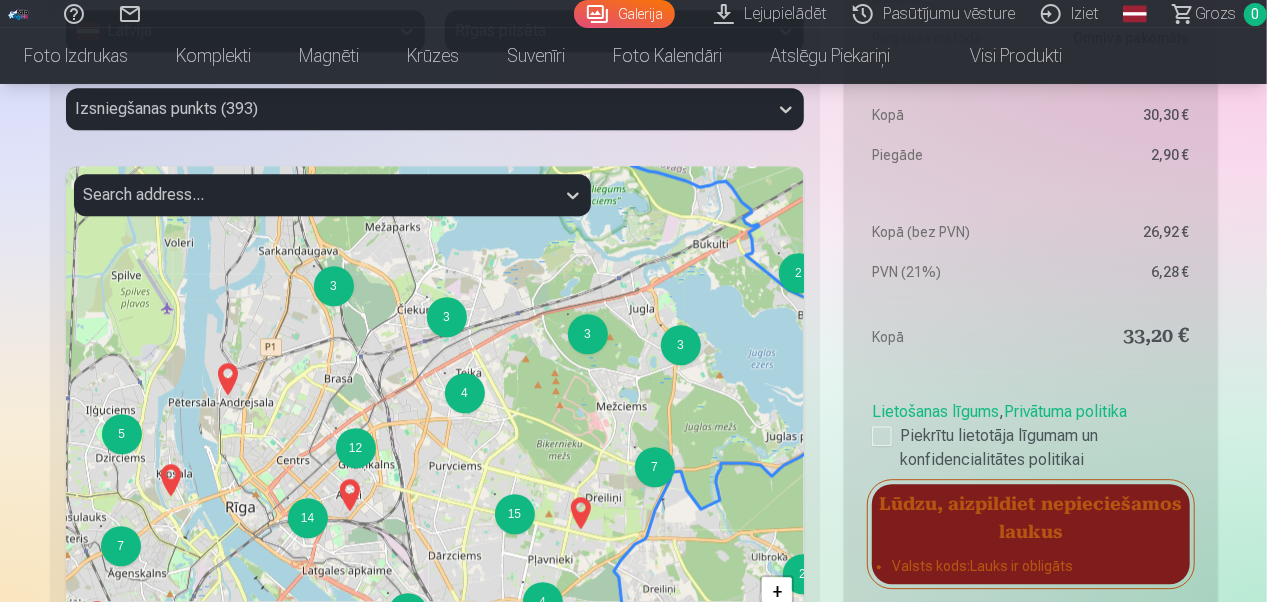 click on "4 3 3 2 3 3 3 2 5 7 10 2 2 3 3 14 12 2 4 15 4 7 2 7 3 7 4 2 3 2 3 2 + −  Leaflet   |  ©  OpenStreetMap  contributors" at bounding box center (435, 416) 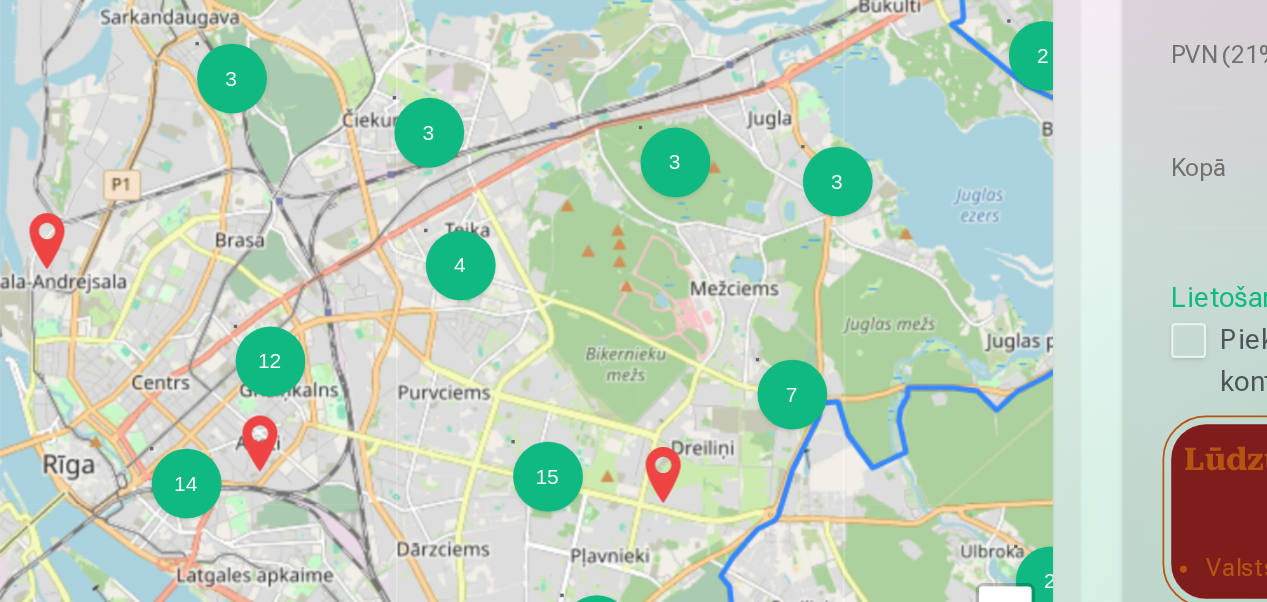 scroll, scrollTop: 2566, scrollLeft: 0, axis: vertical 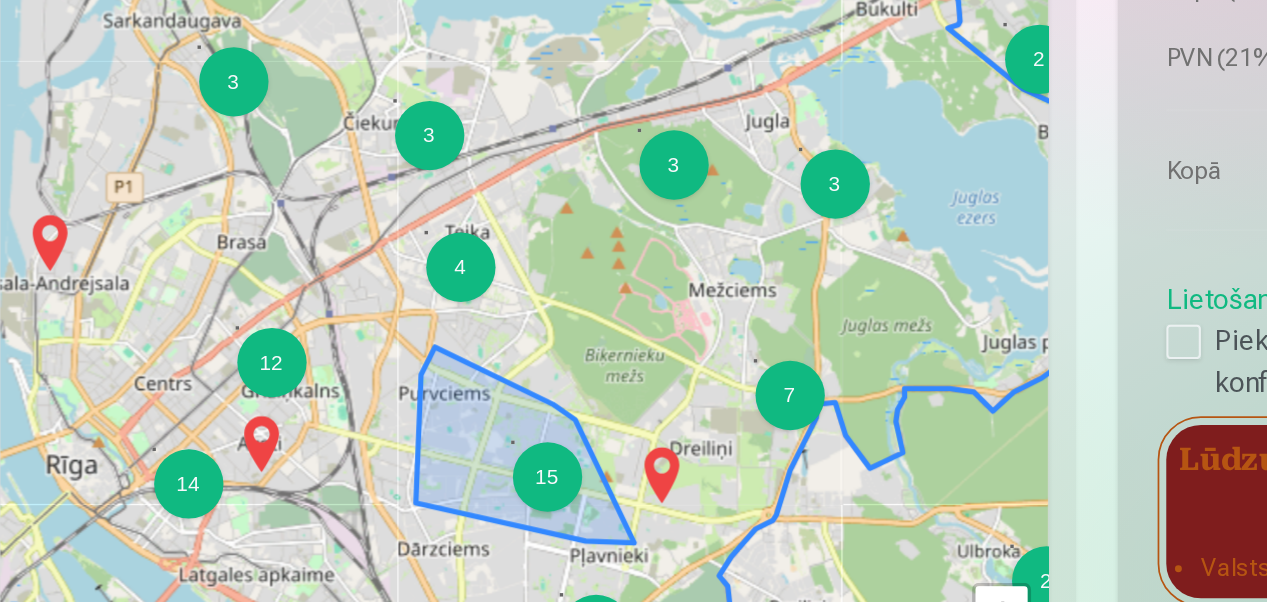 click on "15" at bounding box center [515, 514] 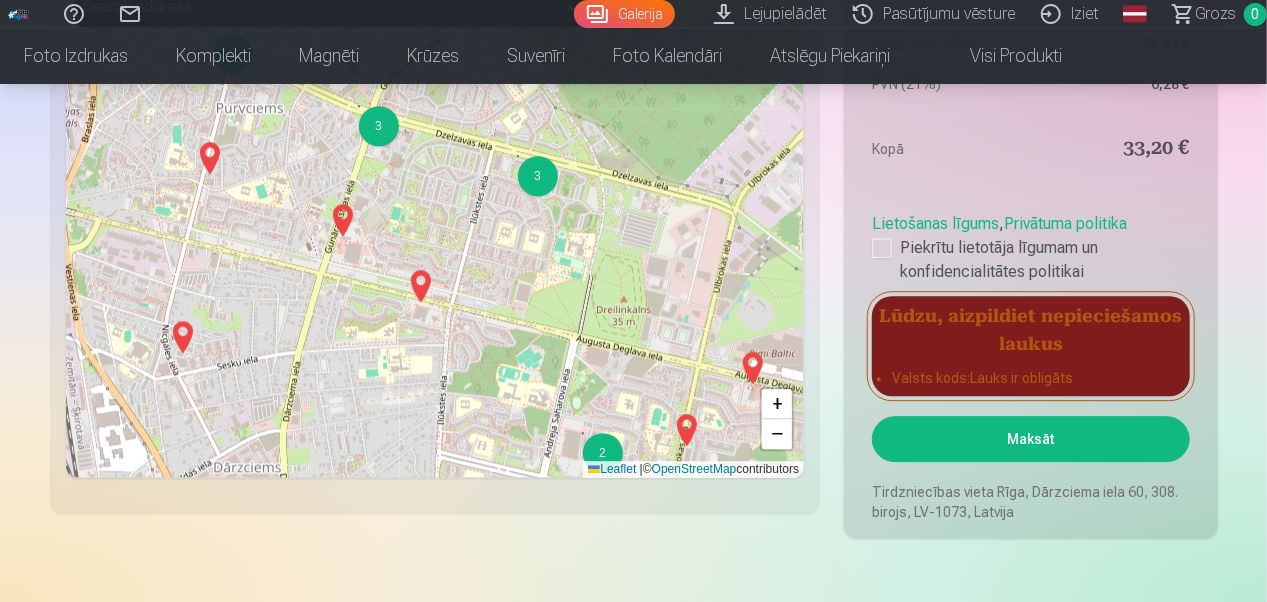 scroll, scrollTop: 2755, scrollLeft: 0, axis: vertical 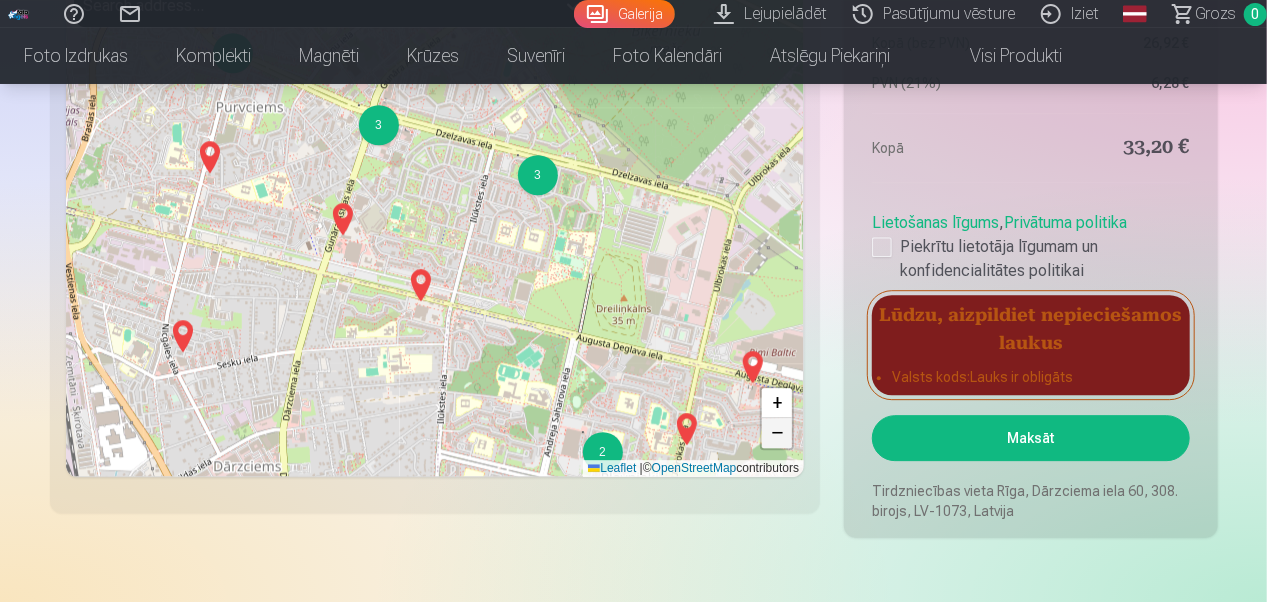 click on "−" at bounding box center (777, 433) 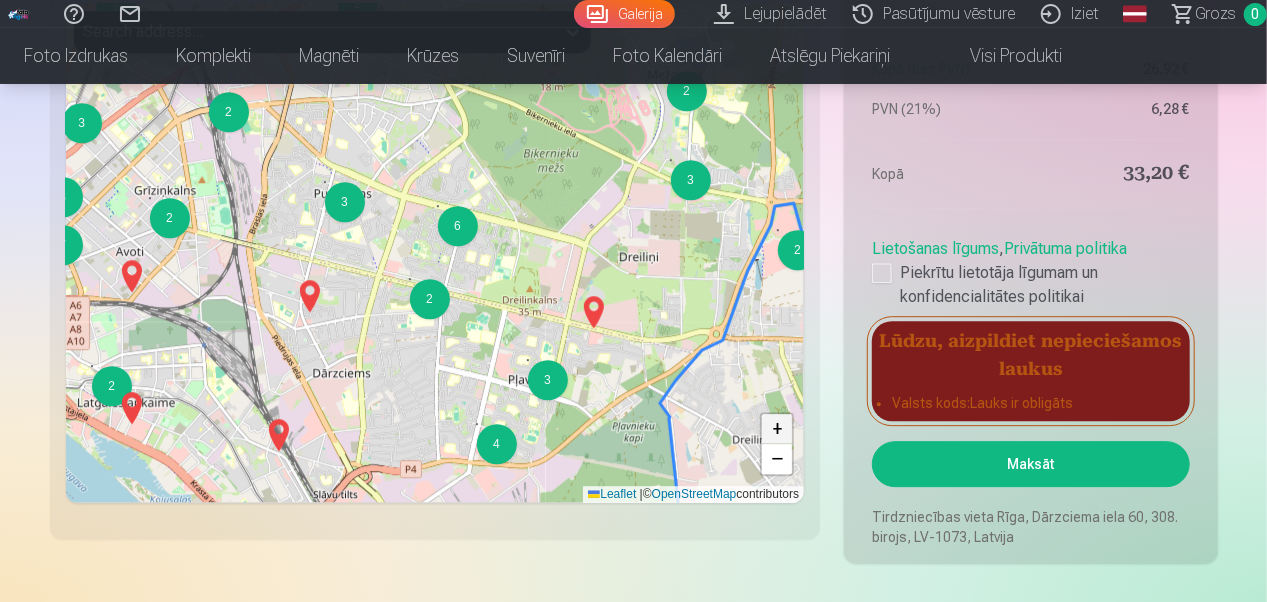 click on "+" at bounding box center (777, 429) 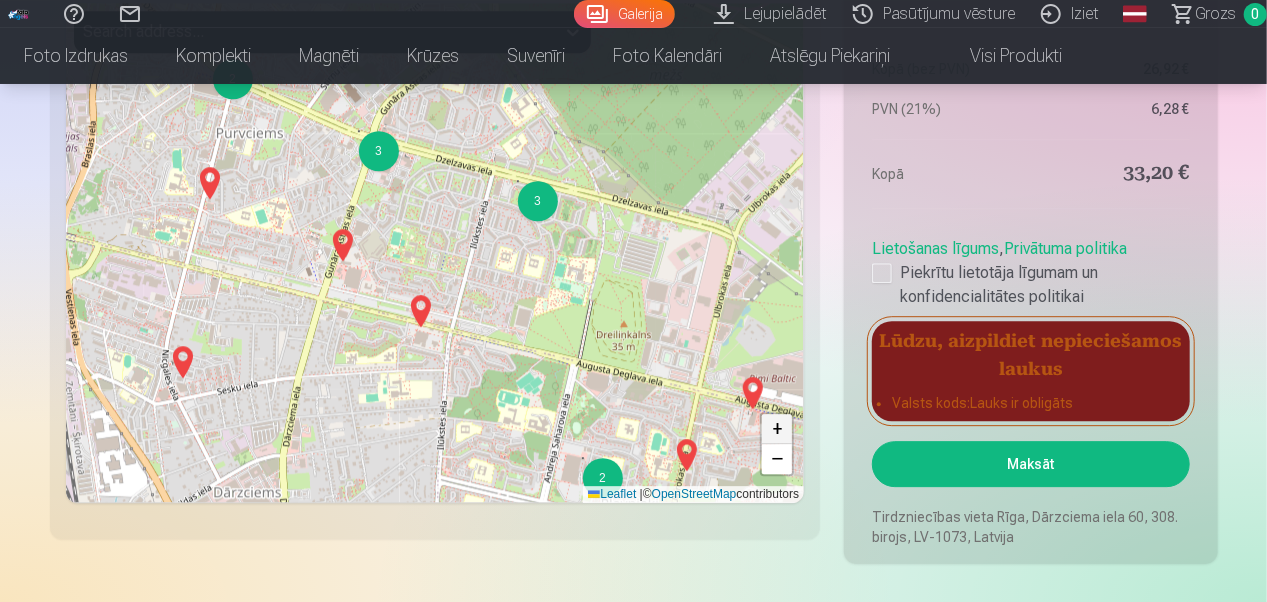 click on "+" at bounding box center [777, 429] 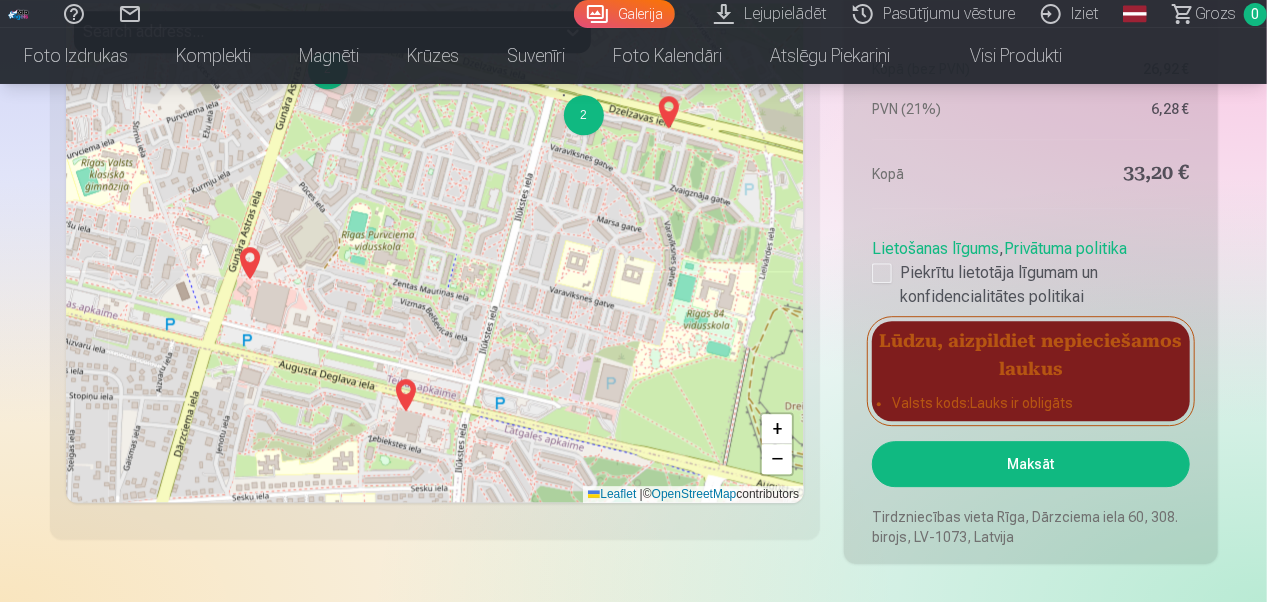 click at bounding box center [406, 395] 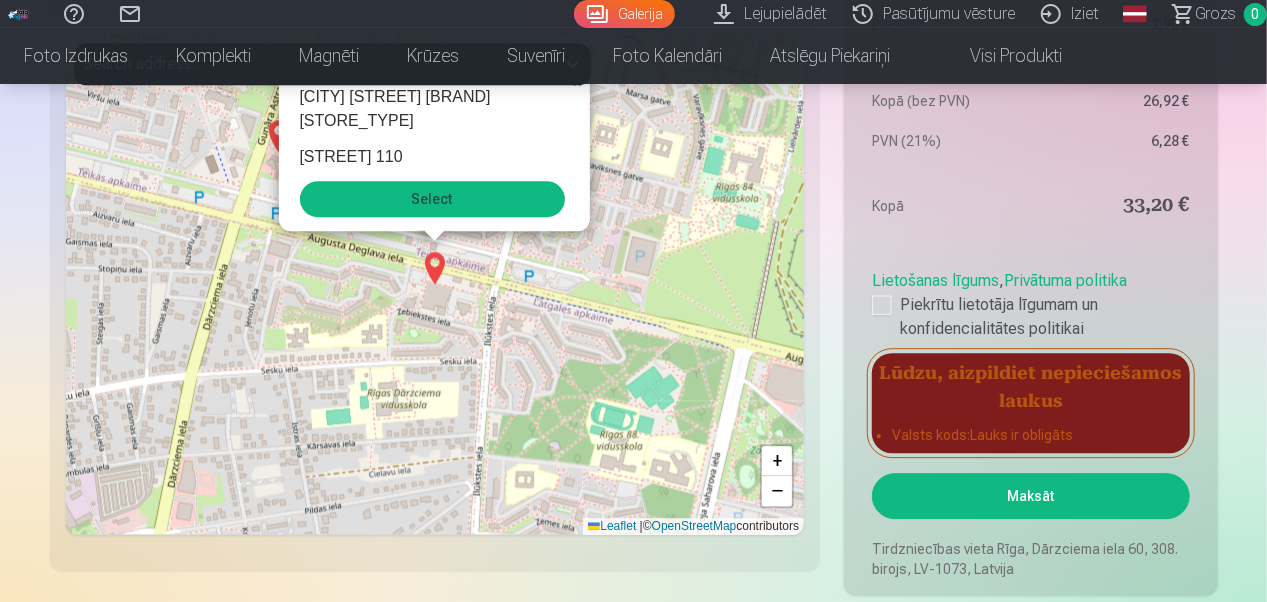 scroll, scrollTop: 2700, scrollLeft: 0, axis: vertical 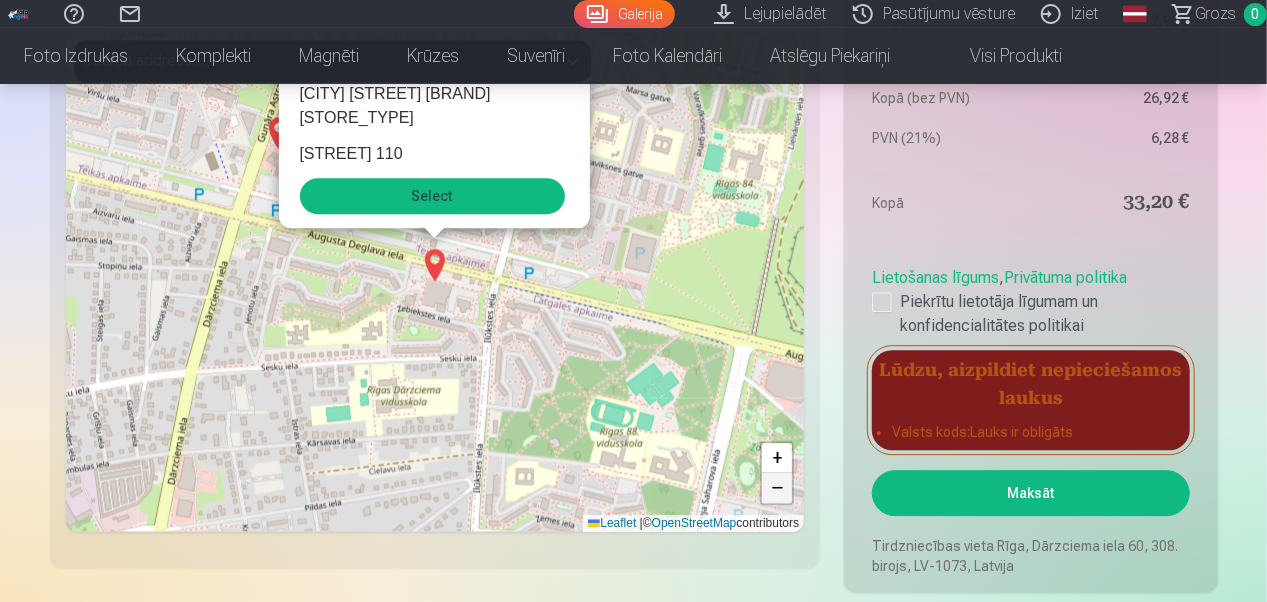click on "−" at bounding box center (777, 488) 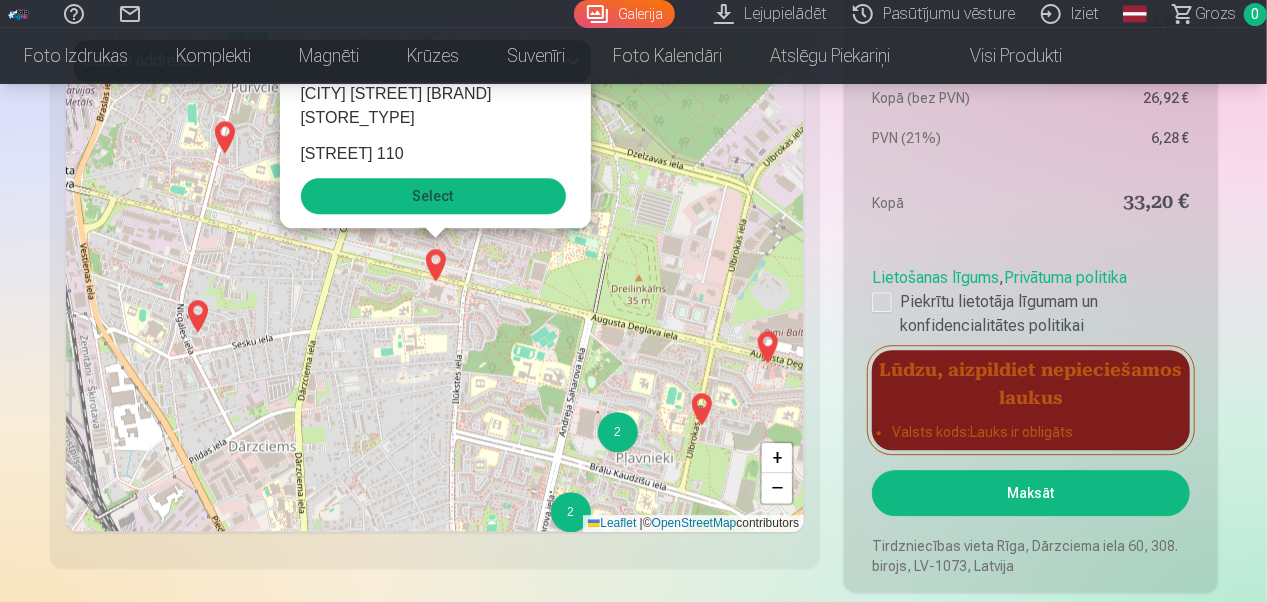 click at bounding box center (768, 347) 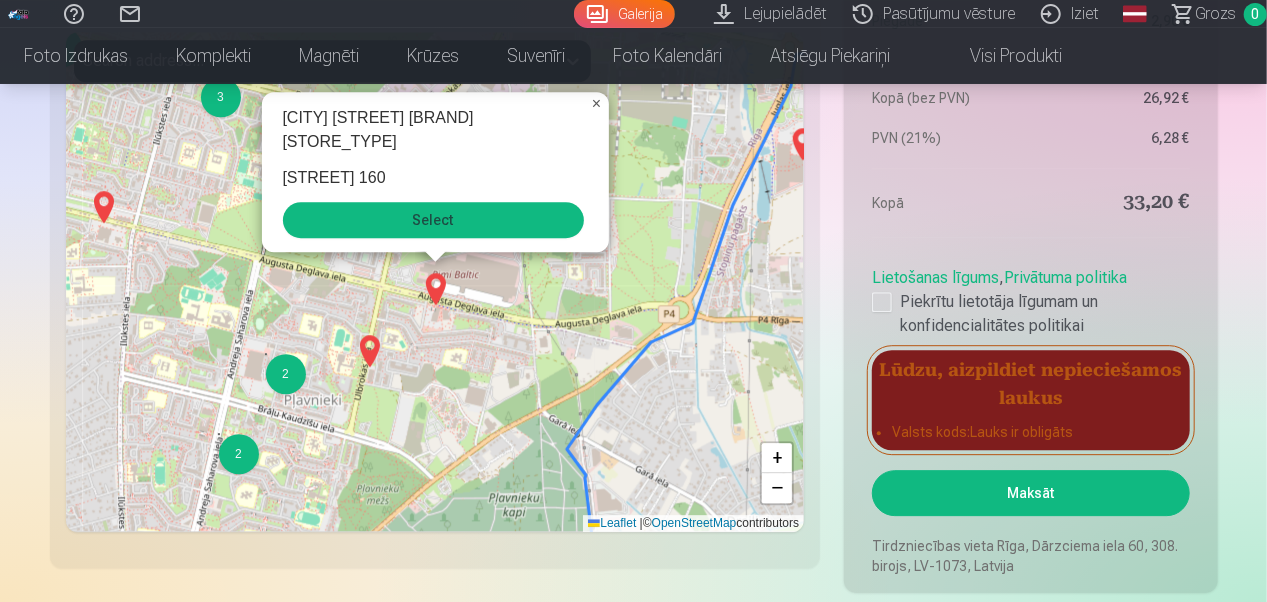 click on "×" at bounding box center [597, 104] 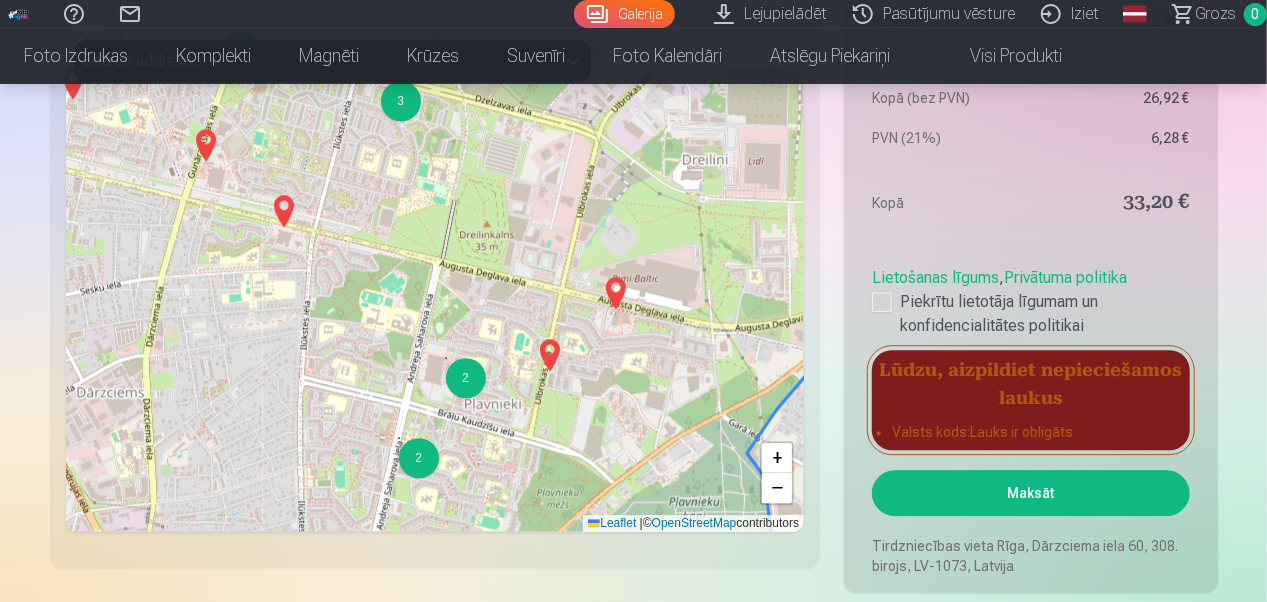 drag, startPoint x: 412, startPoint y: 374, endPoint x: 588, endPoint y: 377, distance: 176.02557 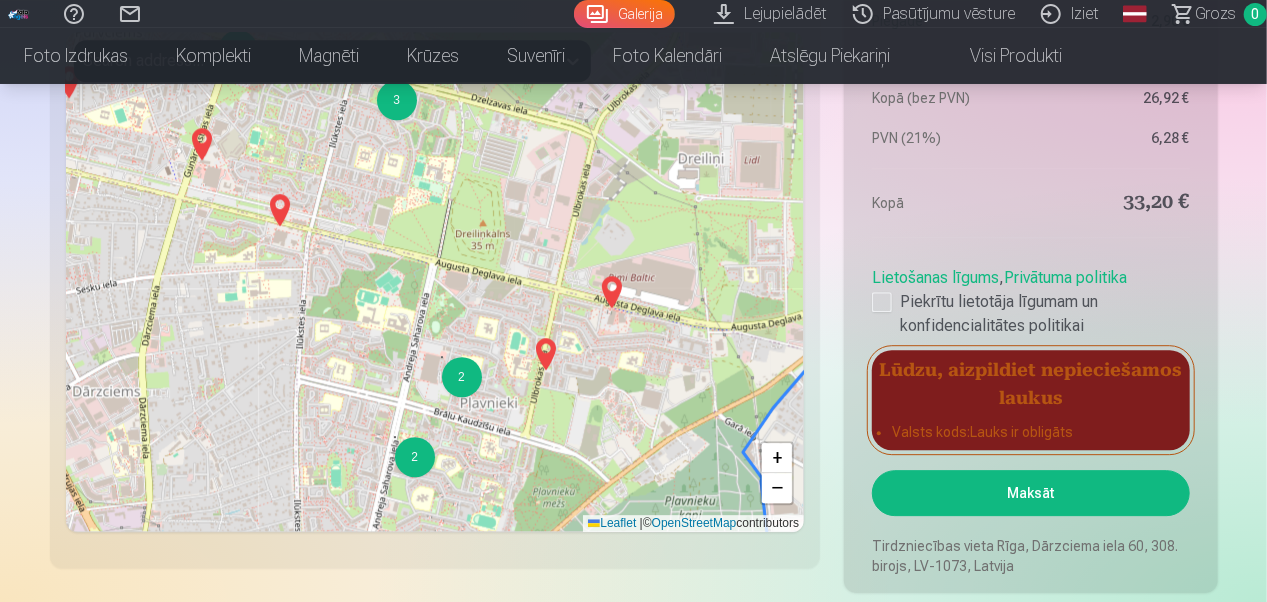 click at bounding box center (546, 354) 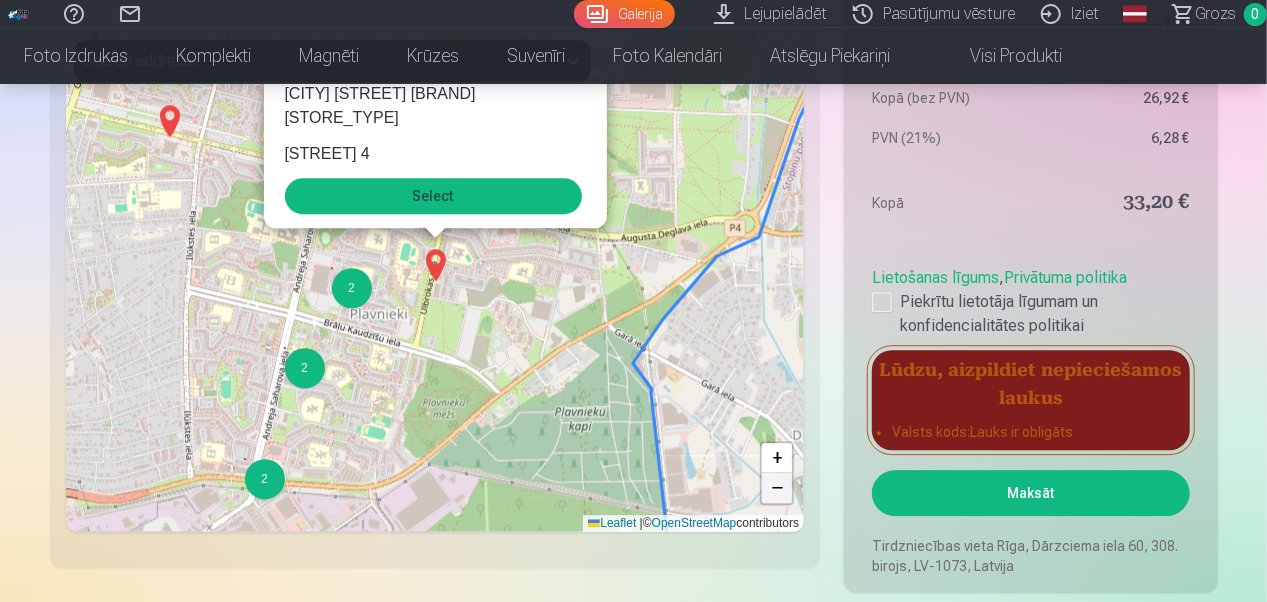click on "−" at bounding box center (777, 488) 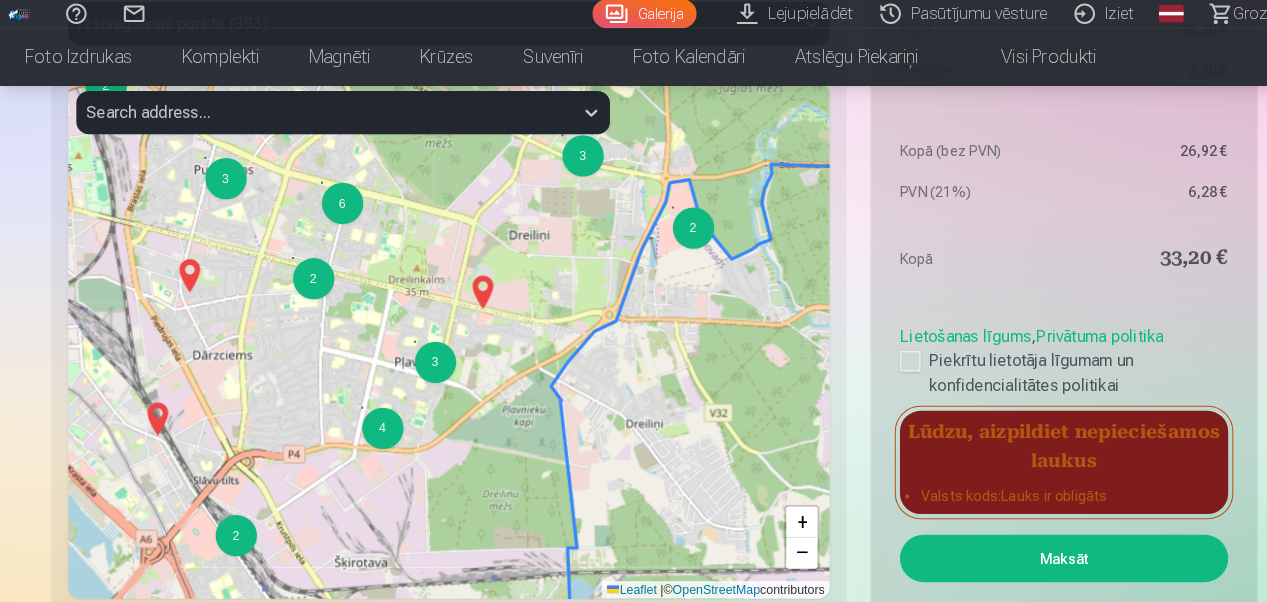 scroll, scrollTop: 2642, scrollLeft: 0, axis: vertical 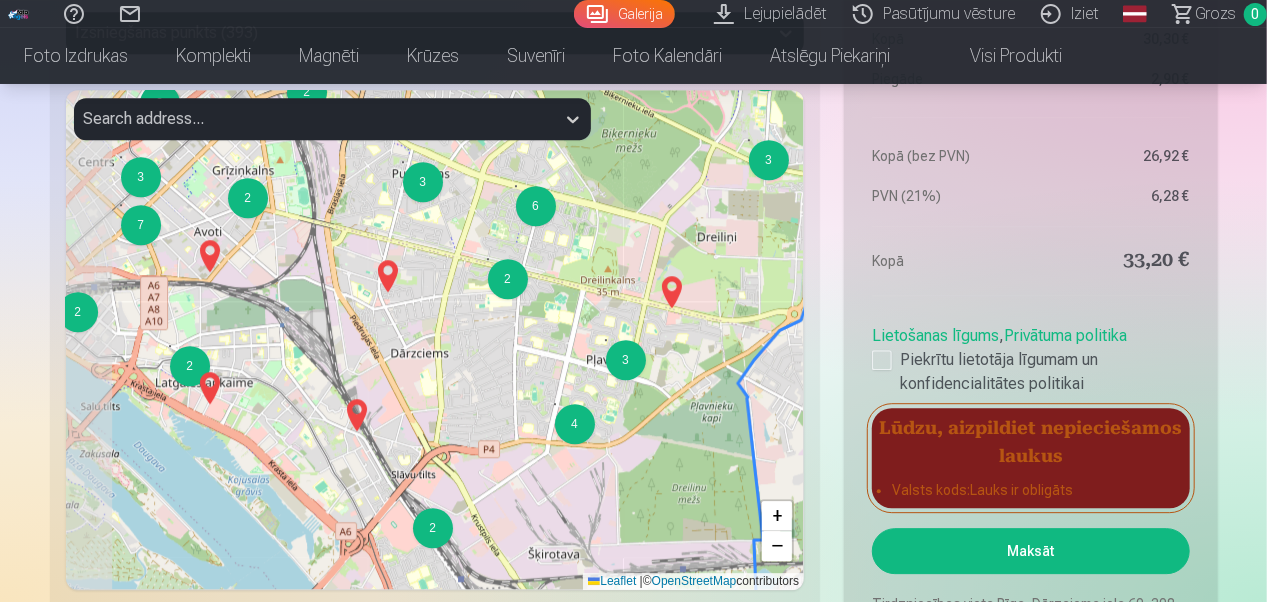 drag, startPoint x: 312, startPoint y: 350, endPoint x: 516, endPoint y: 349, distance: 204.00246 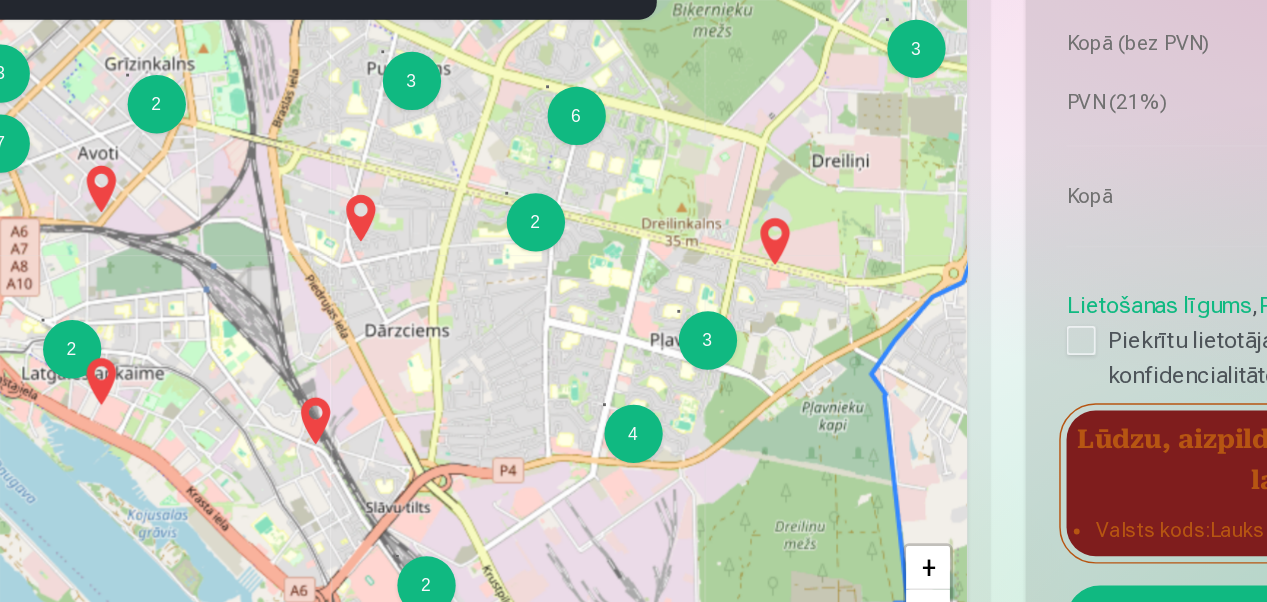 scroll, scrollTop: 2642, scrollLeft: 0, axis: vertical 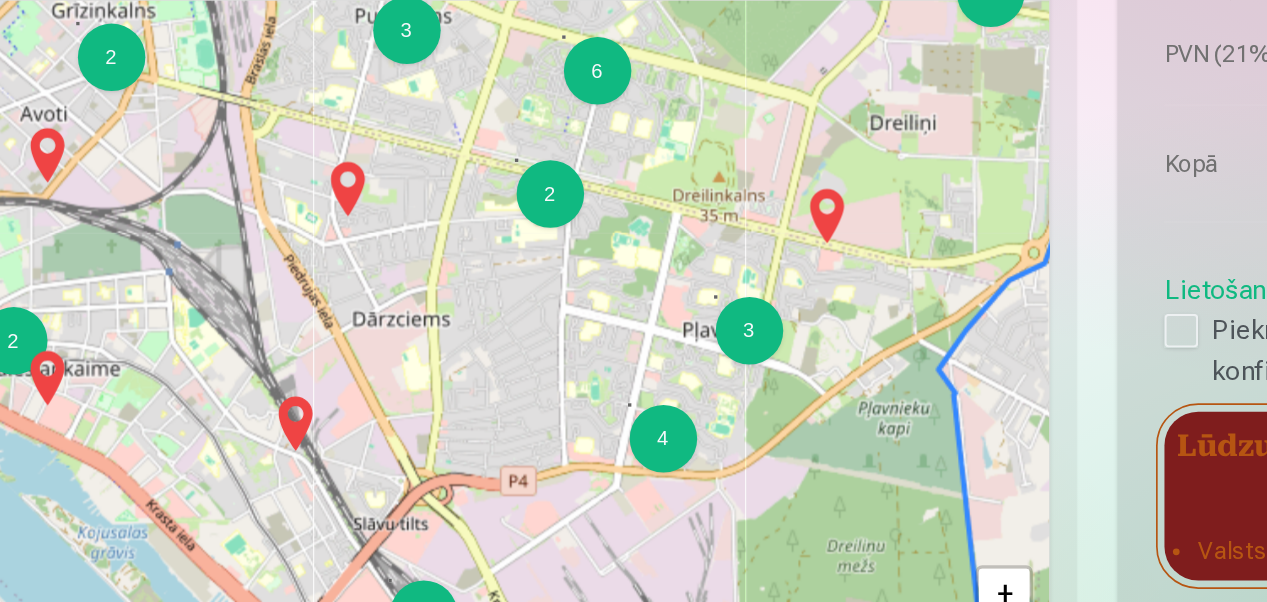 click on "2 3 3 2 3 3 2 2 2 2 7 2 2 3 2 3 4 3 3 6 2 2 2 2 3 2 4 3 2 2 3 2 4 5 + −  Leaflet   |  ©  OpenStreetMap  contributors" at bounding box center [435, 340] 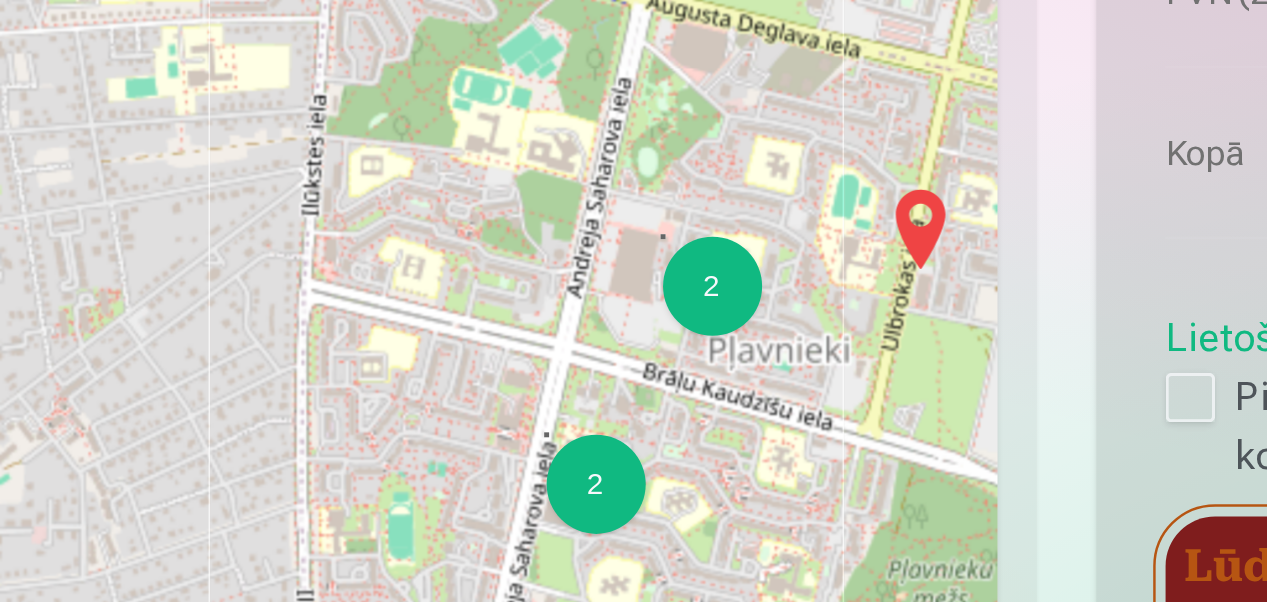 scroll, scrollTop: 2642, scrollLeft: 0, axis: vertical 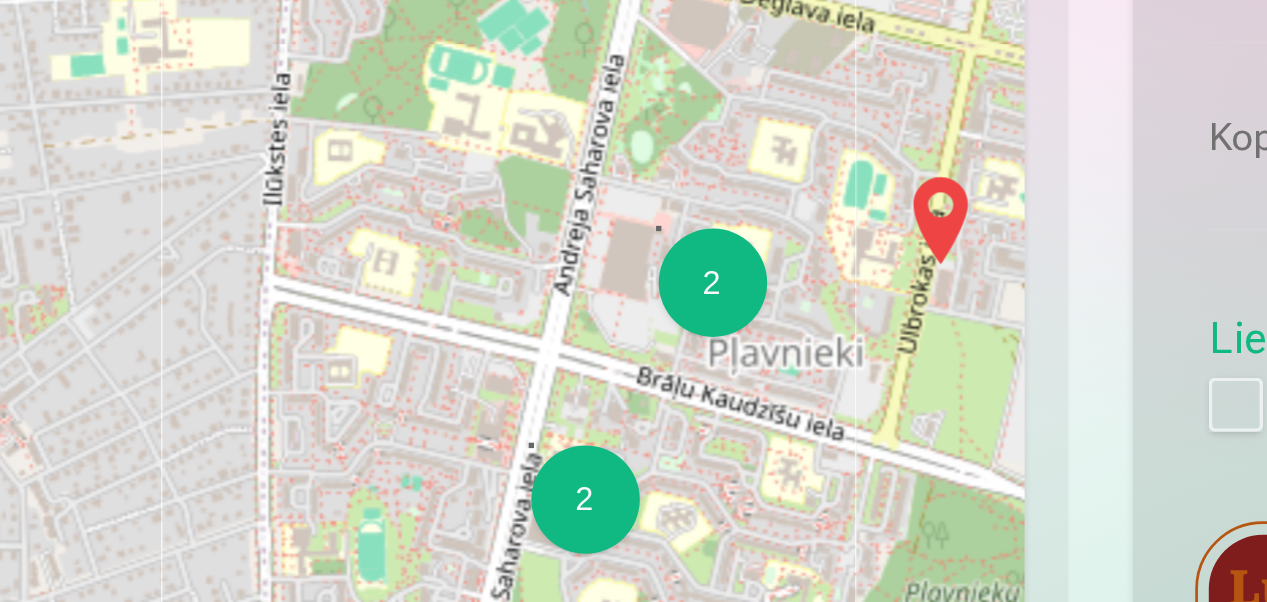 click on "2 2 2 2 2 2 3 2 2 2 2 2 3 3 2 3 2 2 + −  Leaflet   |  ©  OpenStreetMap  contributors" at bounding box center [435, 340] 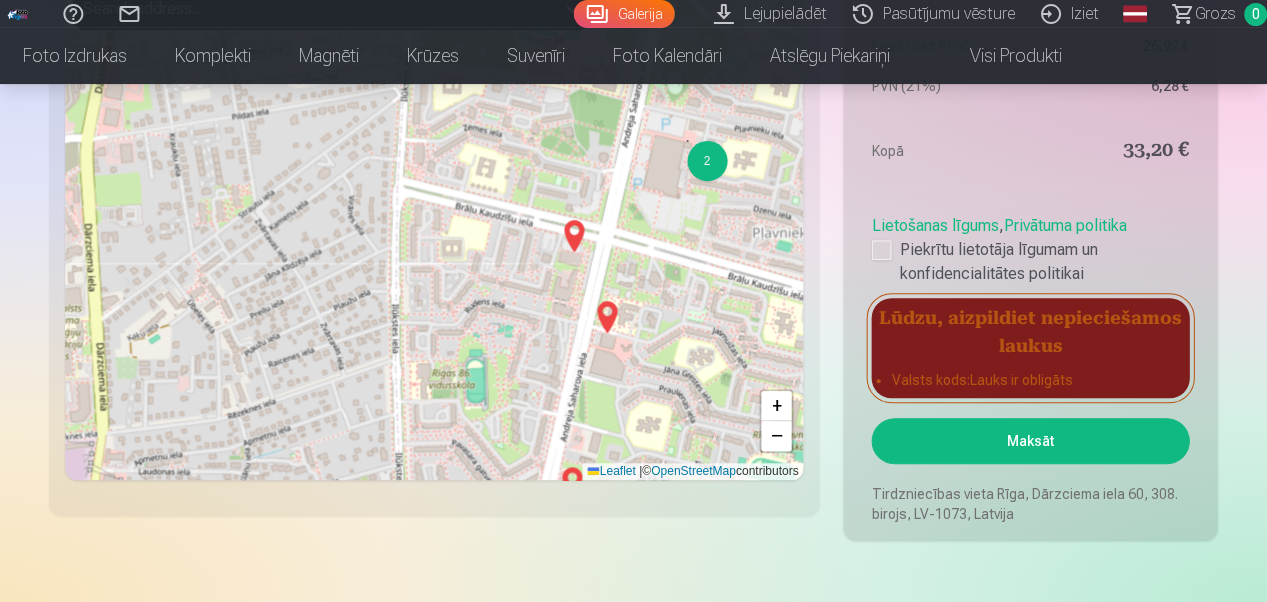scroll, scrollTop: 2752, scrollLeft: 0, axis: vertical 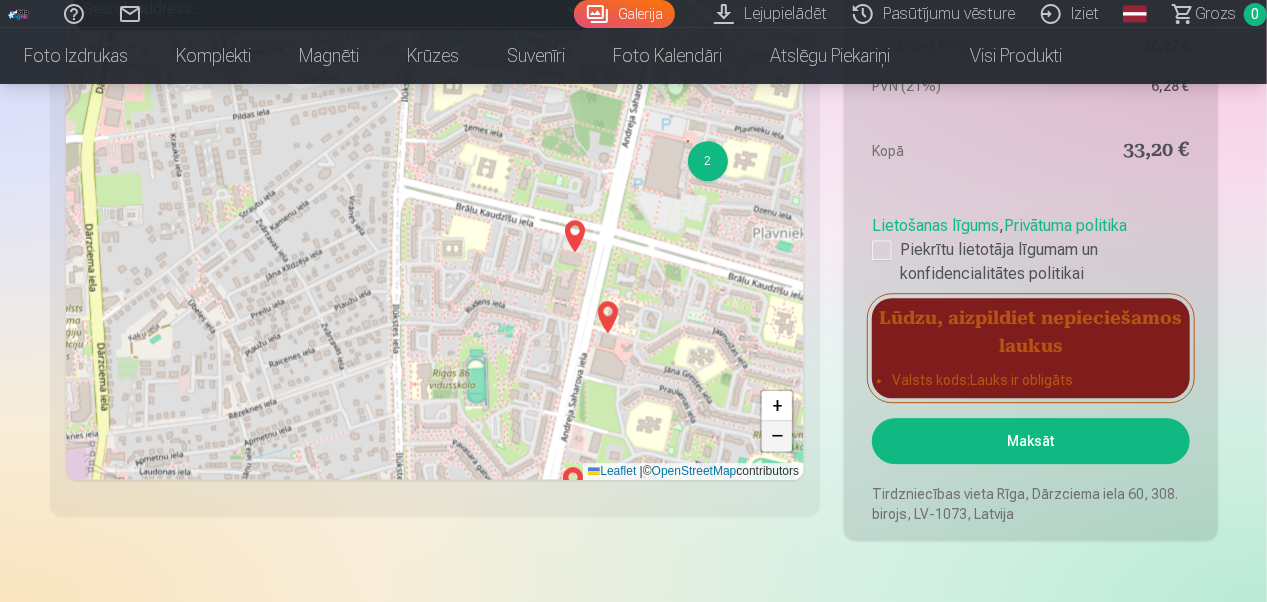 click on "−" at bounding box center [777, 436] 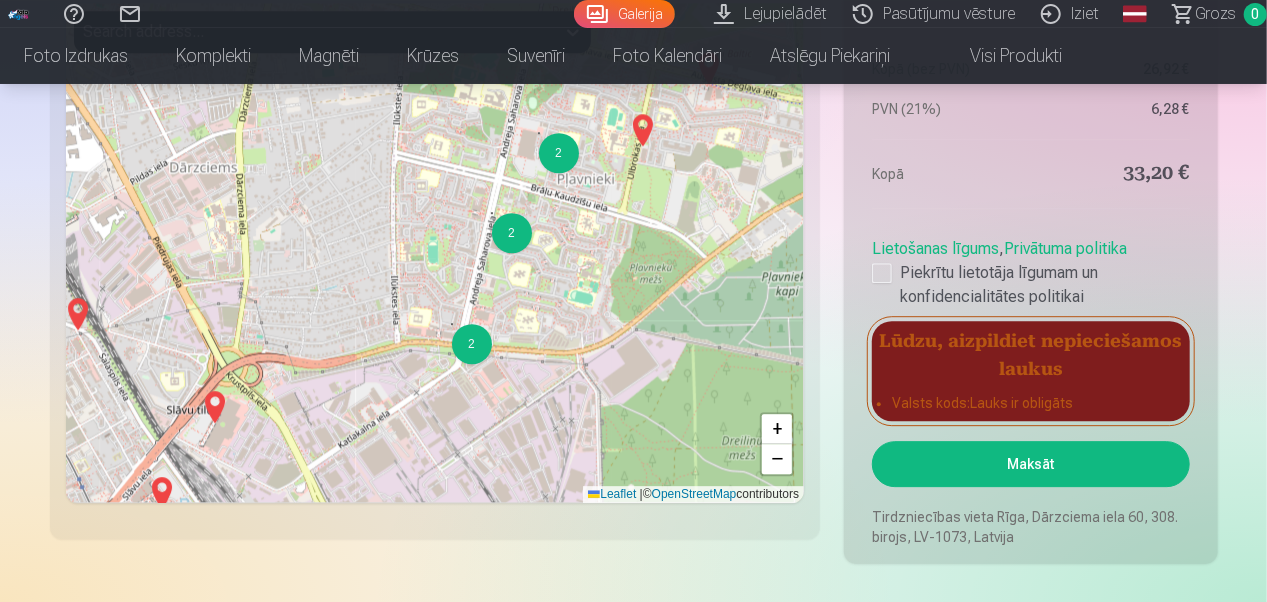 drag, startPoint x: 488, startPoint y: 366, endPoint x: 465, endPoint y: 290, distance: 79.40403 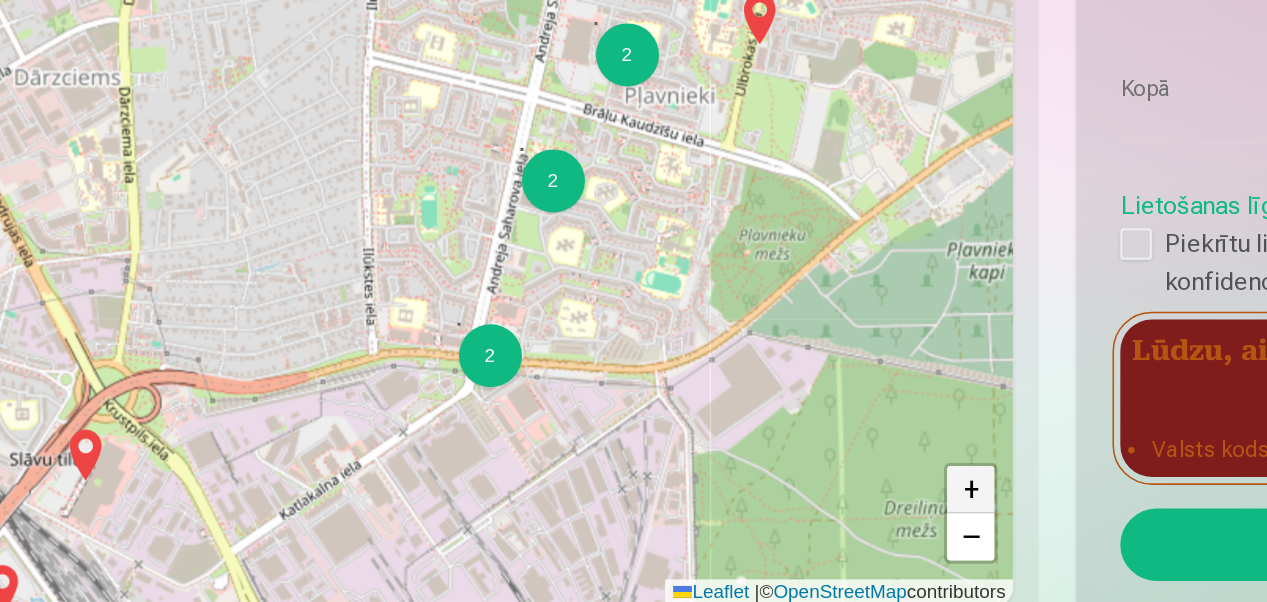 click on "+" at bounding box center (777, 428) 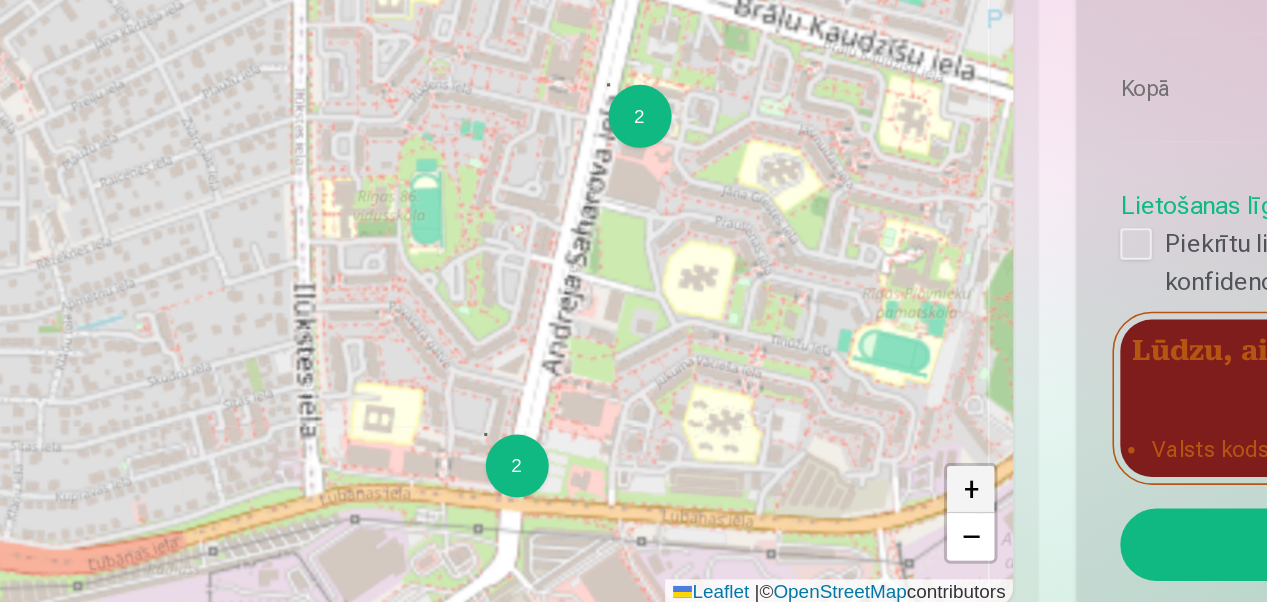 scroll, scrollTop: 2730, scrollLeft: 0, axis: vertical 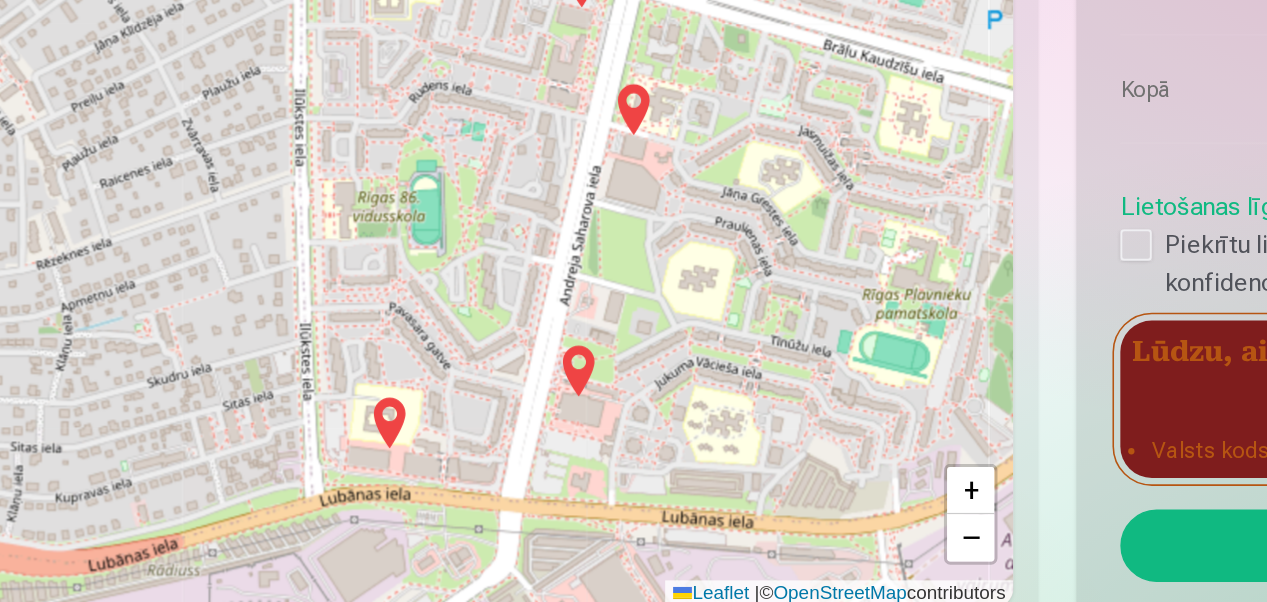 click at bounding box center [528, 352] 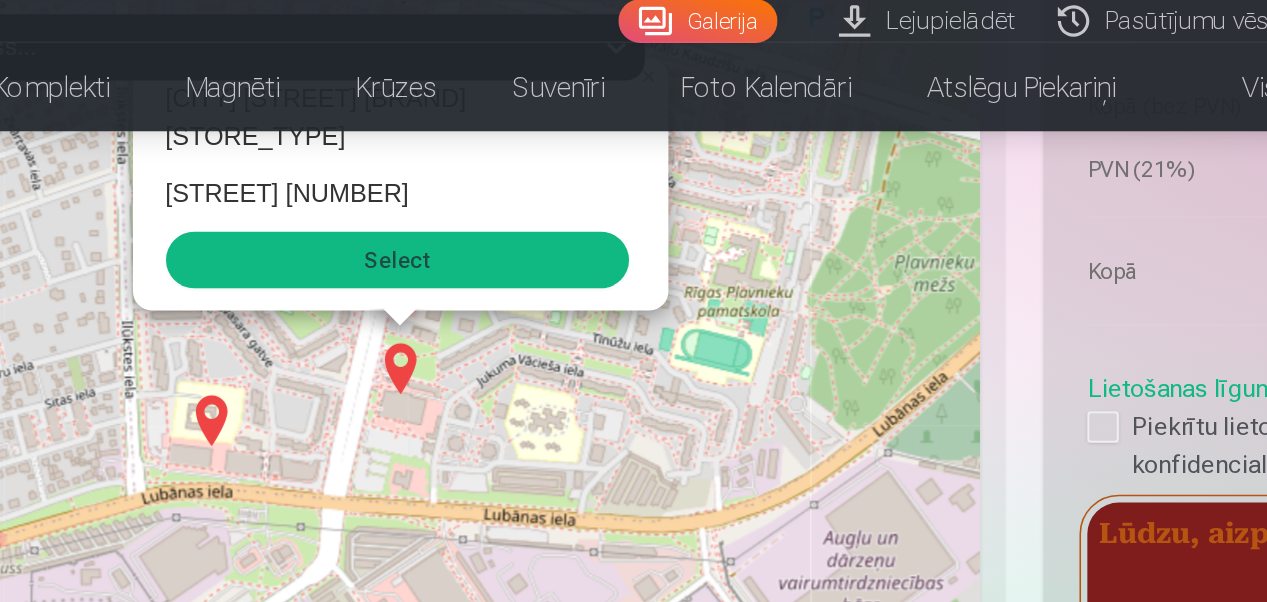 scroll, scrollTop: 2729, scrollLeft: 0, axis: vertical 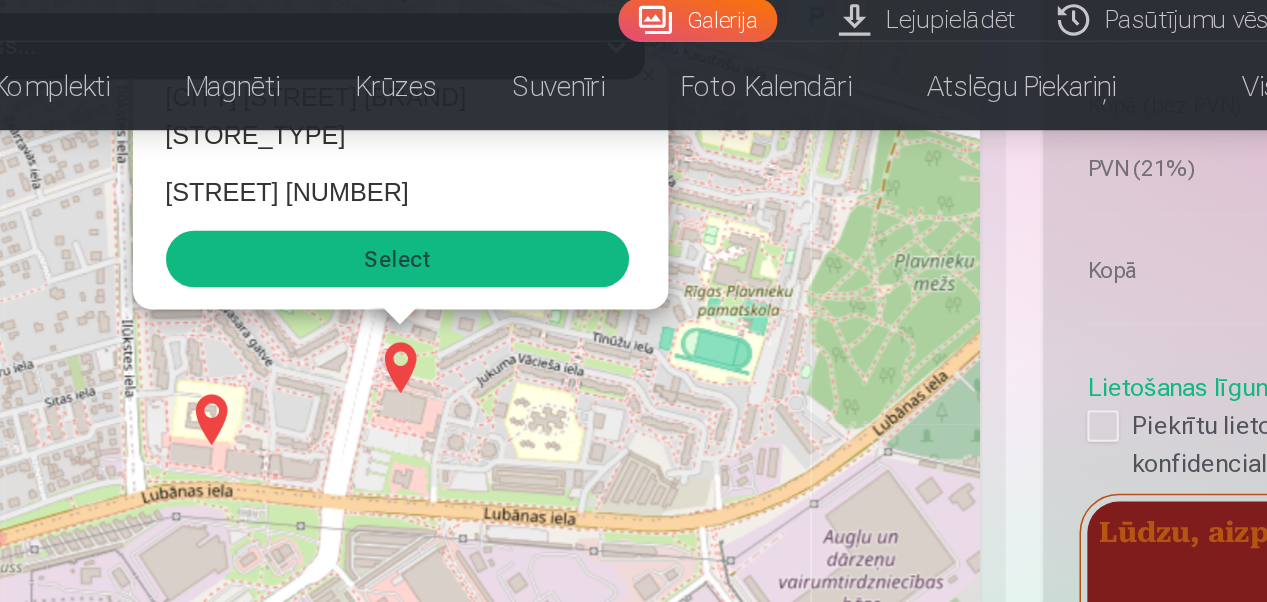 click on "Select" at bounding box center [434, 166] 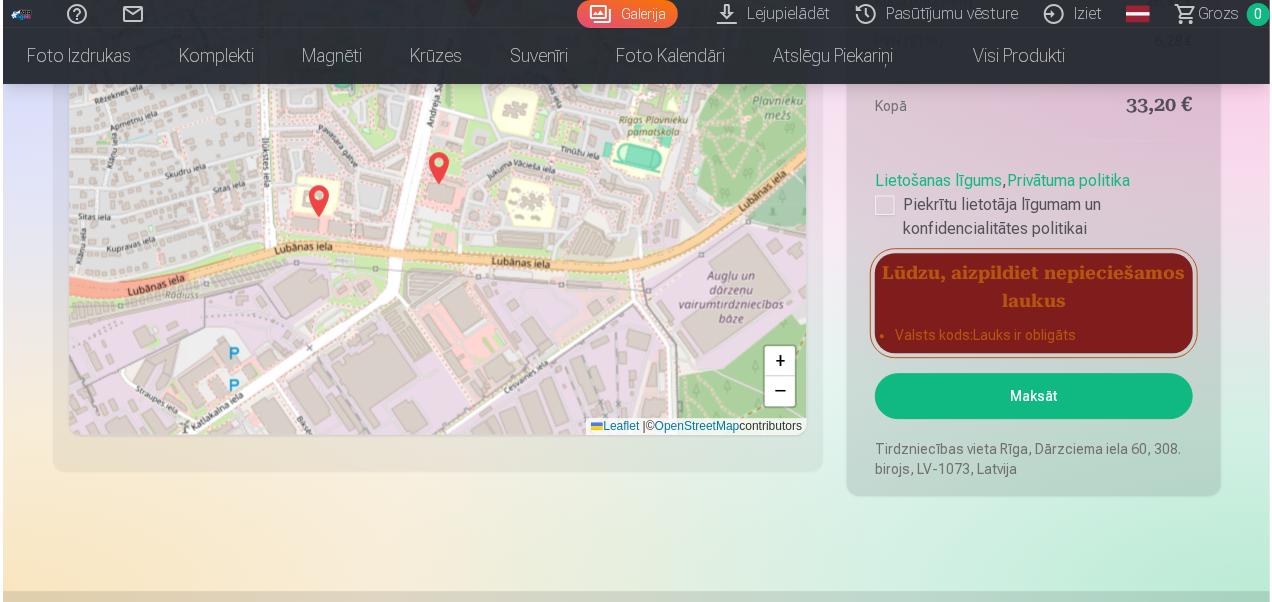 scroll, scrollTop: 2792, scrollLeft: 0, axis: vertical 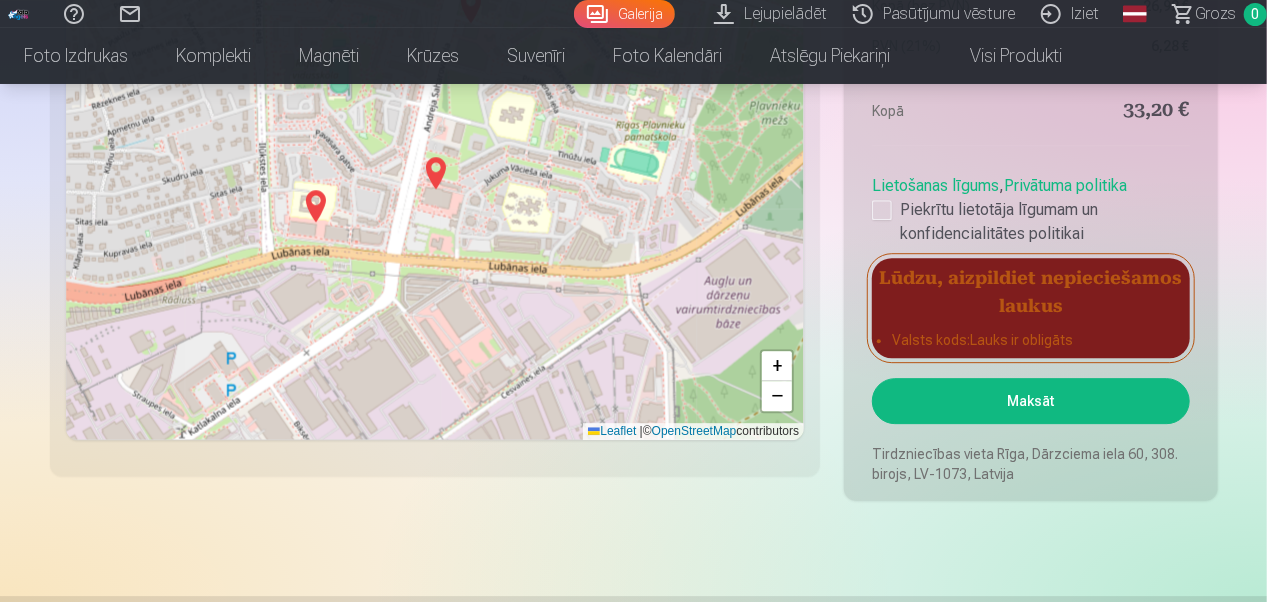 click on "Maksāt" at bounding box center [1030, 401] 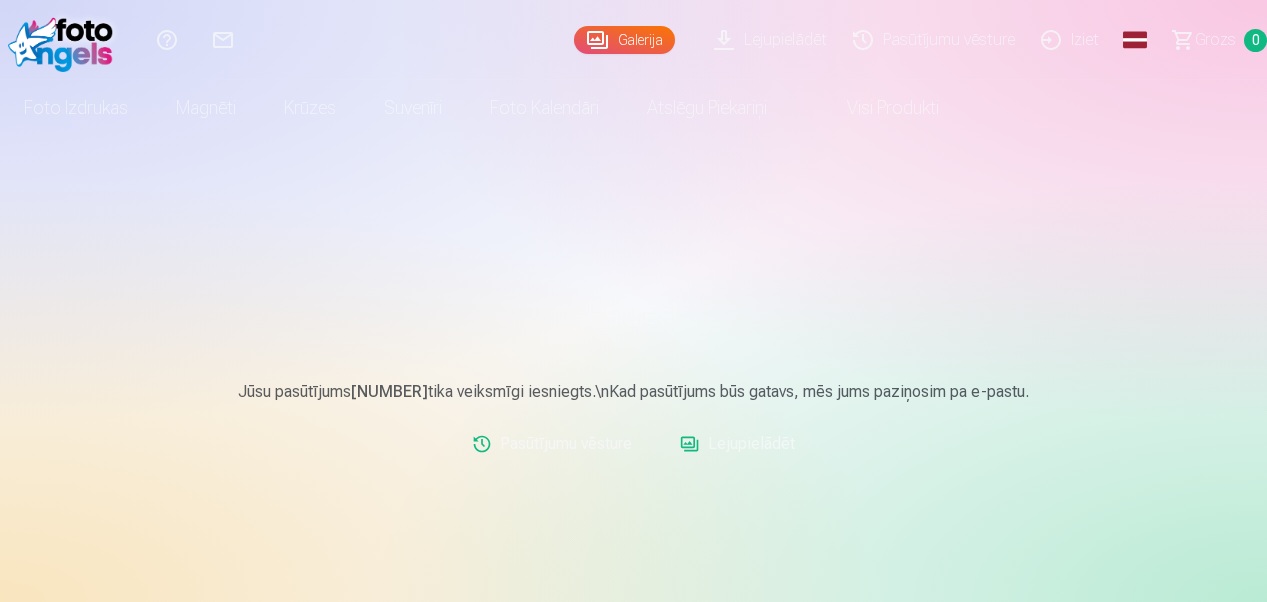 scroll, scrollTop: 0, scrollLeft: 0, axis: both 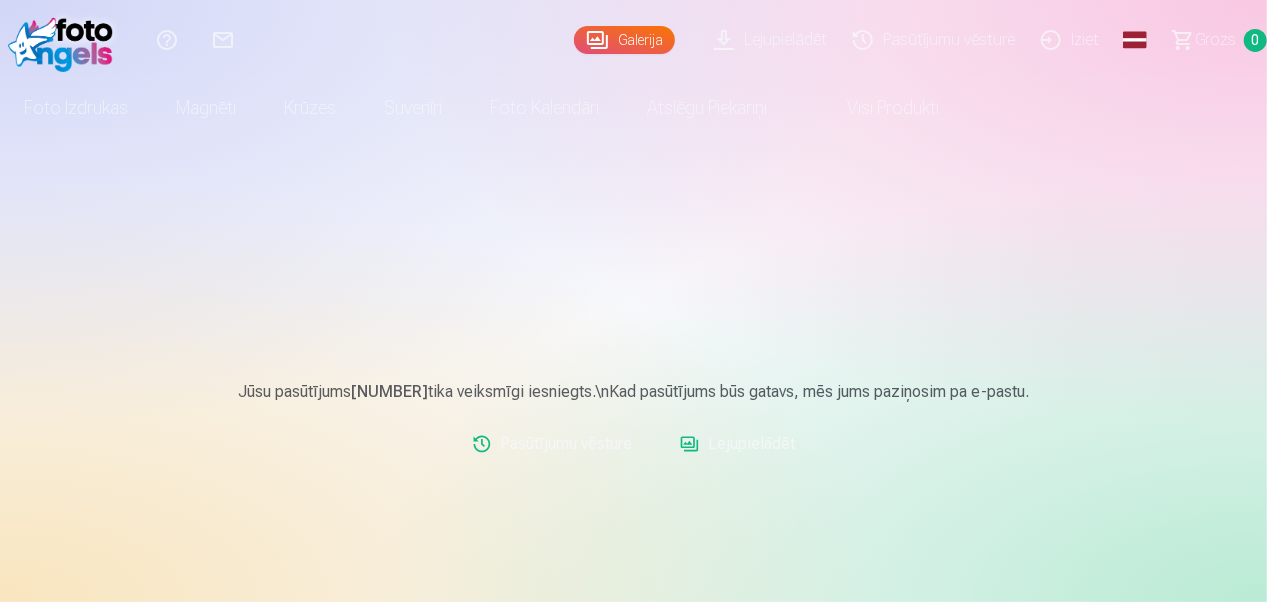 click on "Lejupielādēt" at bounding box center (737, 444) 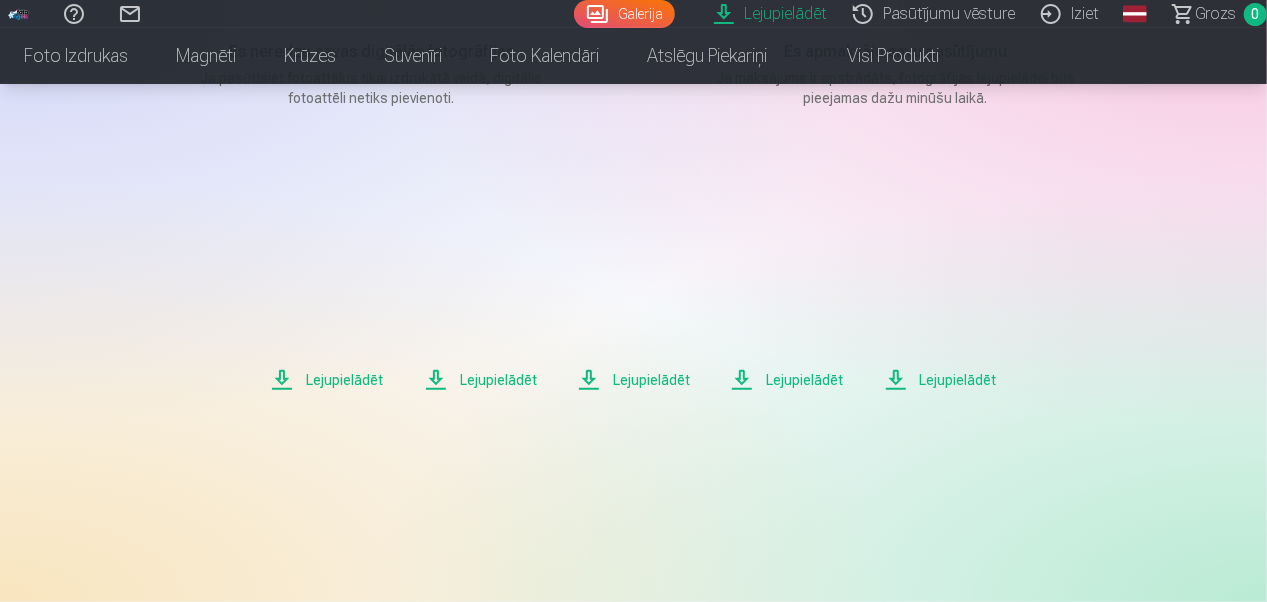 scroll, scrollTop: 347, scrollLeft: 0, axis: vertical 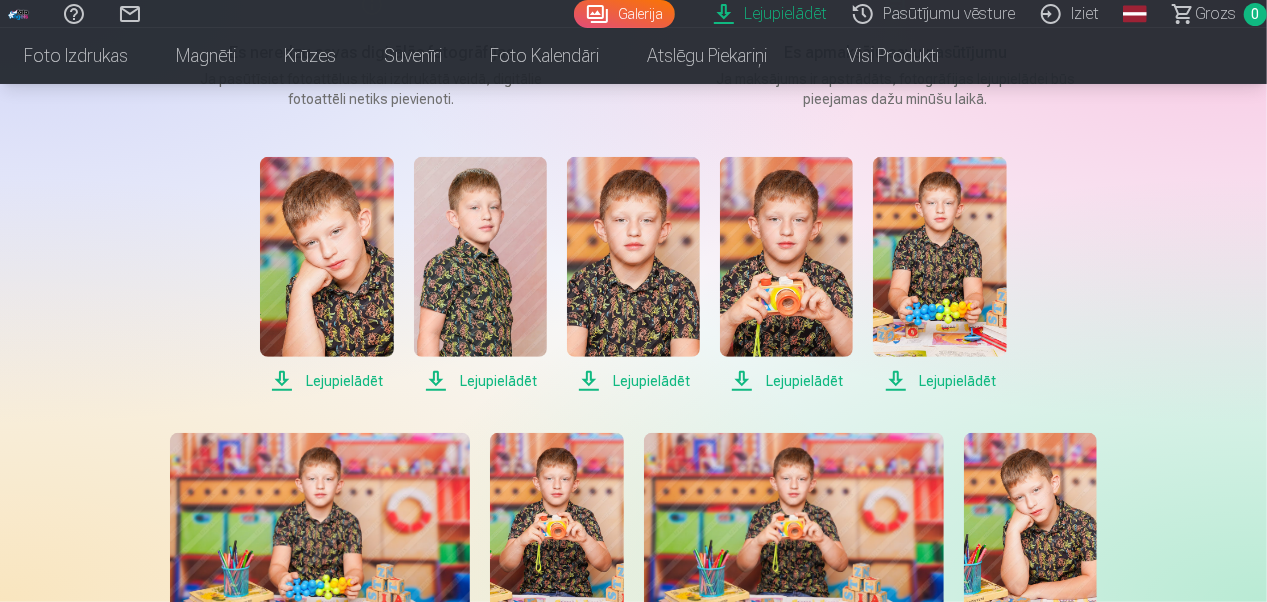 click on "Lejupielādēt" at bounding box center (326, 381) 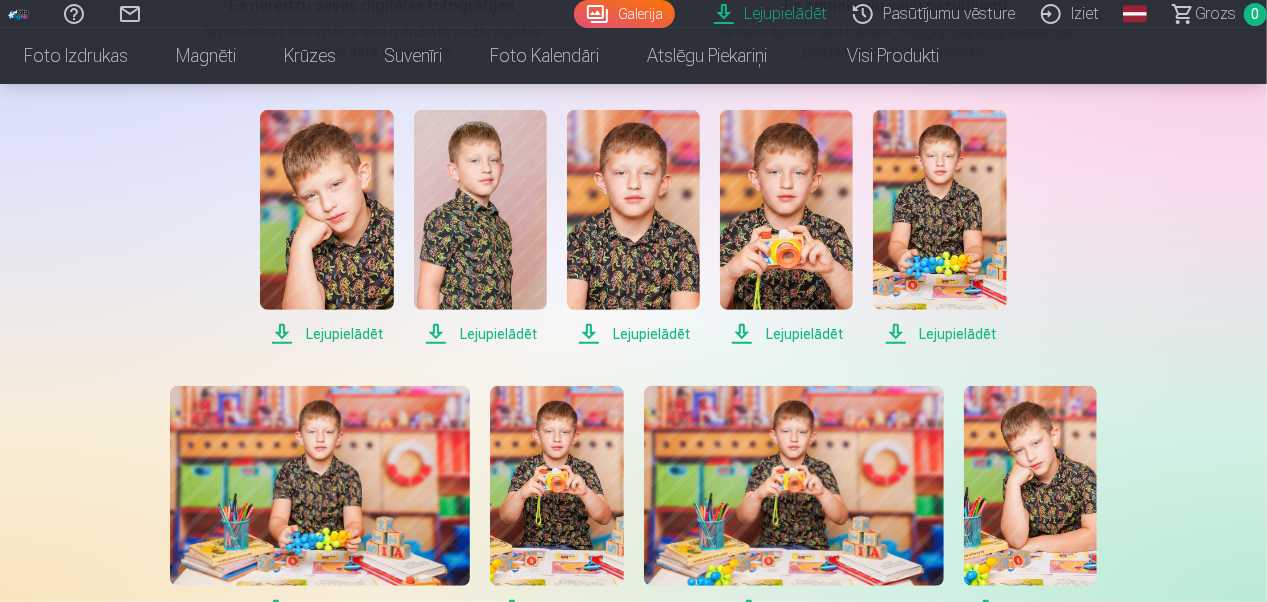 scroll, scrollTop: 403, scrollLeft: 0, axis: vertical 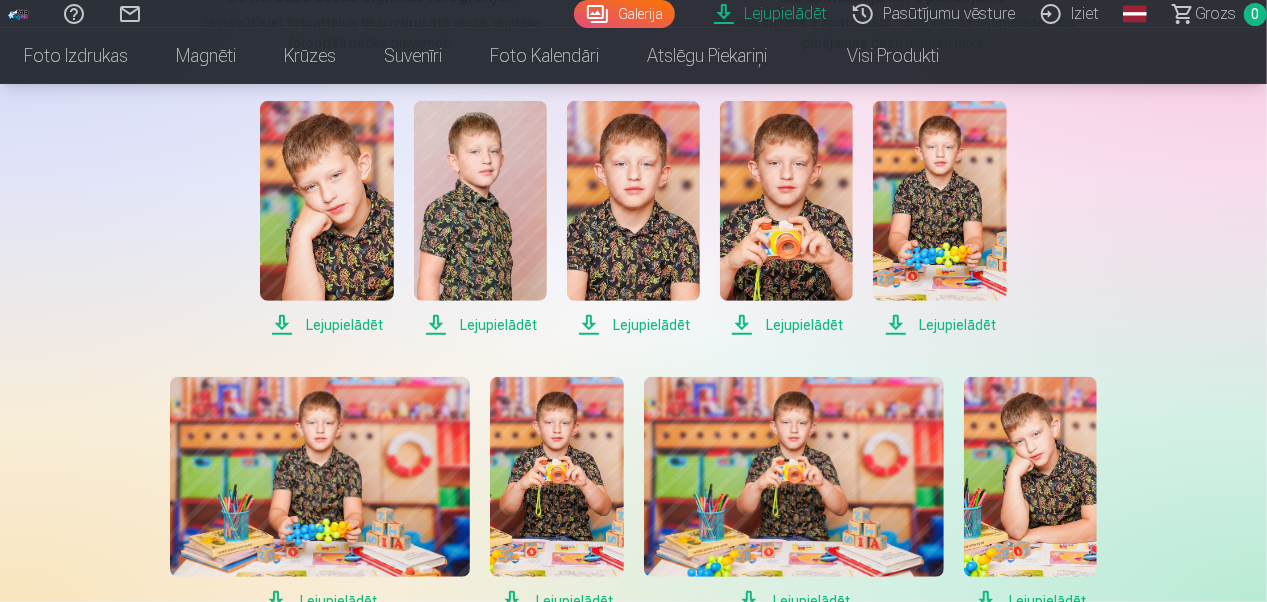 click on "Lejupielādēt Lejupielādēt Lejupielādēt Lejupielādēt Lejupielādēt Lejupielādēt Lejupielādēt Lejupielādēt Lejupielādēt Lejupielādēt Lejupielādēt Lejupielādēt Lejupielādēt Lejupielādēt Lejupielādēt Lejupielādēt Lejupielādēt Lejupielādēt Lejupielādēt Lejupielādēt Lejupielādēt Lejupielādēt Lejupielādēt Lejupielādēt Lejupielādēt Lejupielādēt Lejupielādēt Lejupielādēt Lejupielādēt Lejupielādēt Lejupielādēt Lejupielādēt Lejupielādēt Lejupielādēt Lejupielādēt Lejupielādēt Lejupielādēt Lejupielādēt Lejupielādēt Lejupielādēt Lejupielādēt Lejupielādēt Lejupielādēt Lejupielādēt Lejupielādēt Lejupielādēt Lejupielādēt Lejupielādēt Lejupielādēt" at bounding box center (634, 1775) 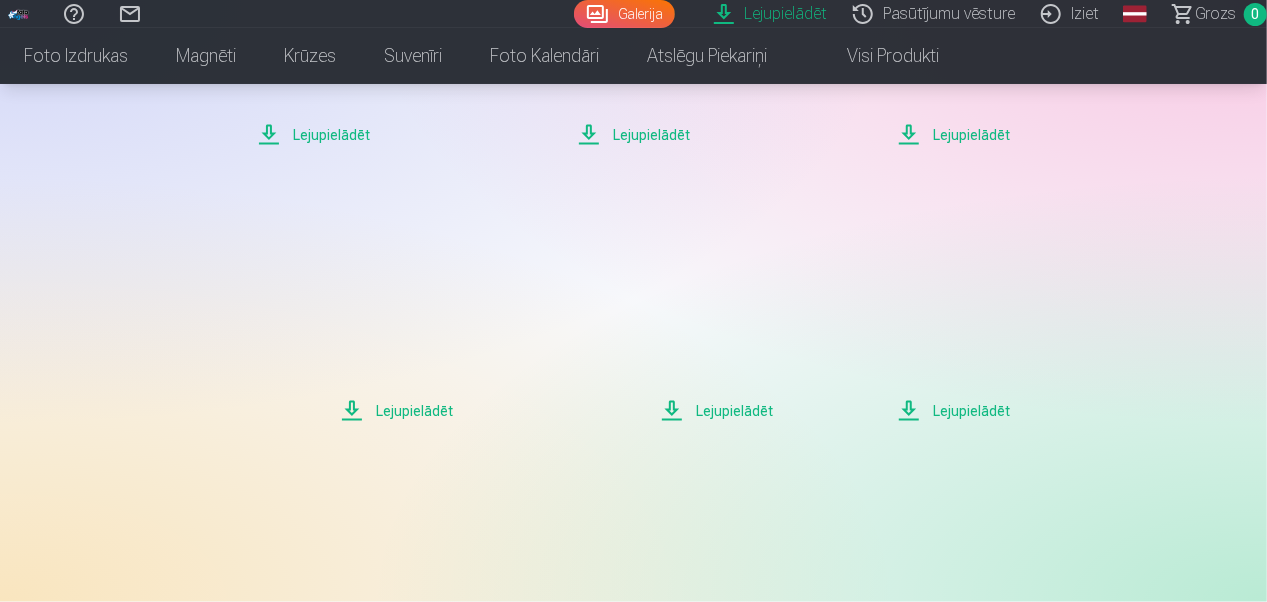 scroll, scrollTop: 1422, scrollLeft: 0, axis: vertical 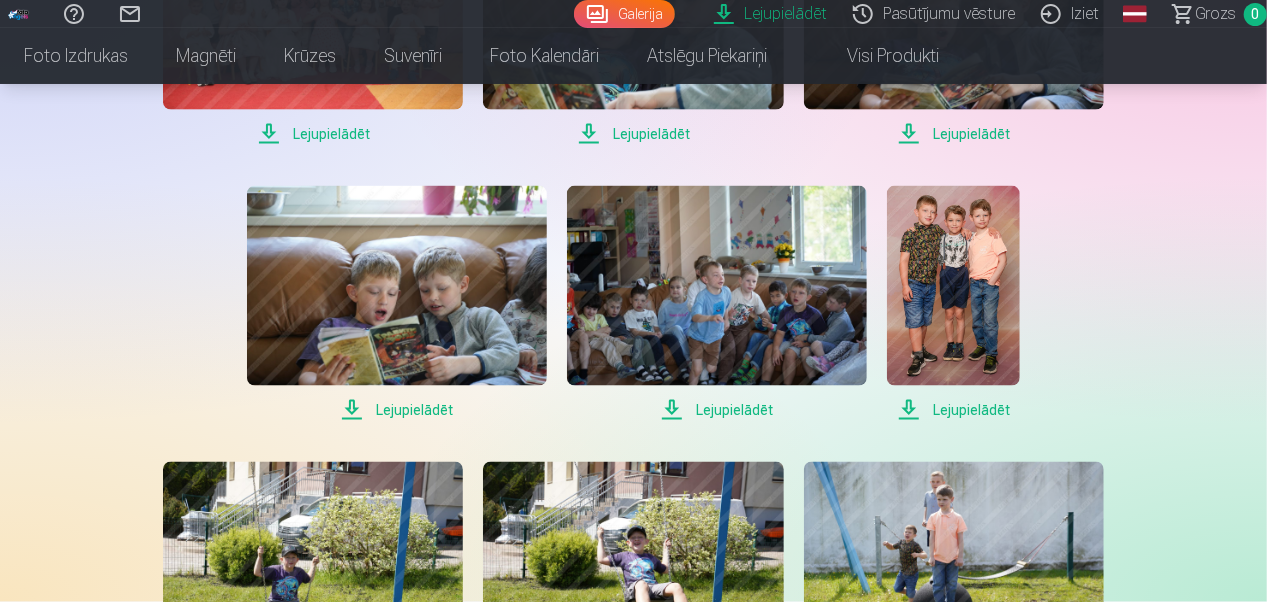 click on "Lejupielādēt" at bounding box center [953, 410] 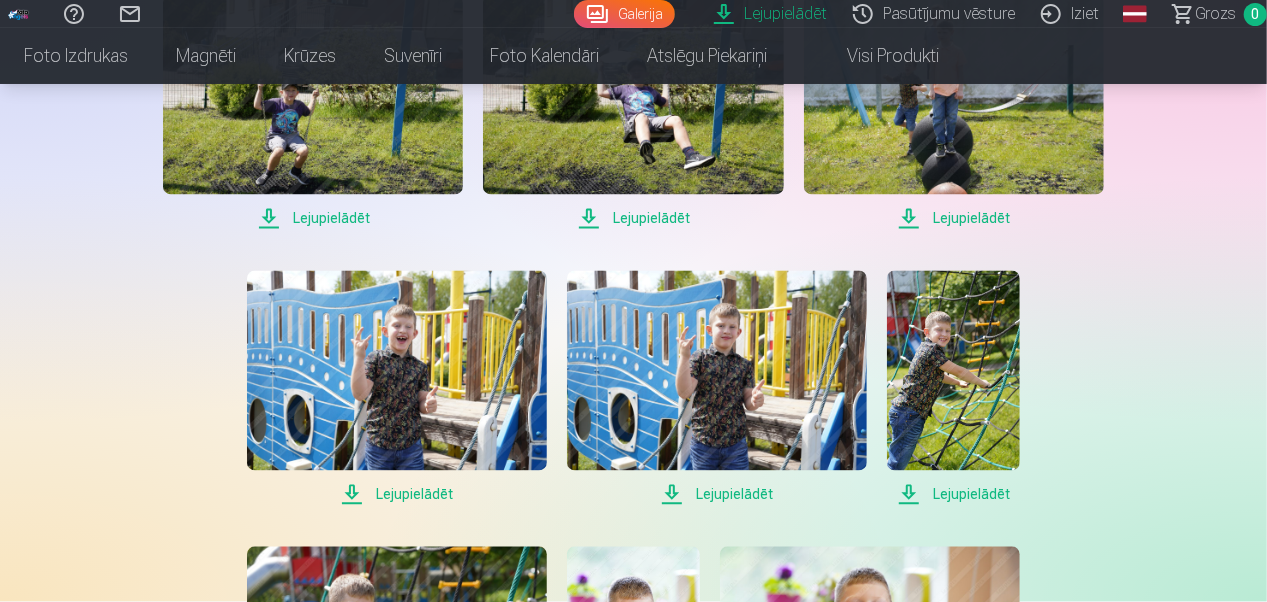 scroll, scrollTop: 1890, scrollLeft: 0, axis: vertical 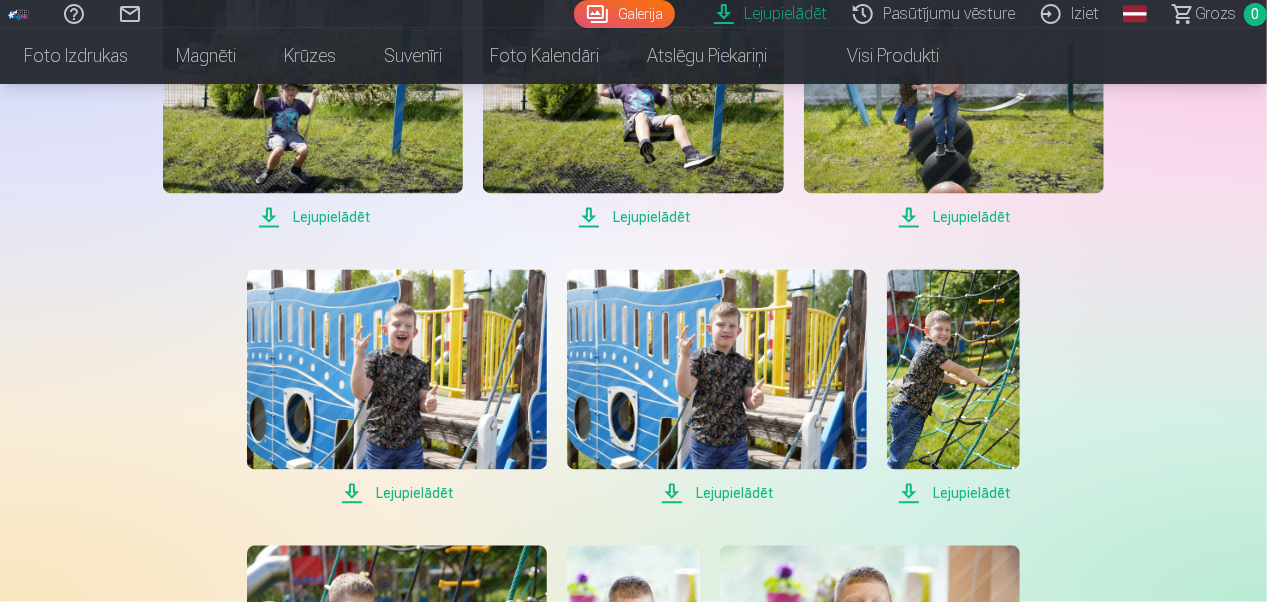 click on "Lejupielādēt" at bounding box center (633, 218) 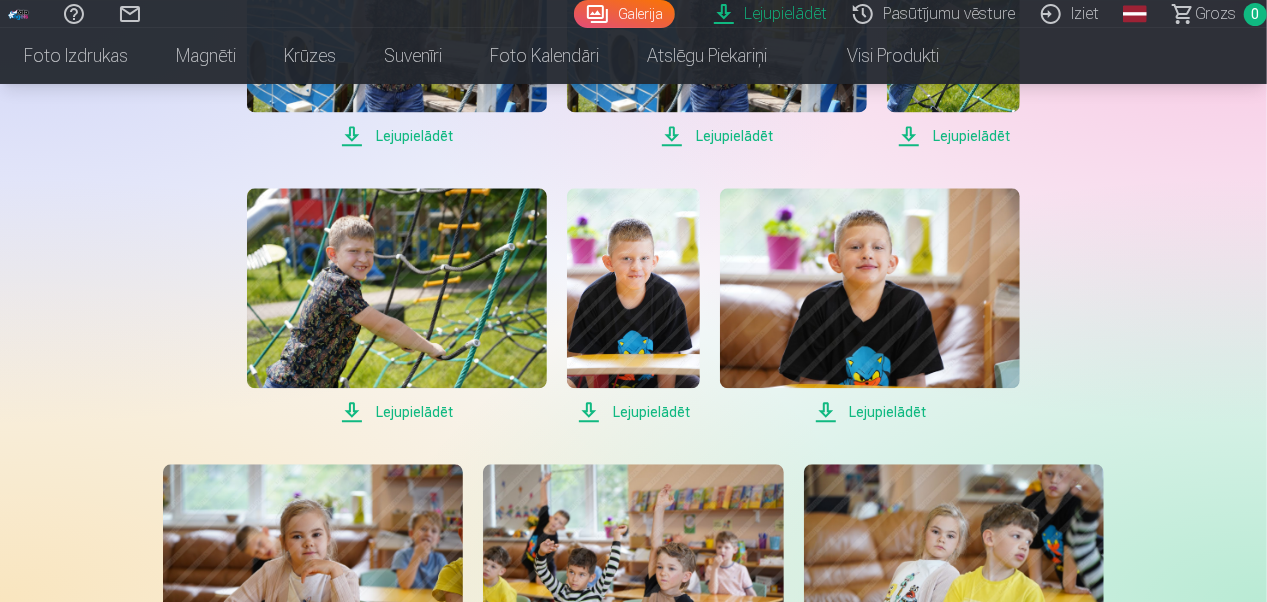 scroll, scrollTop: 2249, scrollLeft: 0, axis: vertical 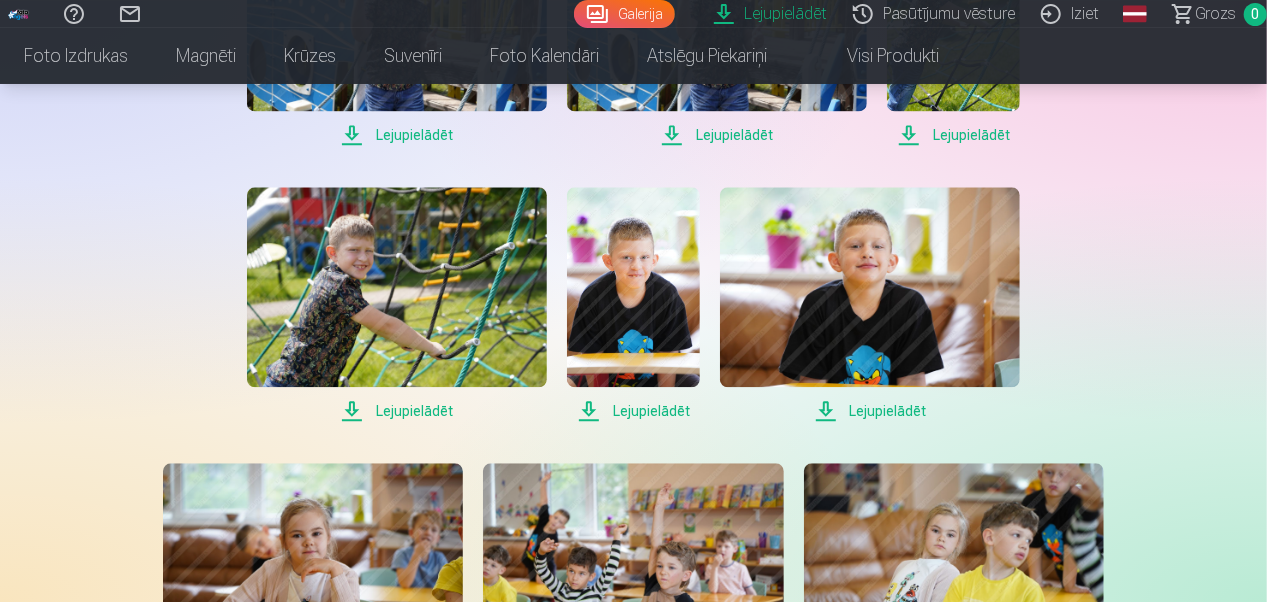click on "Lejupielādēt" at bounding box center [397, 411] 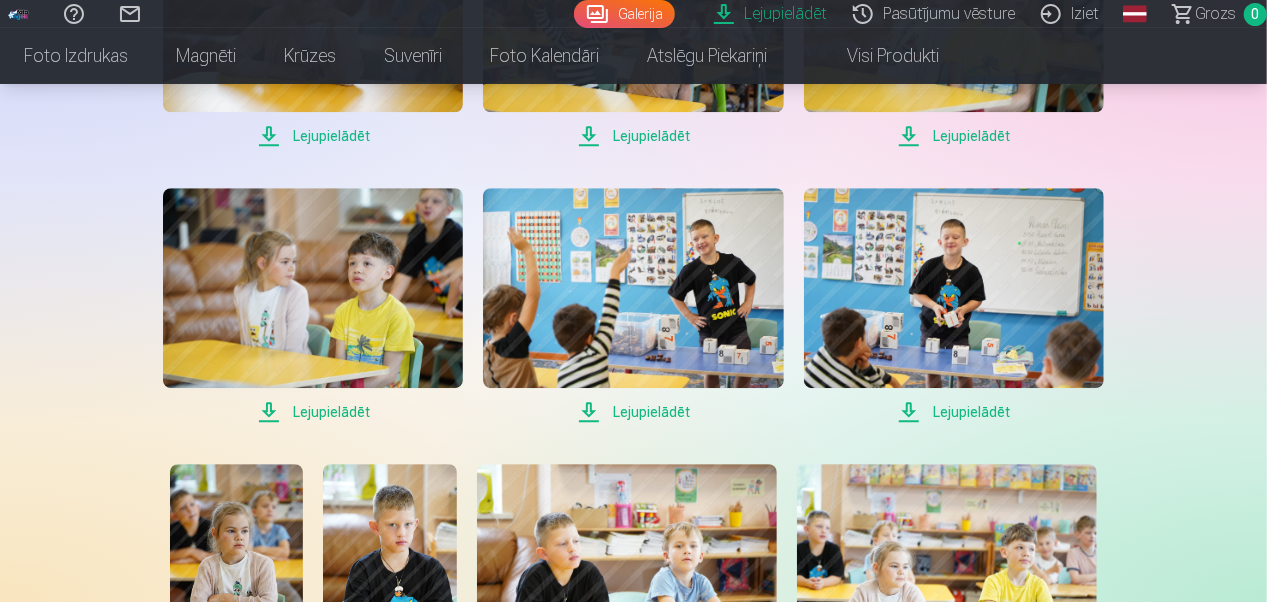scroll, scrollTop: 2803, scrollLeft: 0, axis: vertical 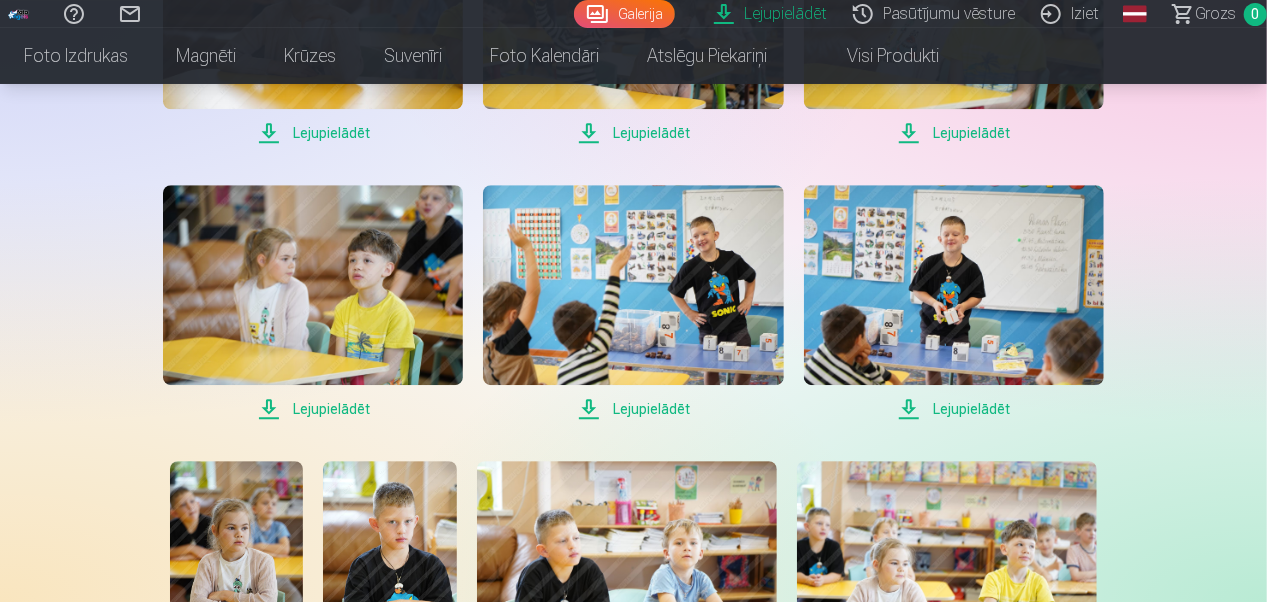 click on "Lejupielādēt" at bounding box center [633, 409] 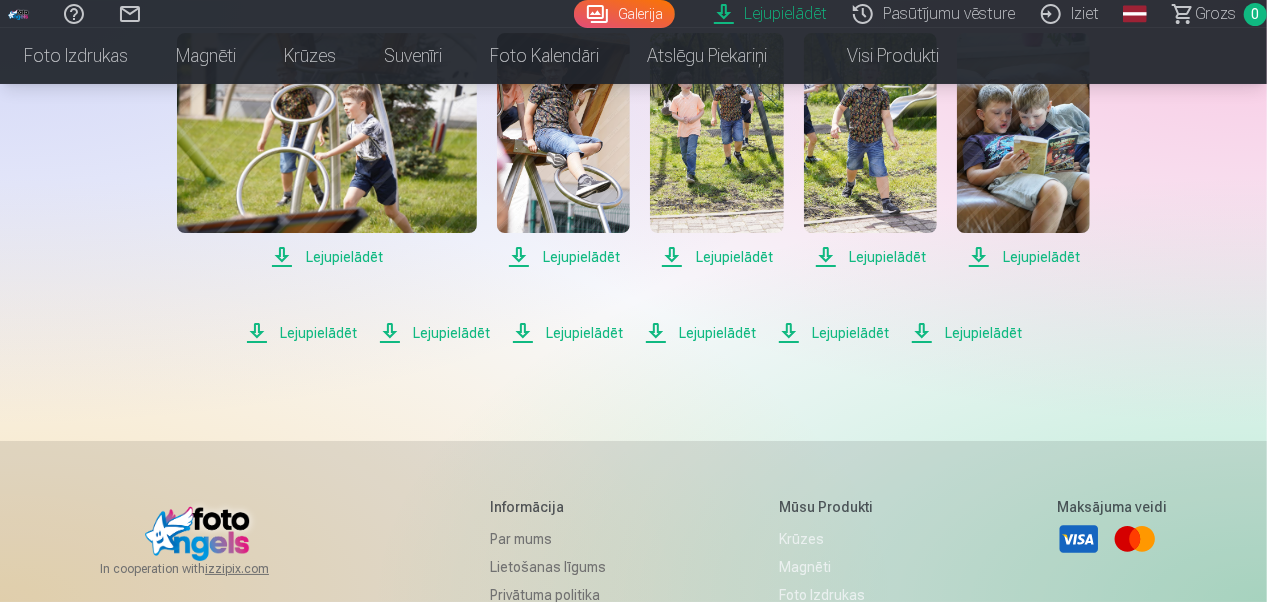 scroll, scrollTop: 3451, scrollLeft: 0, axis: vertical 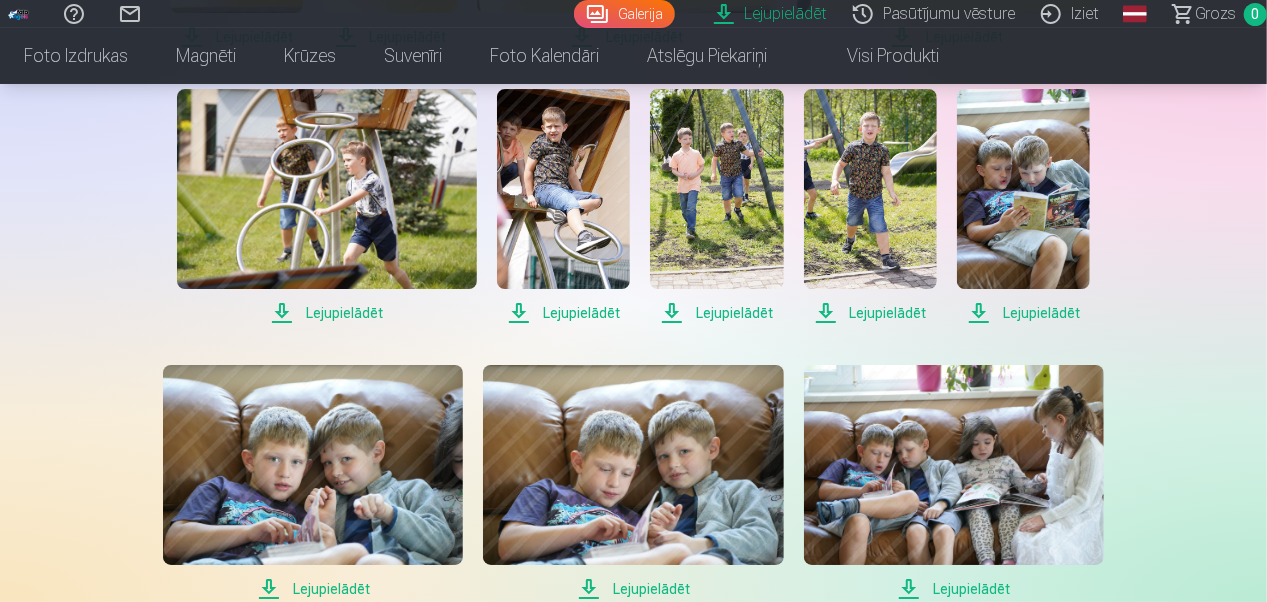 click on "Lejupielādēt" at bounding box center (1023, 313) 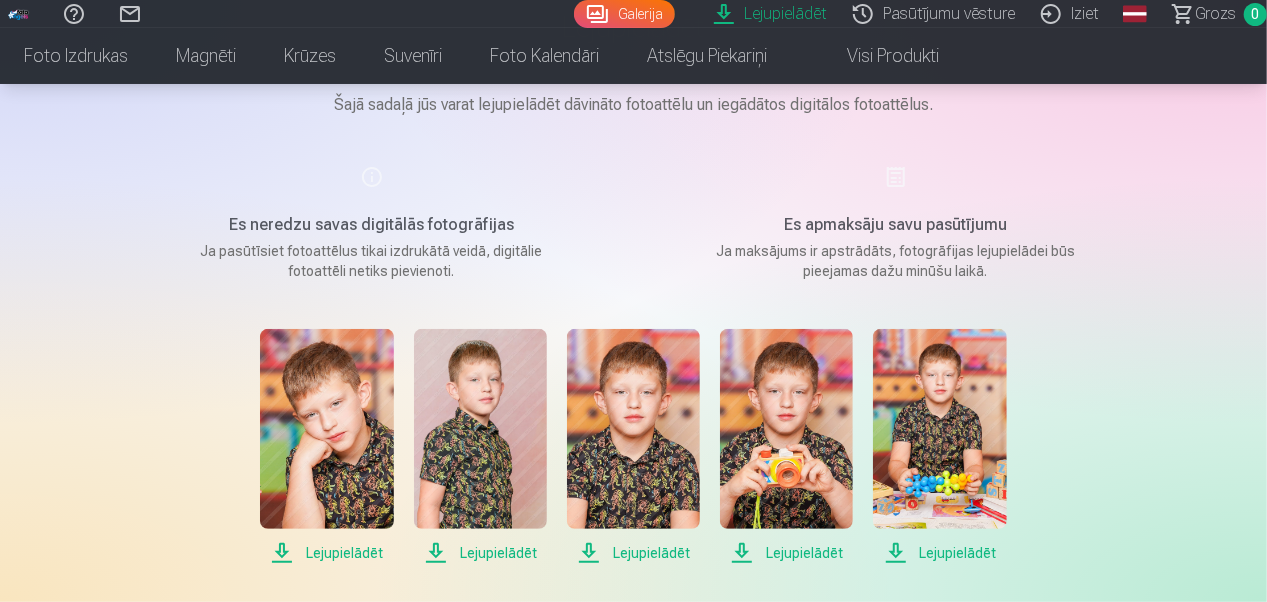 scroll, scrollTop: 0, scrollLeft: 0, axis: both 